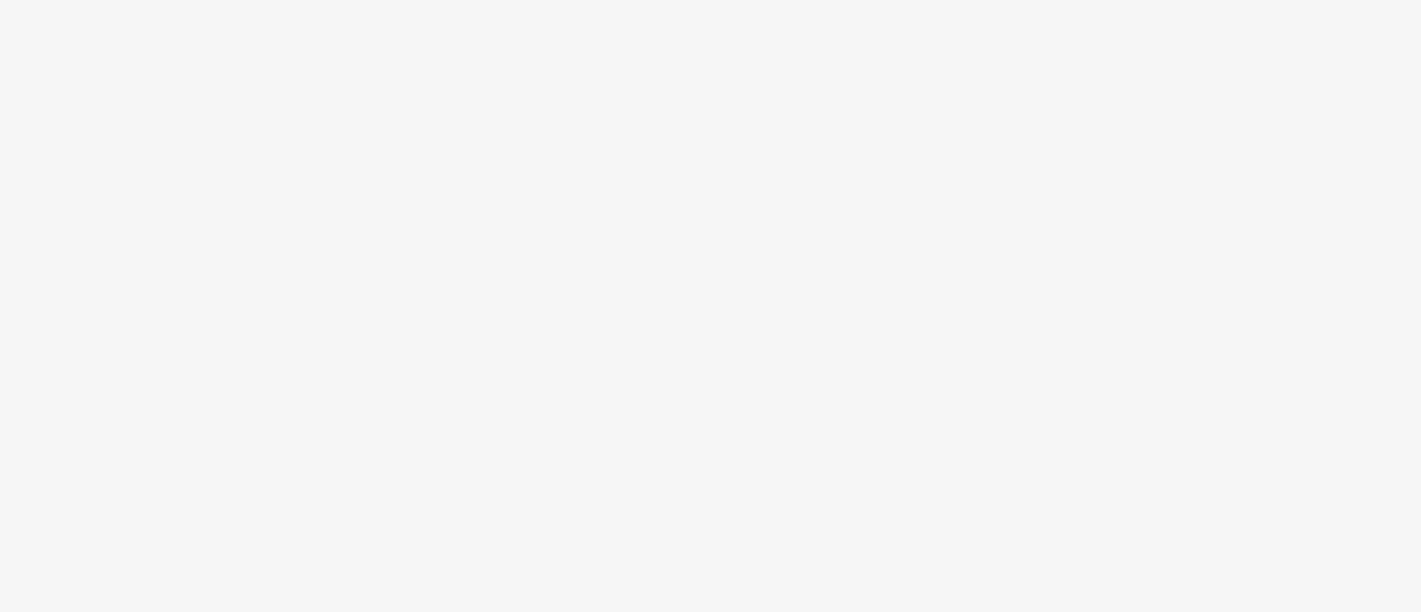 scroll, scrollTop: 0, scrollLeft: 0, axis: both 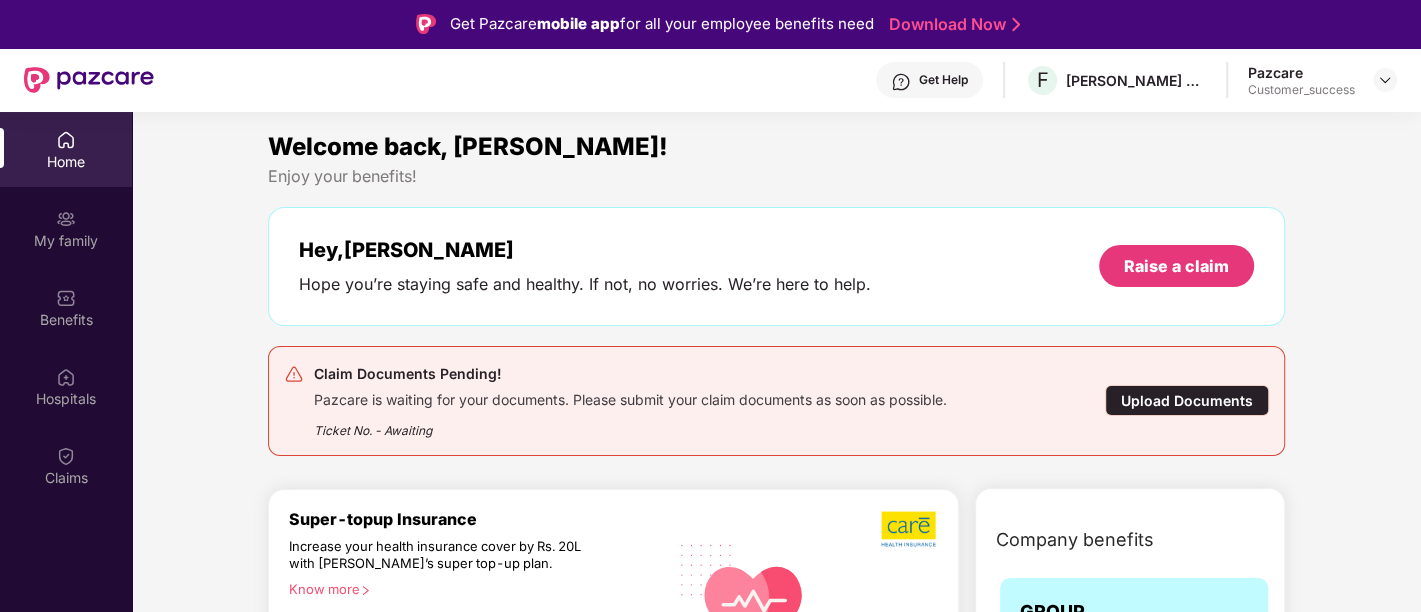 click on "Ticket No. - Awaiting" at bounding box center [630, 424] 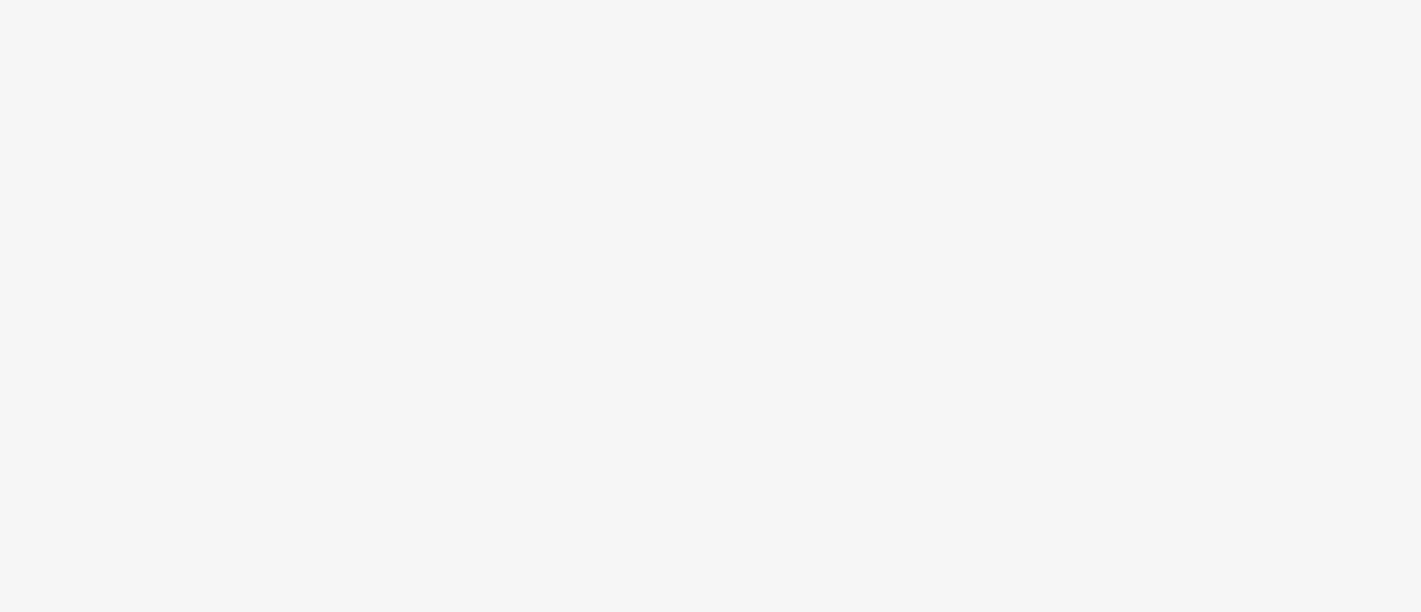 scroll, scrollTop: 0, scrollLeft: 0, axis: both 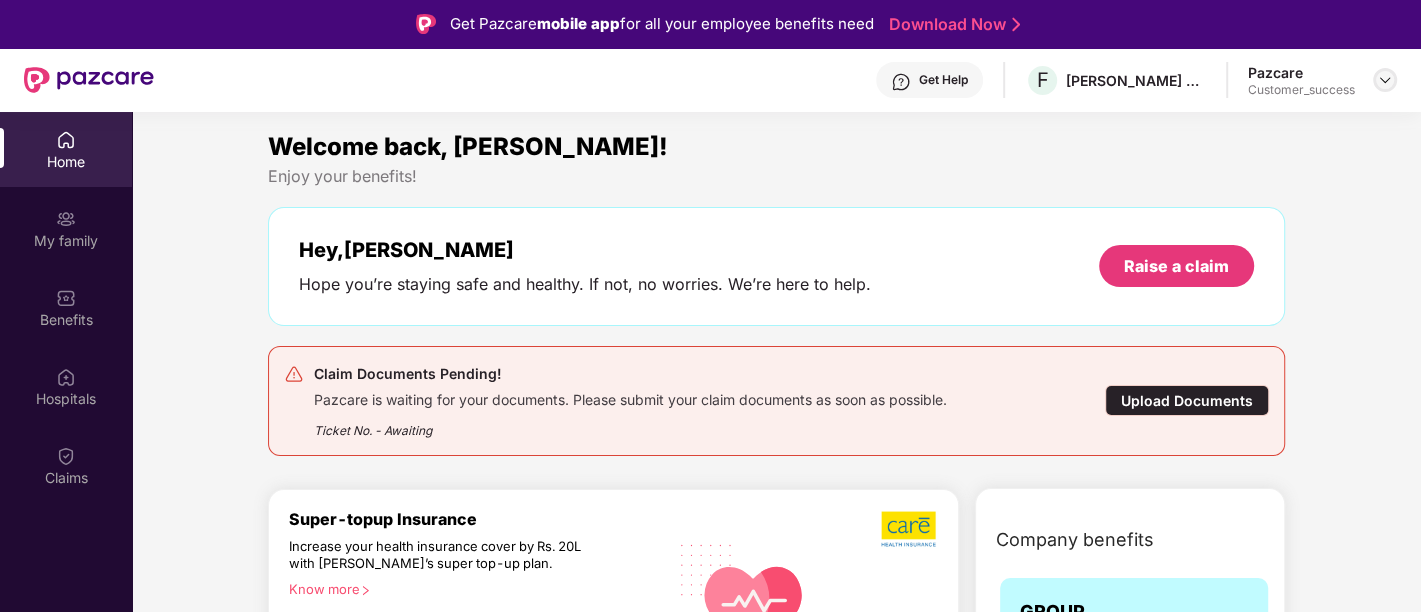 click at bounding box center [1385, 80] 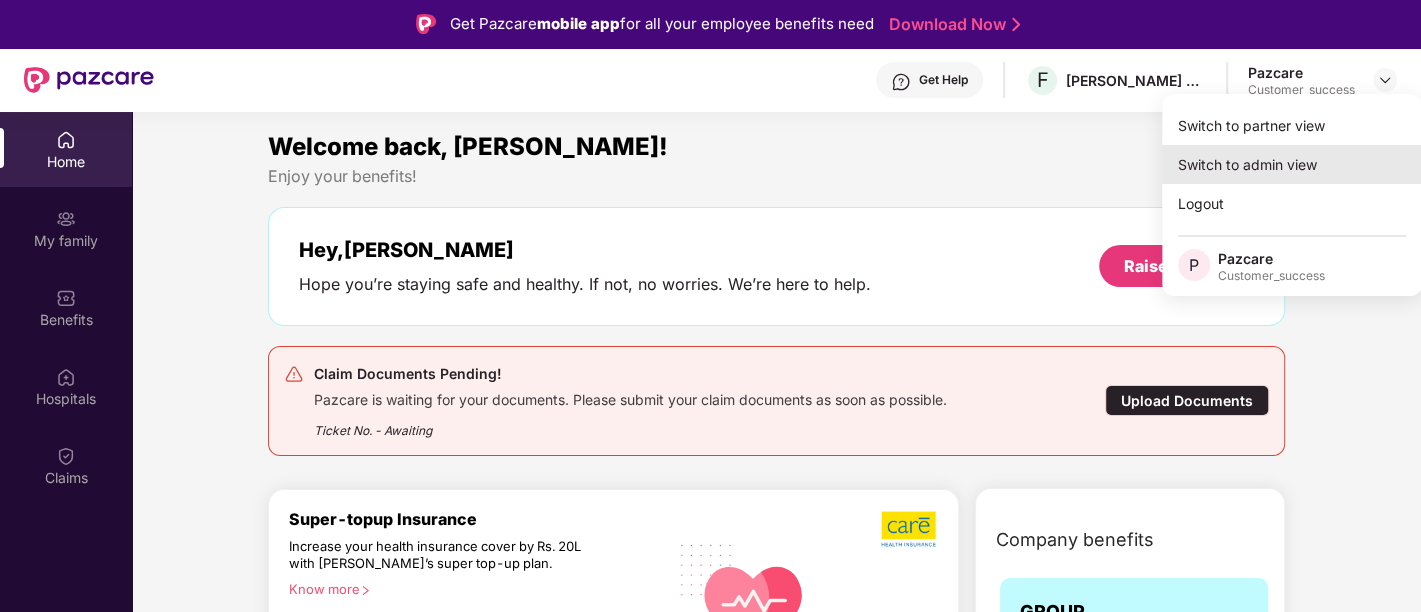 click on "Switch to admin view" at bounding box center (1292, 164) 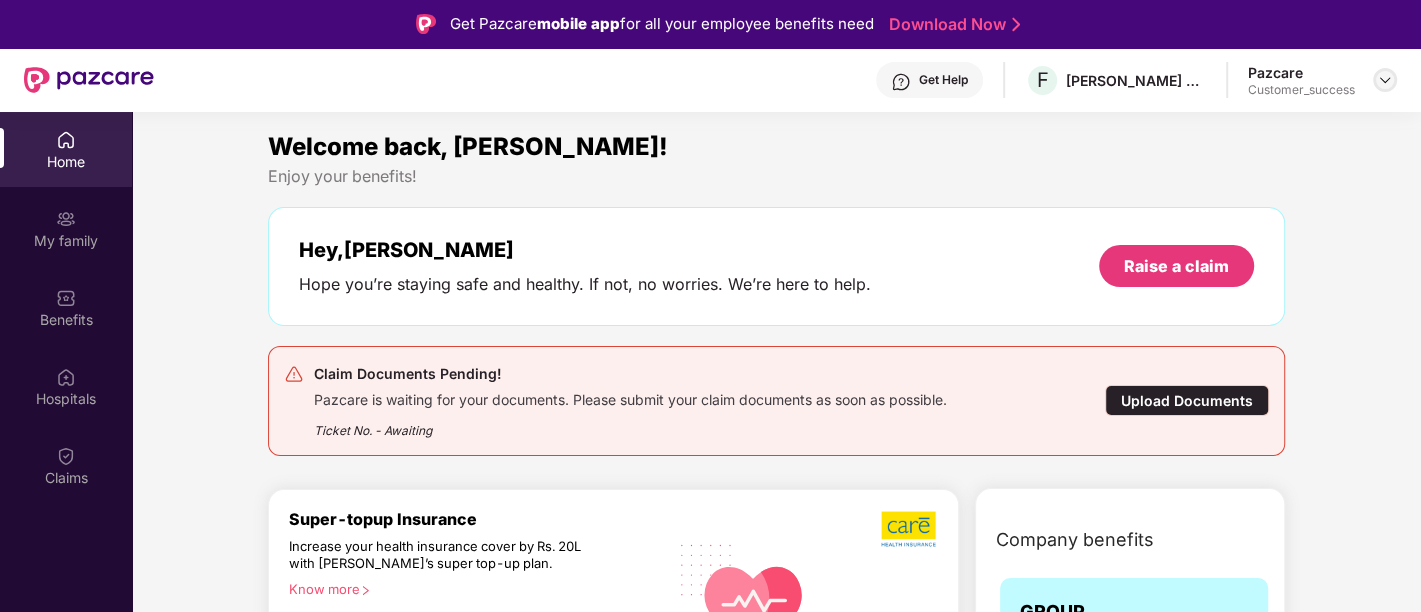 click at bounding box center (1385, 80) 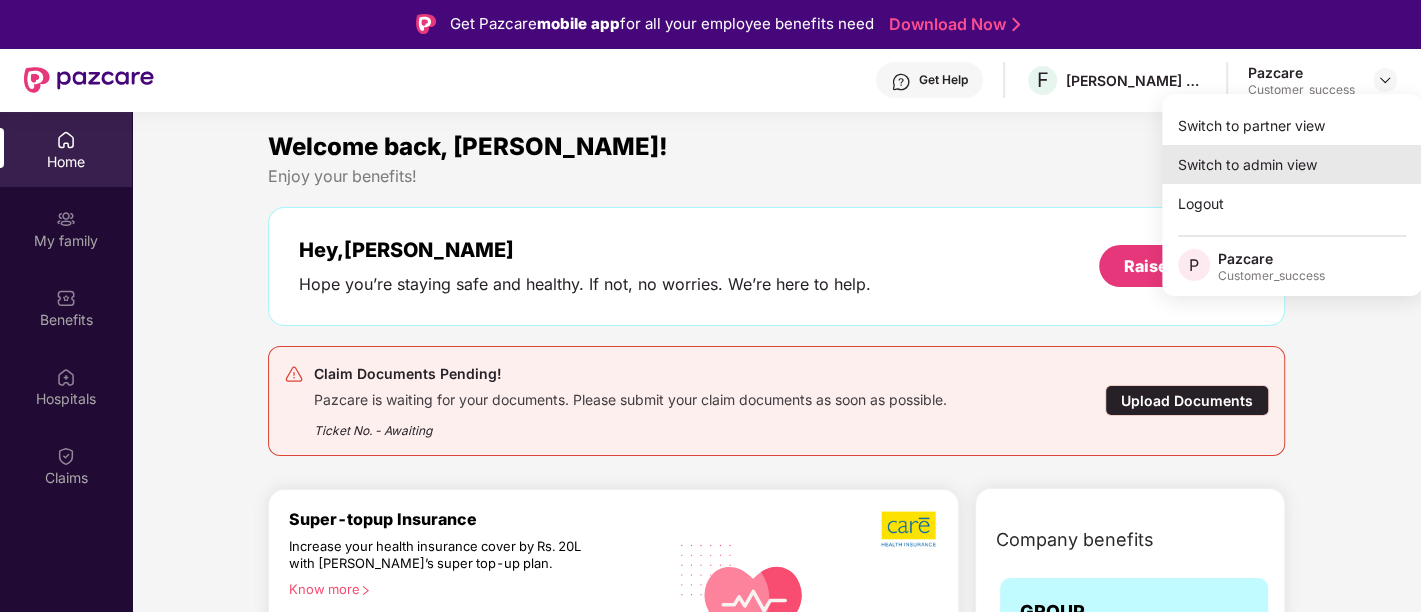 click on "Switch to admin view" at bounding box center [1292, 164] 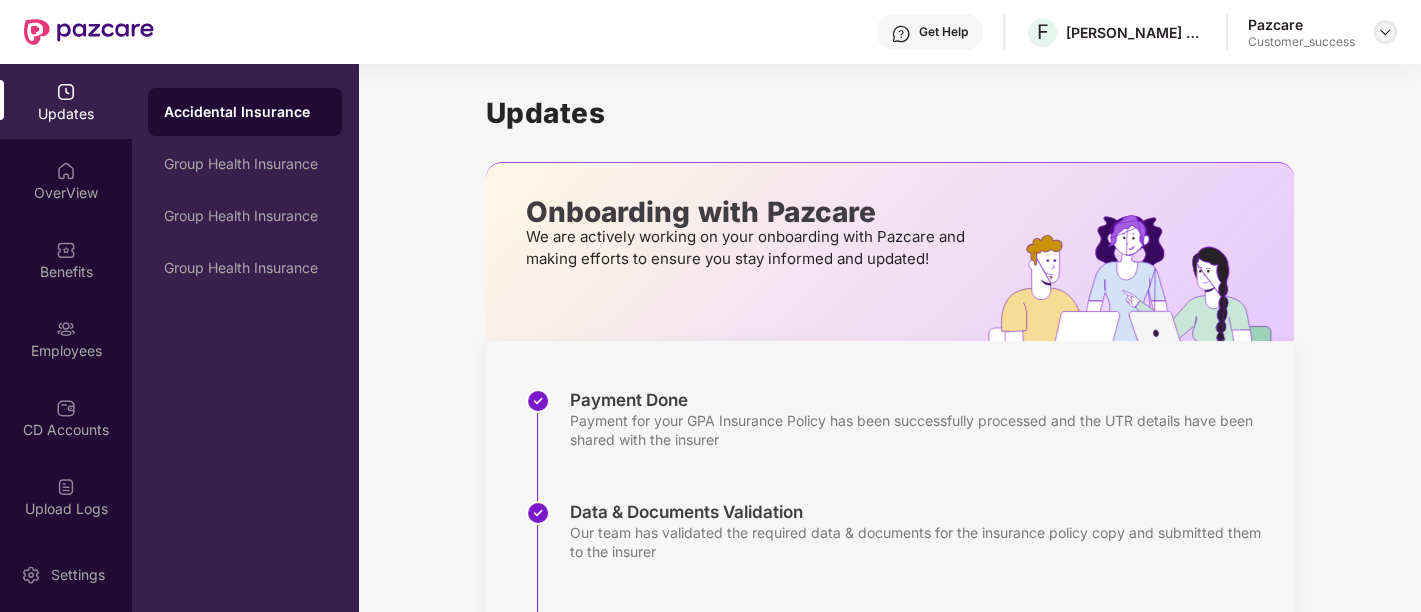 click at bounding box center (1385, 32) 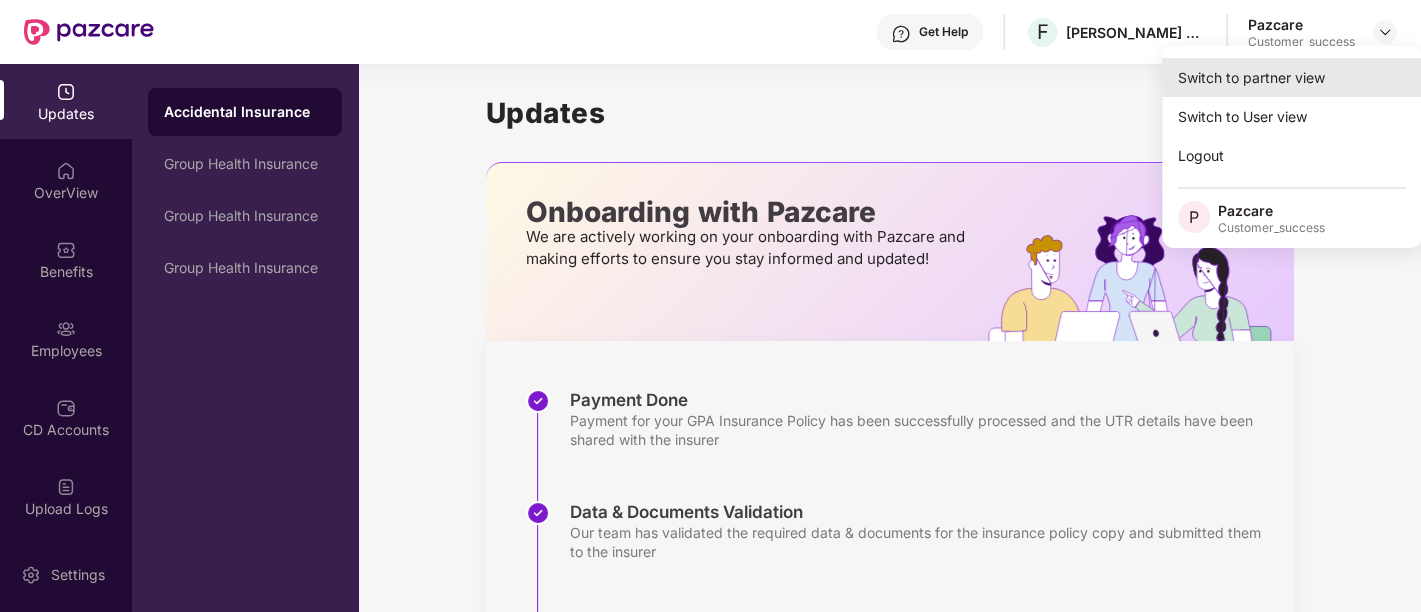 click on "Switch to partner view" at bounding box center [1292, 77] 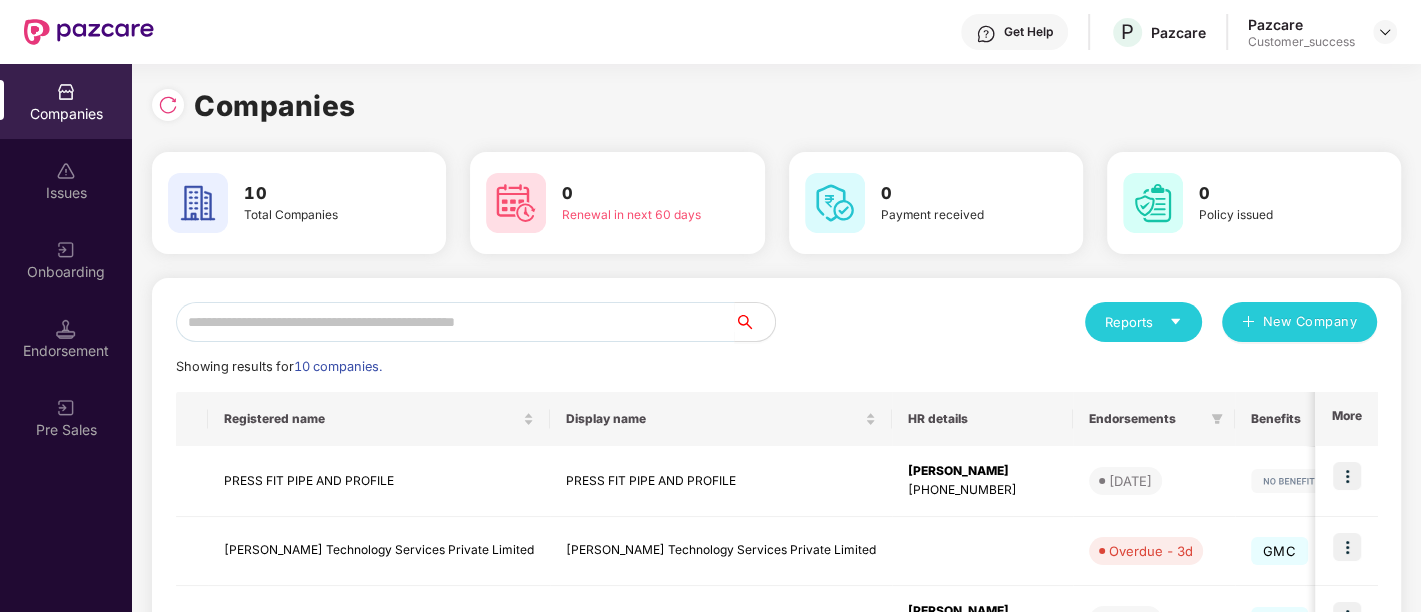 click on "Reports  New Company" at bounding box center [1077, 322] 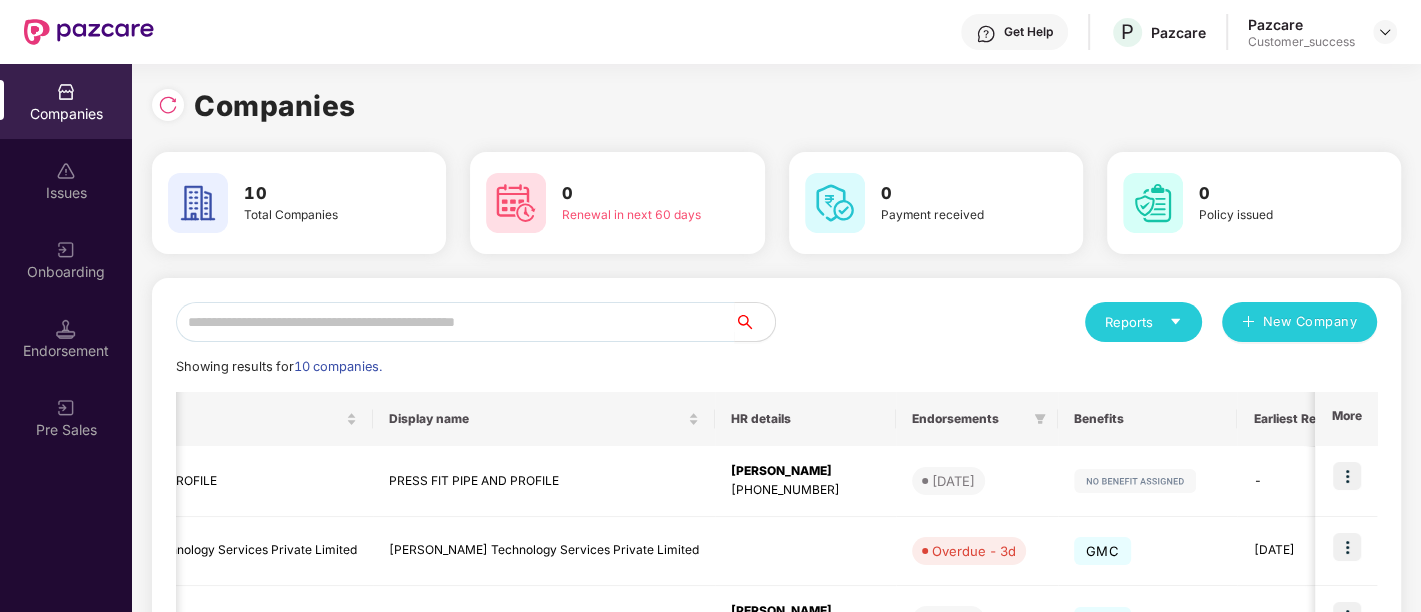 scroll, scrollTop: 0, scrollLeft: 310, axis: horizontal 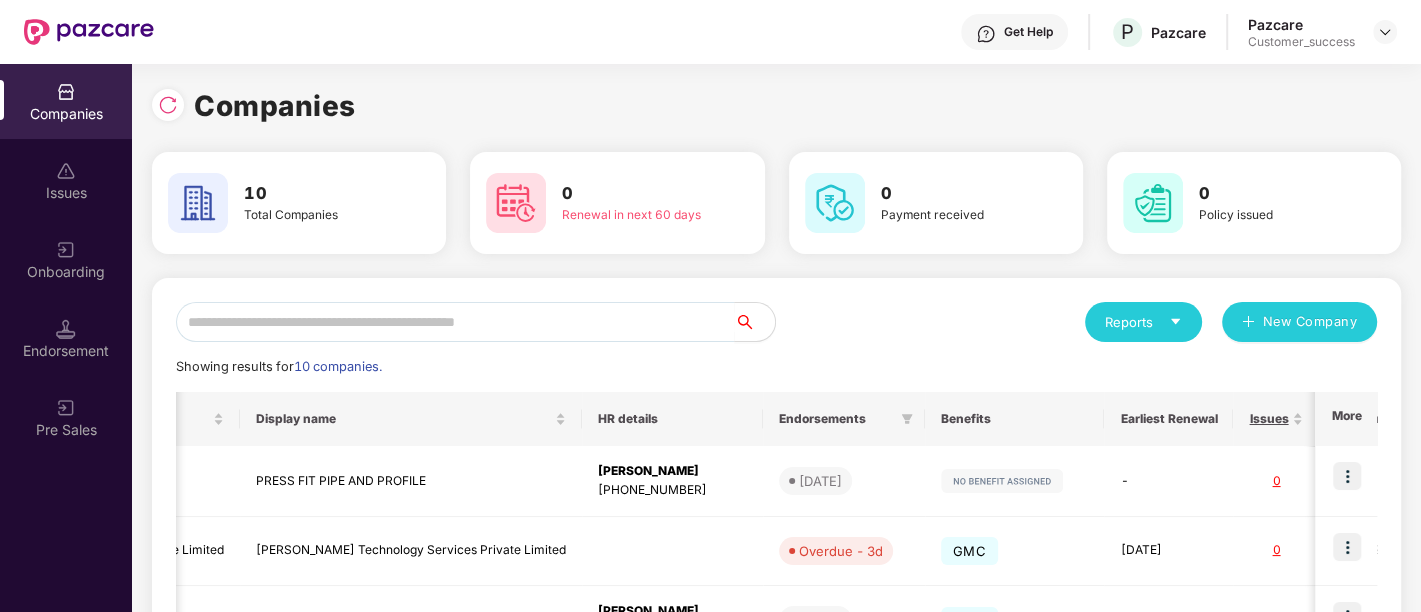 click on "Reports  New Company" at bounding box center [1077, 322] 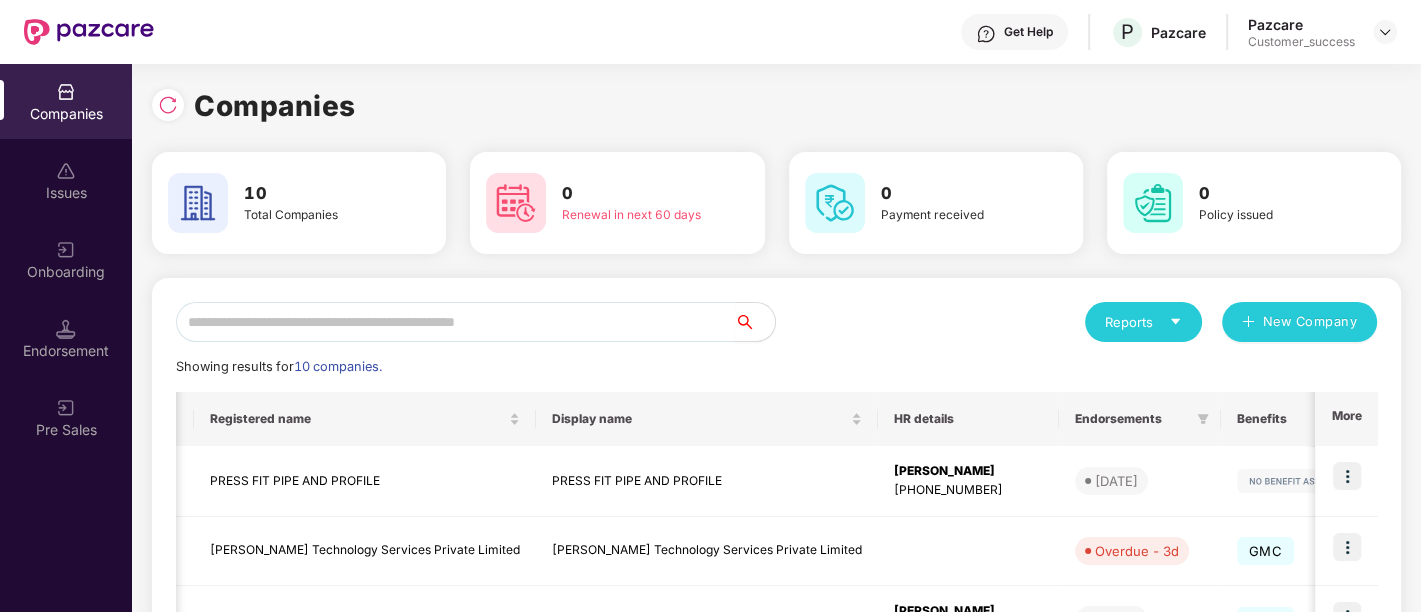 click on "Reports  New Company Showing results for  10 companies. Registered name Display name HR details Endorsements Benefits Earliest Renewal Issues Total Premium Ops Manager More                       PRESS FIT PIPE AND PROFILE PRESS FIT PIPE AND PROFILE Lavina  Jashani +918888522000 05 Jul 2025 - 0 ₹0   Kuhoo Technology Services Private Limited  Kuhoo Technology Services Private Limited    Overdue - 3d GMC 04 June 2026 0 ₹1,73,285.36   Monarch Networth Capital Limited Monarch Networth Capital Limited Shailesh Vasant Manjalkar +919833807894 11 Aug 2025 GMC 16 Jan 2026 0 ₹35,40,000 Siddique Ahmed P B siddique.ahmed@pazcare.com HY - Tech Engineers Limited HY - Tech Engineers Limited Akshay Bapu Patil +917977695293 Overdue - 226d GPA GMC 02 Nov 2025 0 ₹36,19,650 Nikhilesh Barve nikhilesh.barve@pazcare.com KUHOO FINANCE PRIVATE LIMITED KUHOO FINANCE PRIVATE LIMITED Krishna Bipin Vyas +919545724508 Overdue - 11d GMC 04 June 2026 0 ₹39,74,406.38   5X.Co 5X.Co Carlo Engracia  +919696030779 GMC 0 GPA 0" at bounding box center (776, 762) 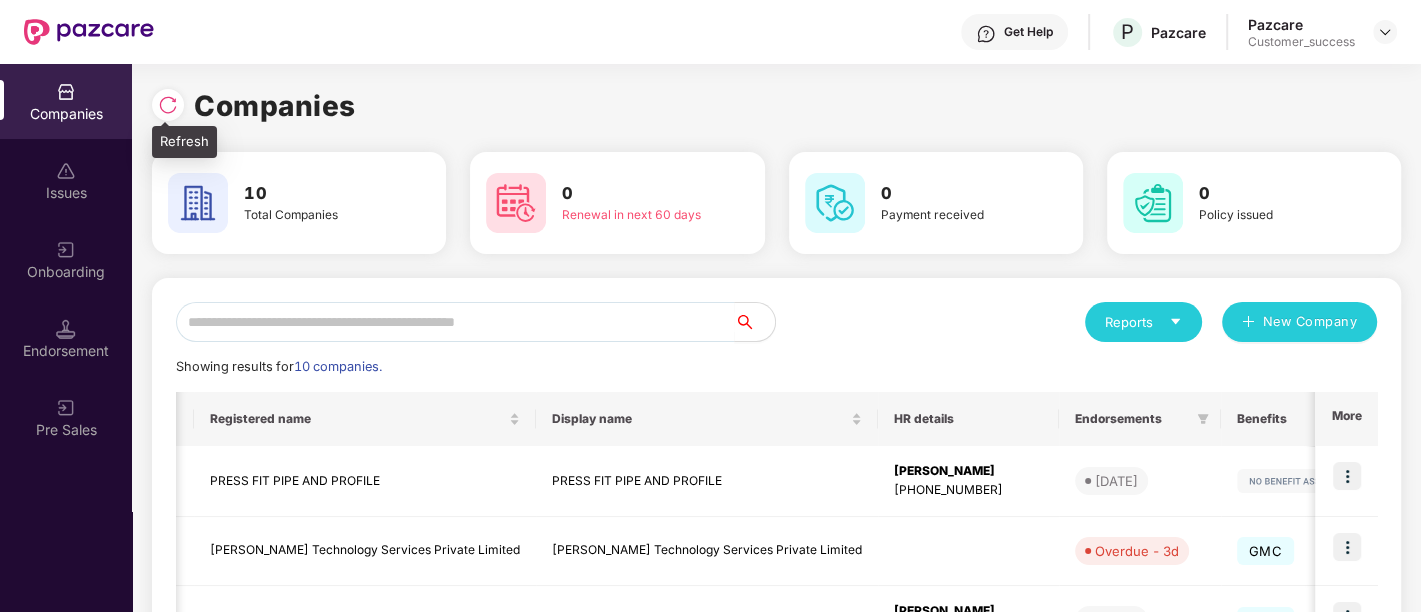 click at bounding box center [168, 105] 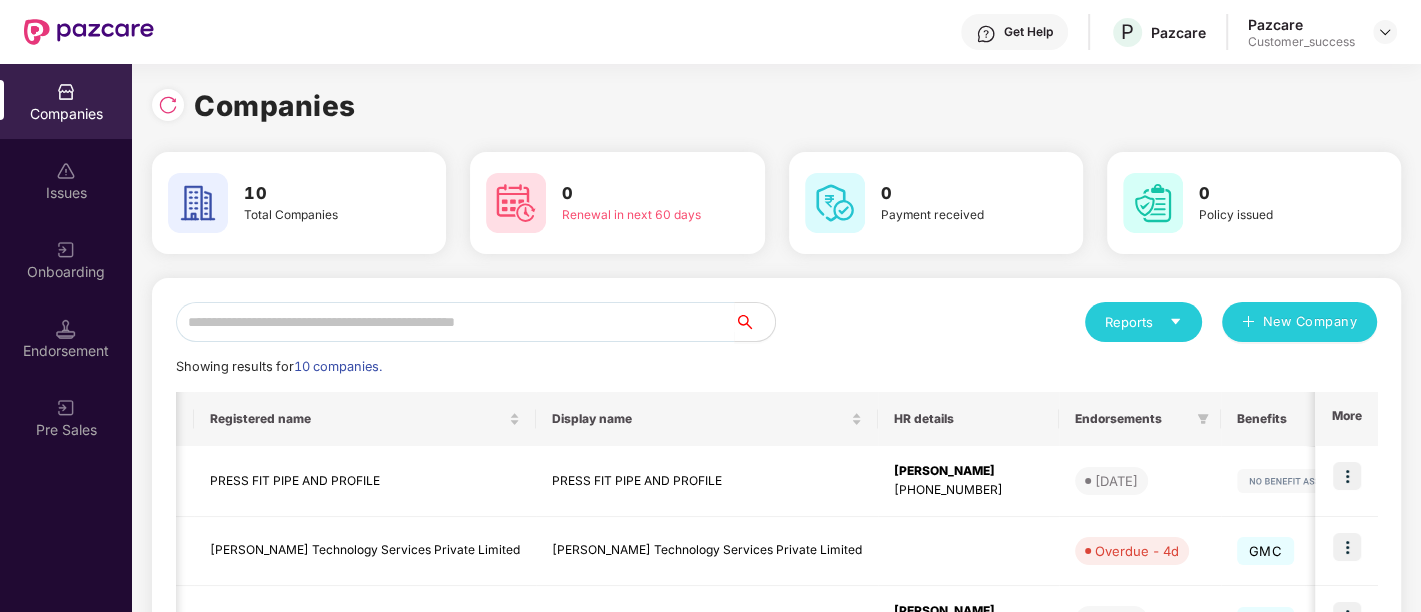 click on "Companies" at bounding box center (776, 106) 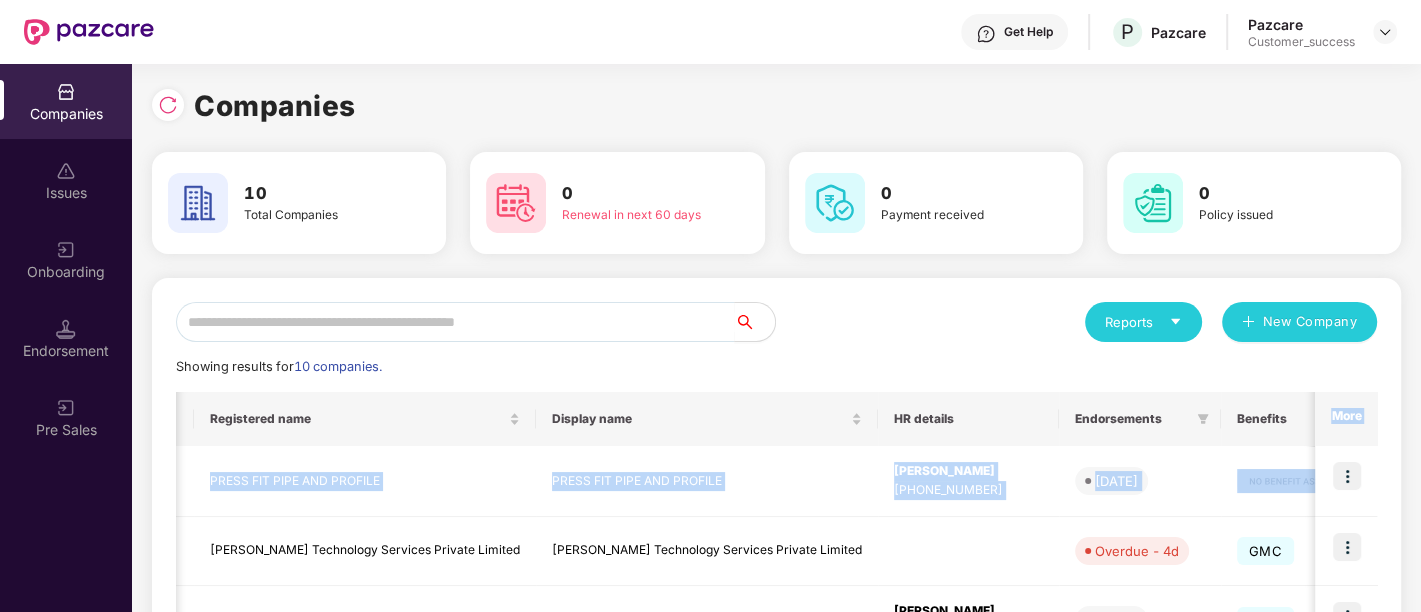 drag, startPoint x: 1407, startPoint y: 393, endPoint x: 1421, endPoint y: 505, distance: 112.871605 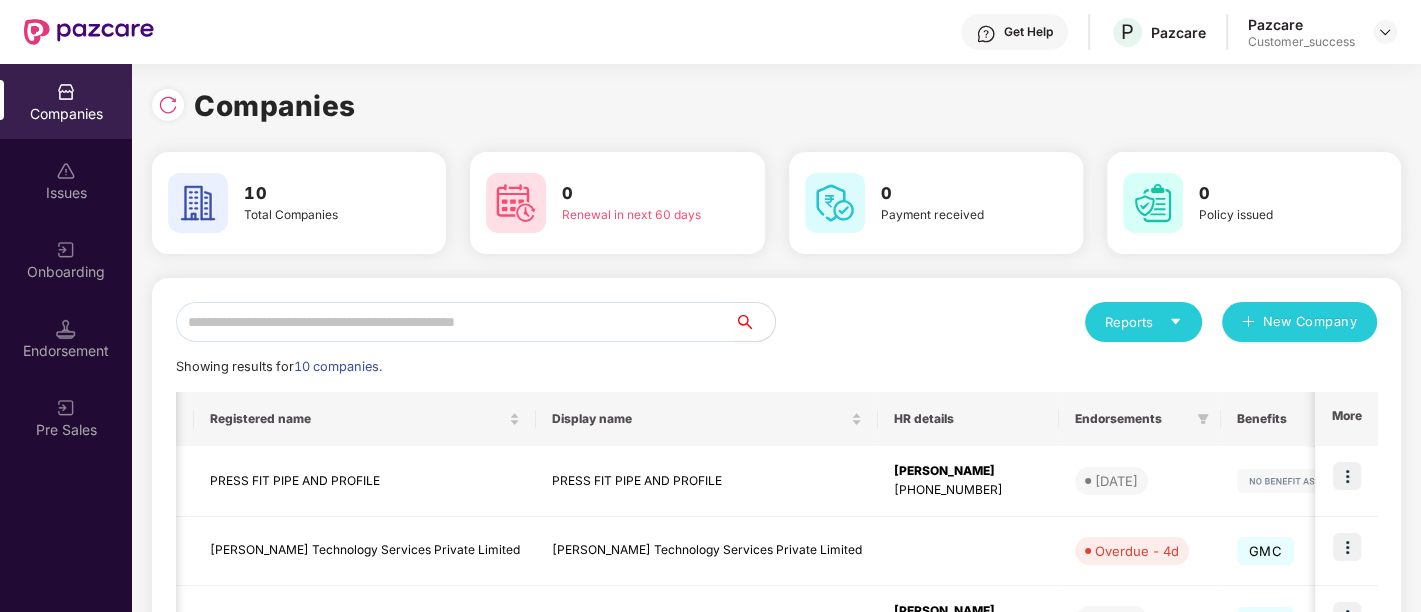 click on "Showing results for  10 companies." 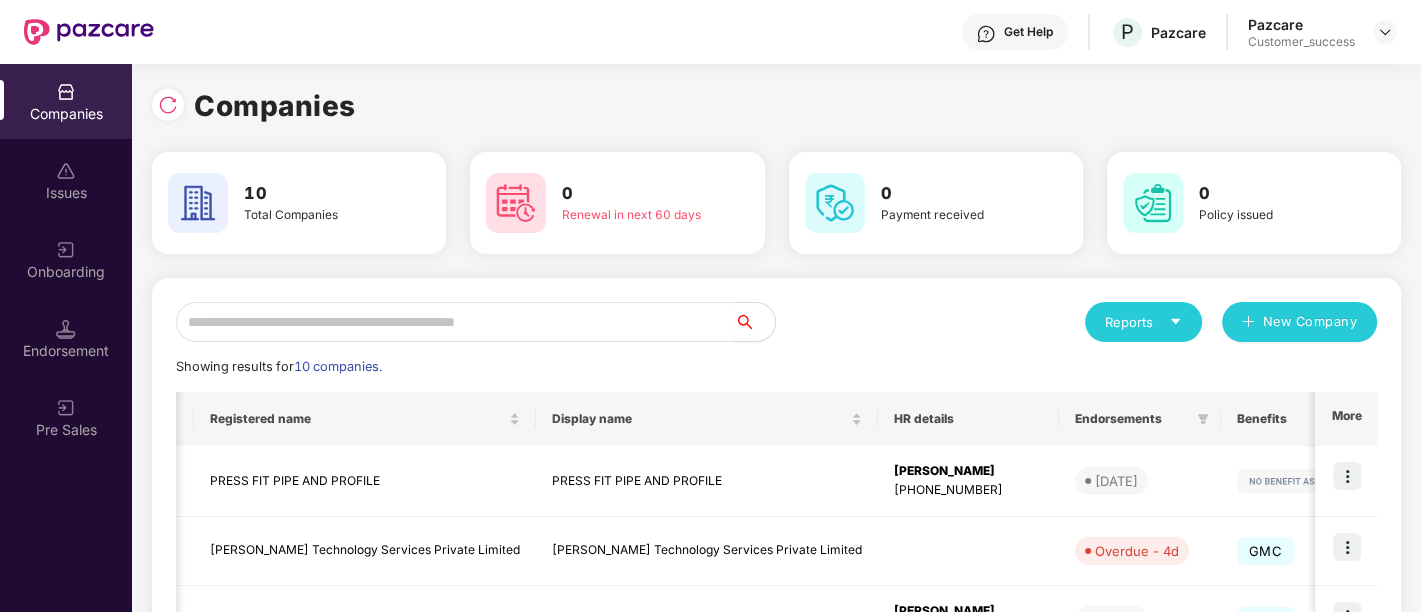 click on "Reports  New Company Showing results for  10 companies. Registered name Display name HR details Endorsements Benefits Earliest Renewal Issues Total Premium Ops Manager More                       PRESS FIT PIPE AND PROFILE PRESS FIT PIPE AND PROFILE Lavina  Jashani +918888522000 05 Jul 2025 - 0 ₹0   Kuhoo Technology Services Private Limited  Kuhoo Technology Services Private Limited    Overdue - 4d GMC 04 June 2026 0 ₹1,73,285.36   Monarch Networth Capital Limited Monarch Networth Capital Limited Shailesh Vasant Manjalkar +919833807894 11 Aug 2025 GMC 16 Jan 2026 0 ₹35,40,000 Siddique Ahmed P B siddique.ahmed@pazcare.com HY - Tech Engineers Limited HY - Tech Engineers Limited Akshay Bapu Patil +917977695293 Overdue - 227d GPA GMC 02 Nov 2025 0 ₹36,19,650 Nikhilesh Barve nikhilesh.barve@pazcare.com KUHOO FINANCE PRIVATE LIMITED KUHOO FINANCE PRIVATE LIMITED Krishna Bipin Vyas +919545724508 Overdue - 12d GMC 04 June 2026 0 ₹39,74,406.38   5X.Co 5X.Co Carlo Engracia  +919696030779 GMC 0 GPA 0" at bounding box center (776, 762) 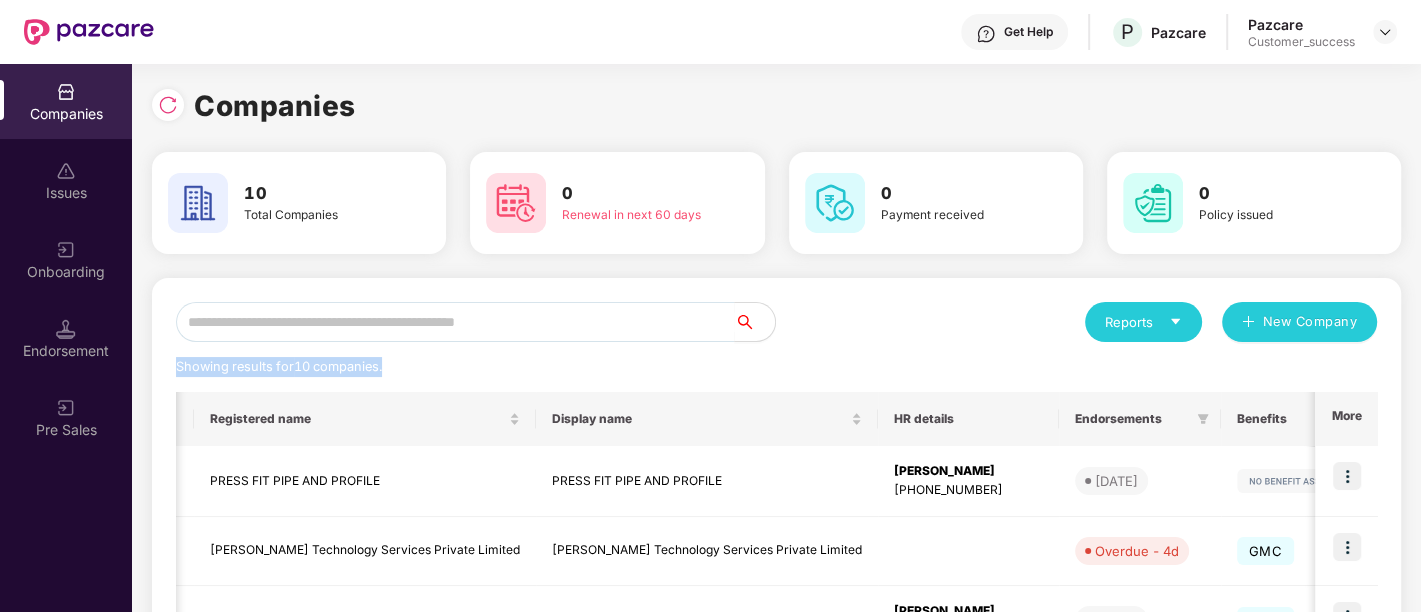 drag, startPoint x: 1397, startPoint y: 306, endPoint x: 1421, endPoint y: 346, distance: 46.647614 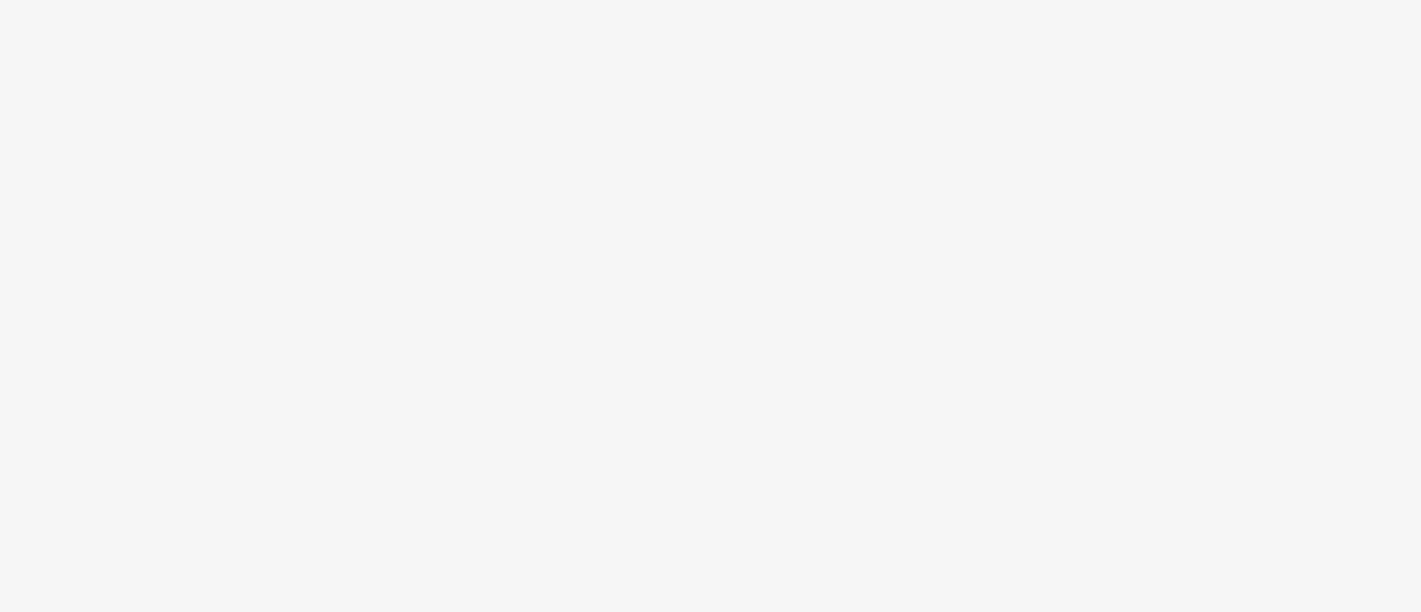 scroll, scrollTop: 0, scrollLeft: 0, axis: both 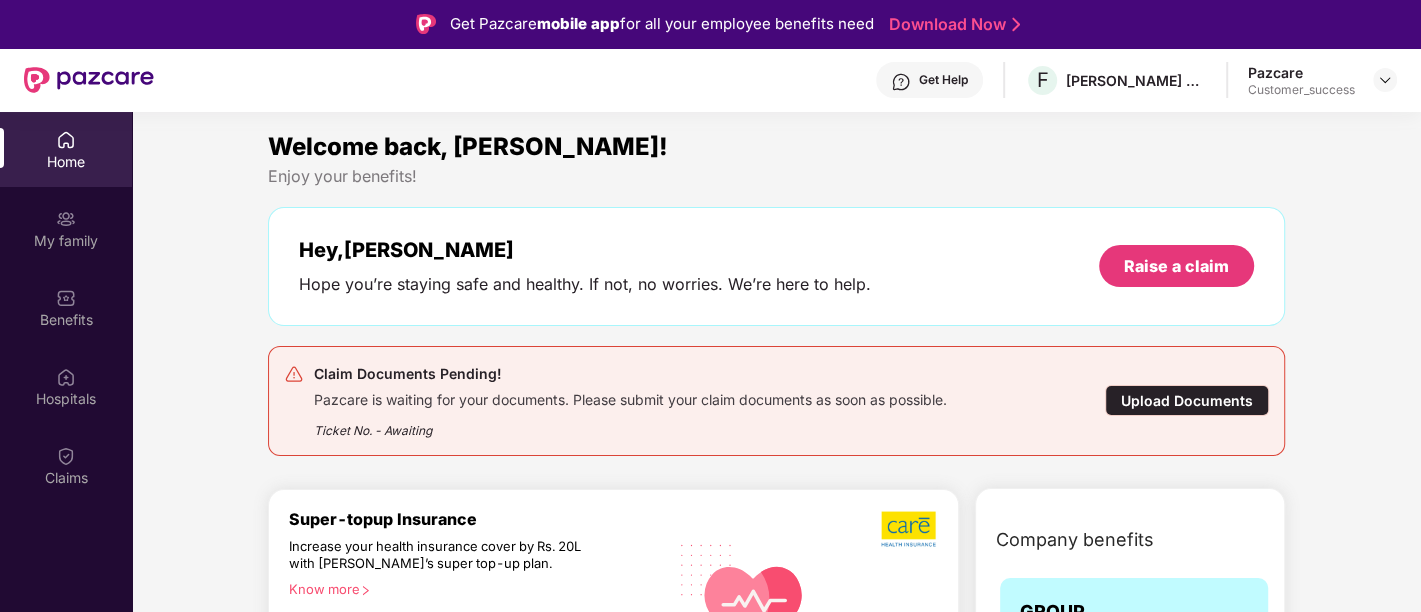 click on "Welcome back, [PERSON_NAME]! Enjoy your benefits! Hey,  [PERSON_NAME] Hope you’re staying safe and healthy. If not, no worries. We’re here to help. Raise a claim Claim Documents Pending! Pazcare is waiting for your documents. Please submit your claim documents as soon as possible. Ticket No. - Awaiting Upload Documents" at bounding box center [776, 300] 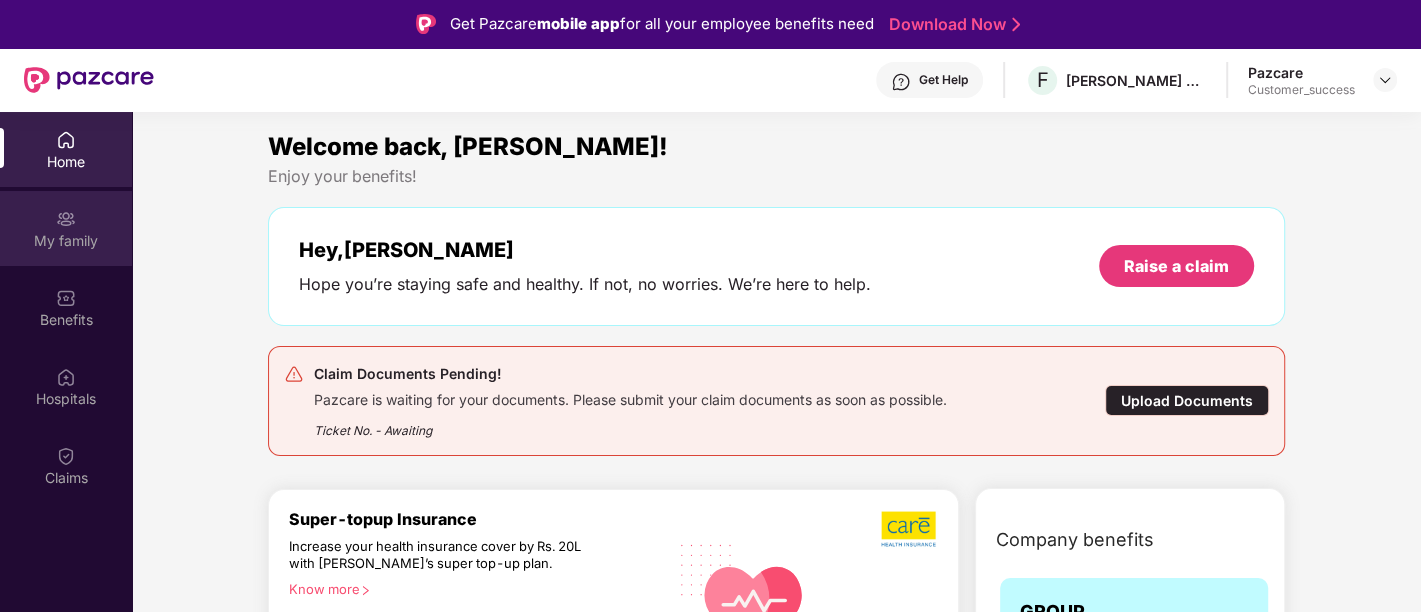 click on "My family" at bounding box center [66, 228] 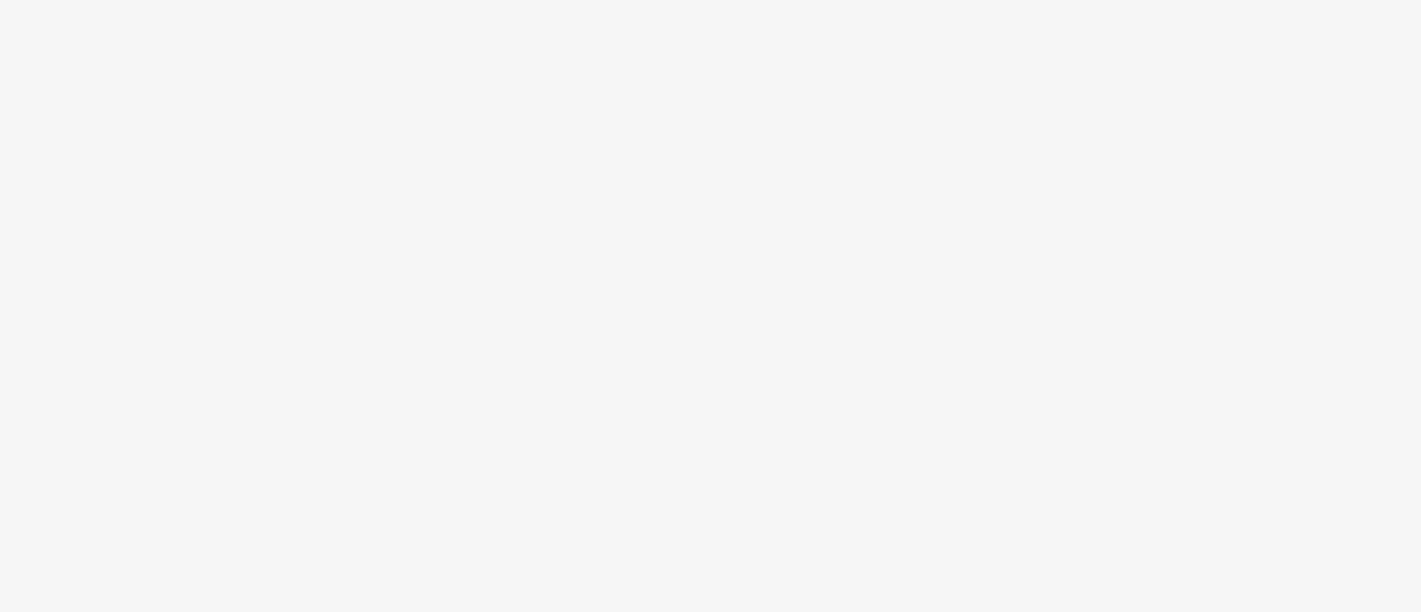 scroll, scrollTop: 0, scrollLeft: 0, axis: both 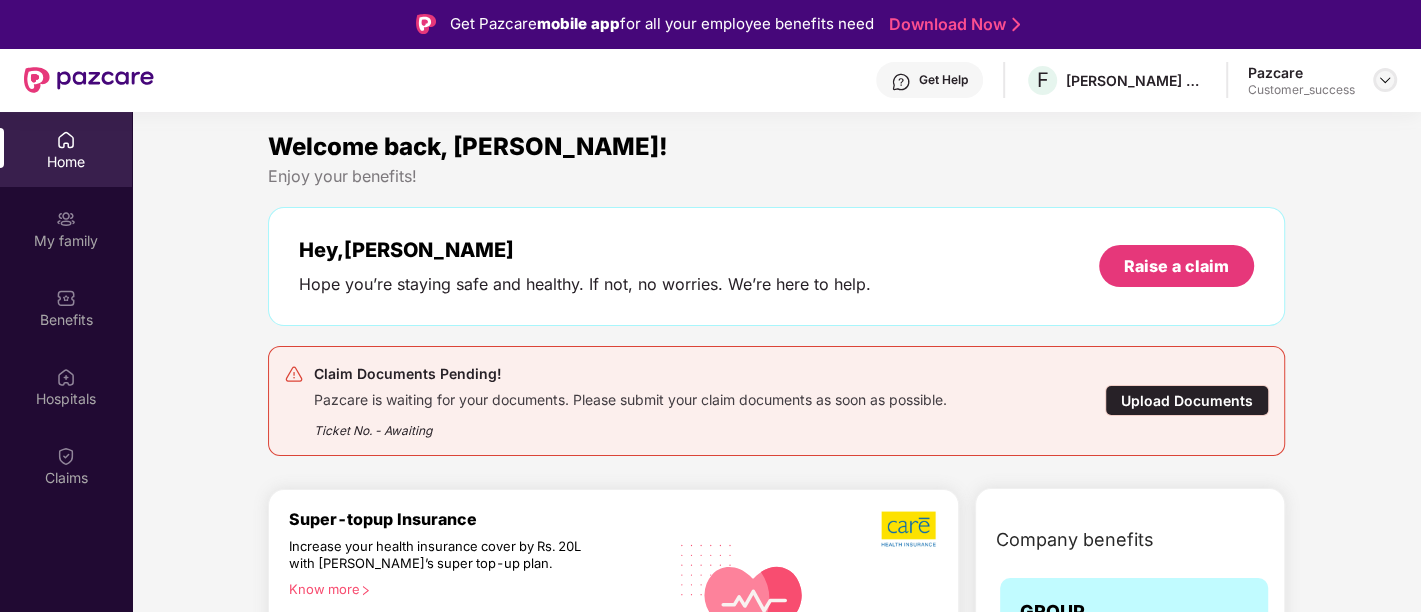 click at bounding box center (1385, 80) 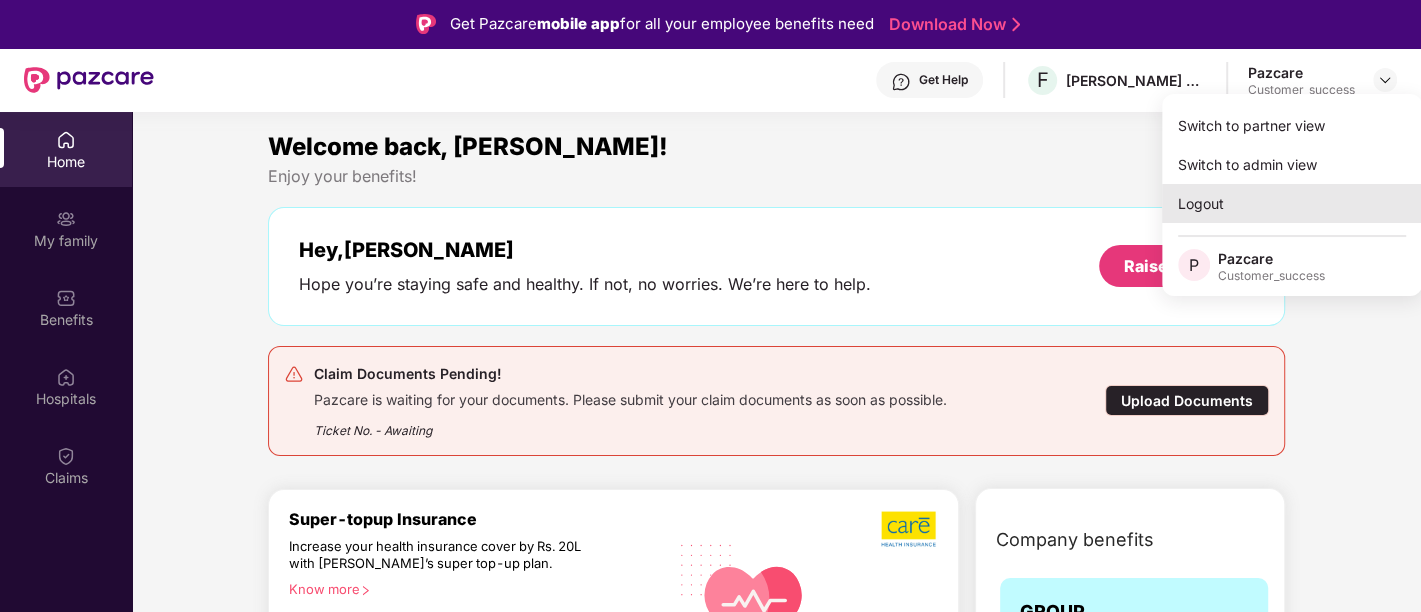 click on "Logout" at bounding box center [1292, 203] 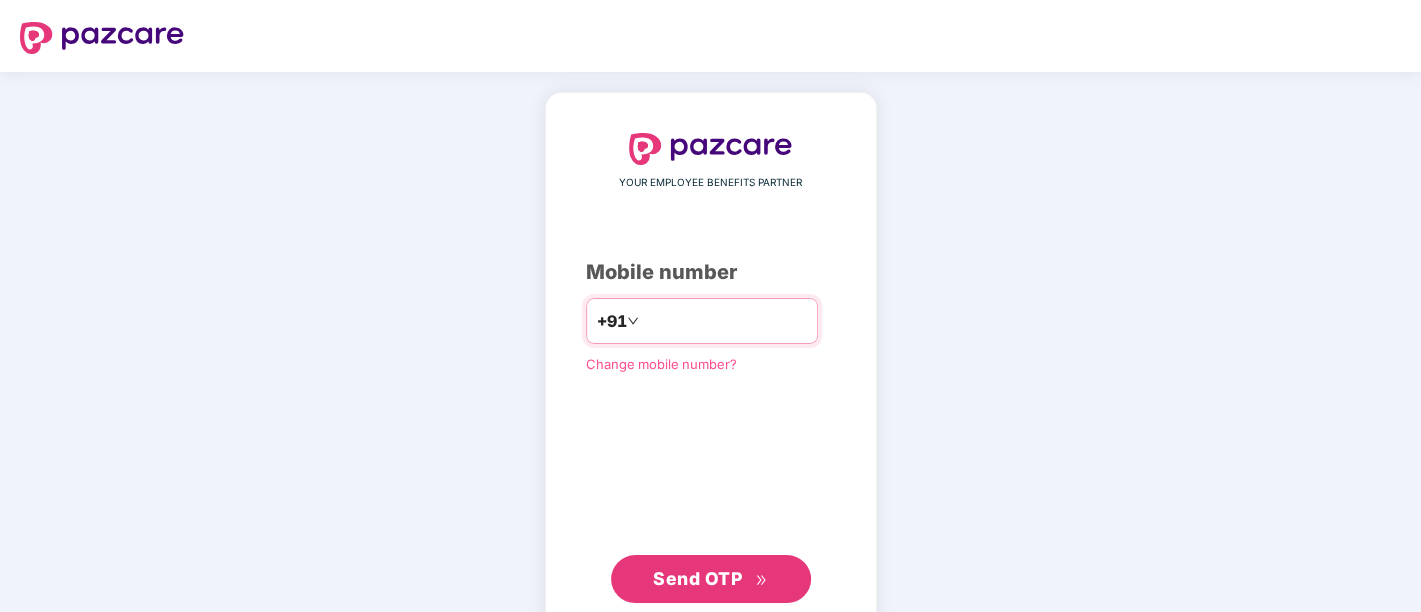 click at bounding box center [725, 321] 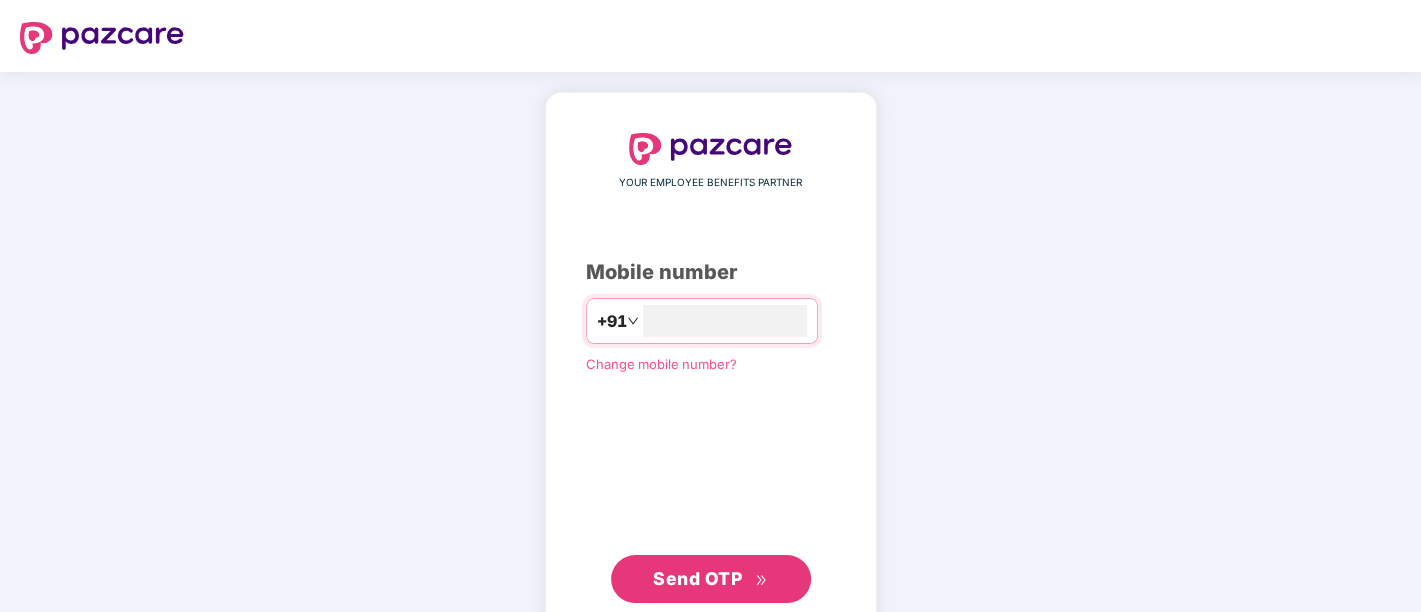 type on "**********" 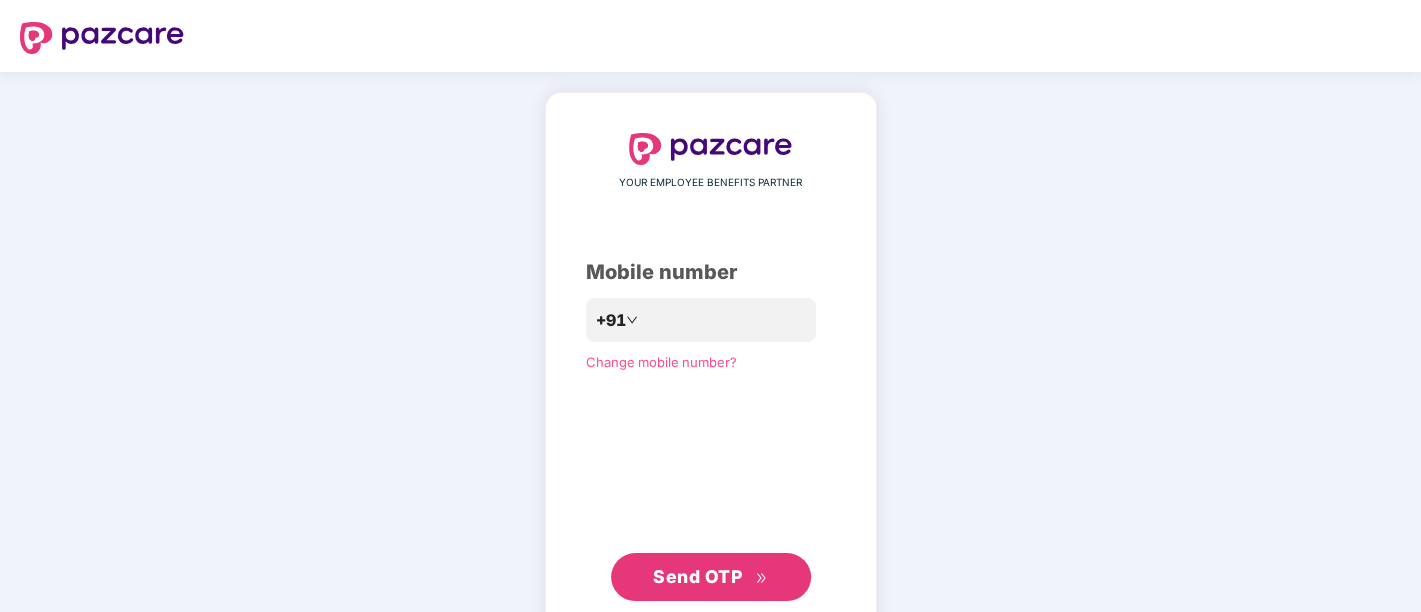 click on "Send OTP" at bounding box center [697, 576] 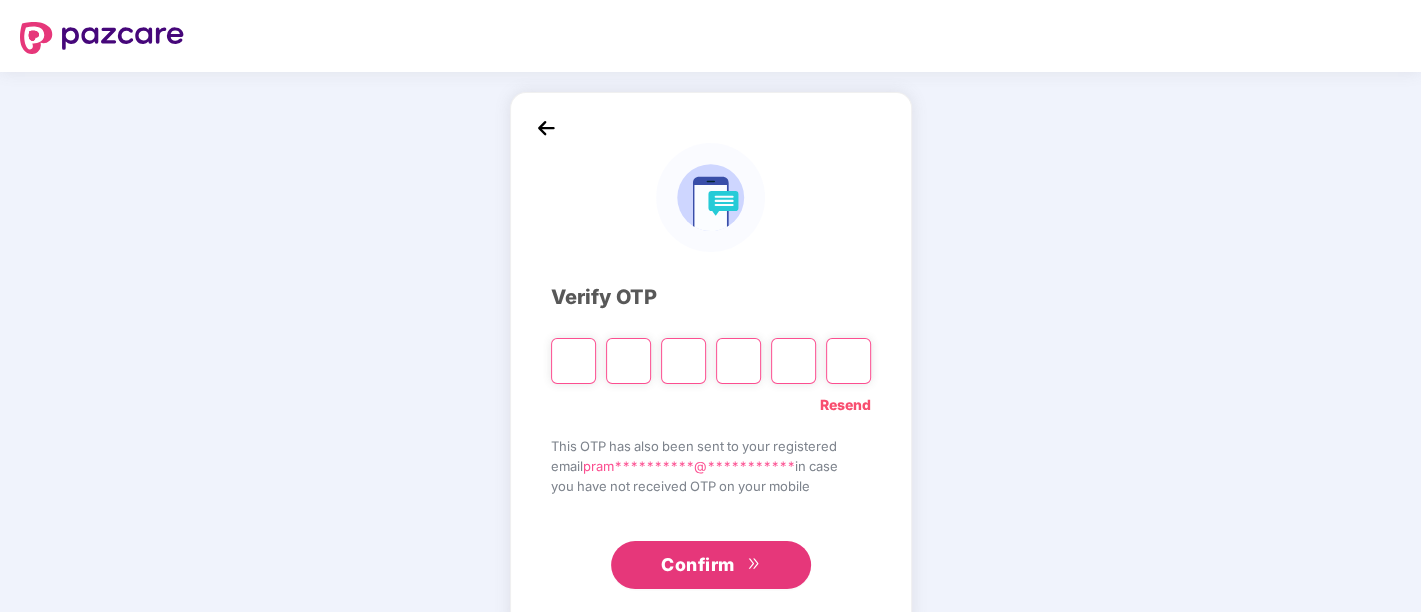 paste on "*" 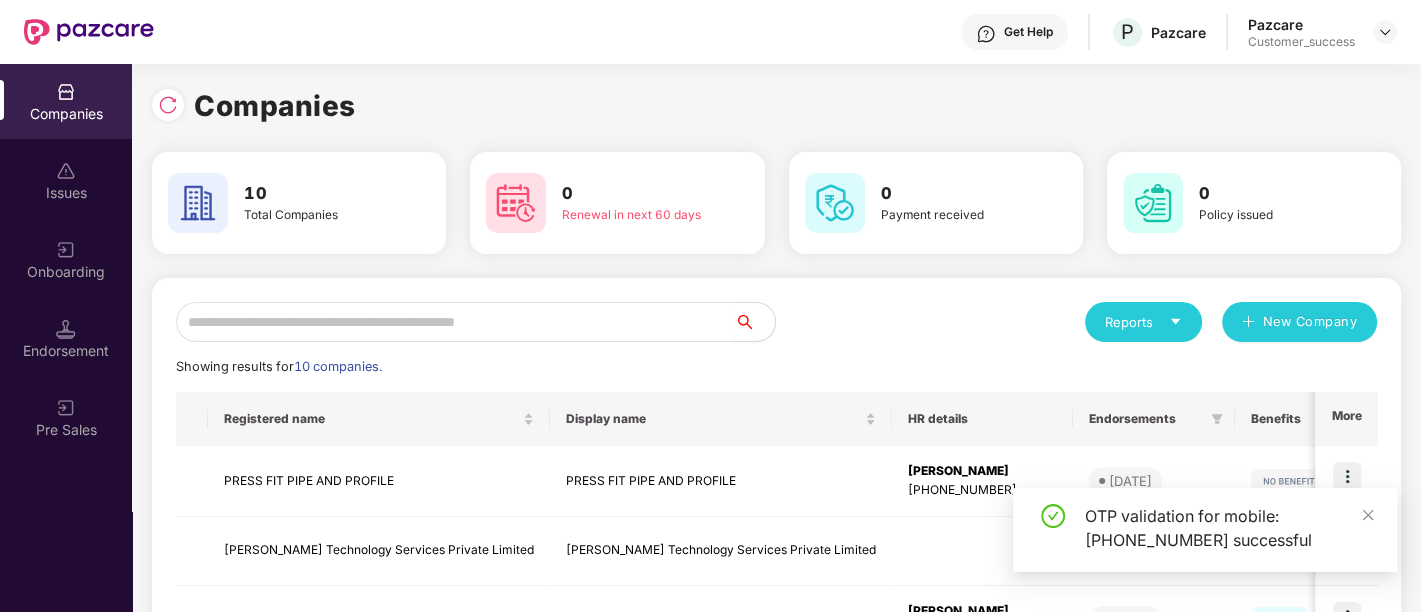 click on "Reports  New Company" at bounding box center (1077, 322) 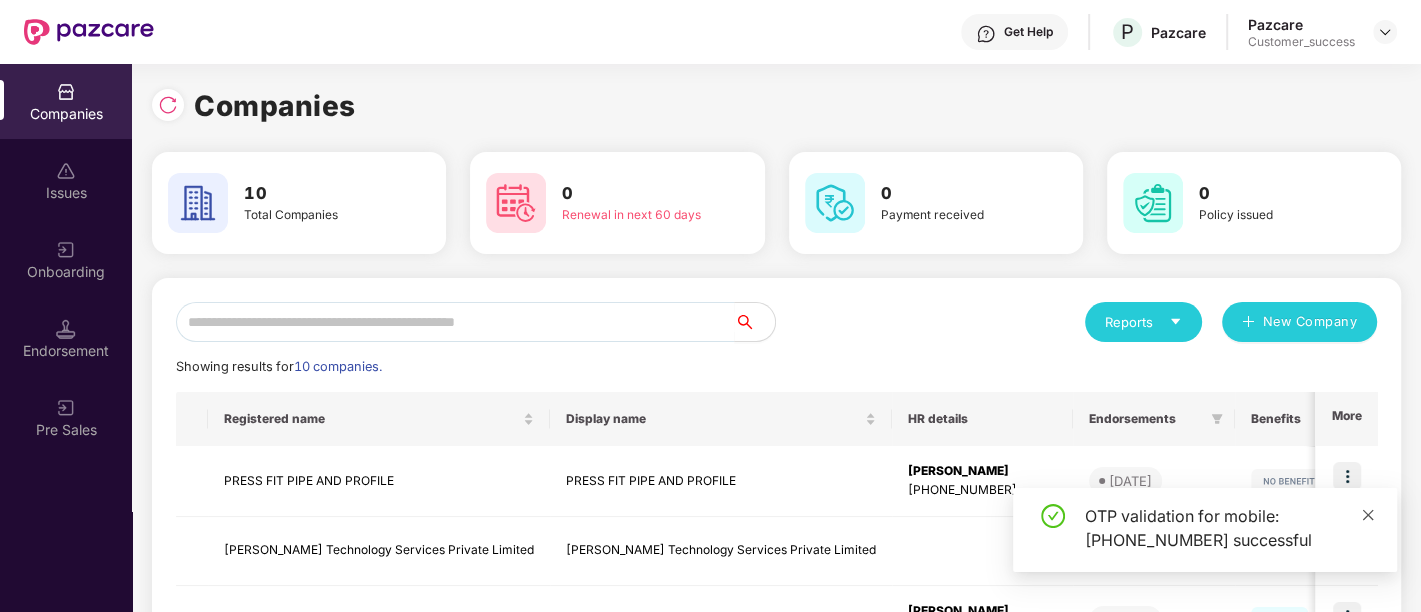 click 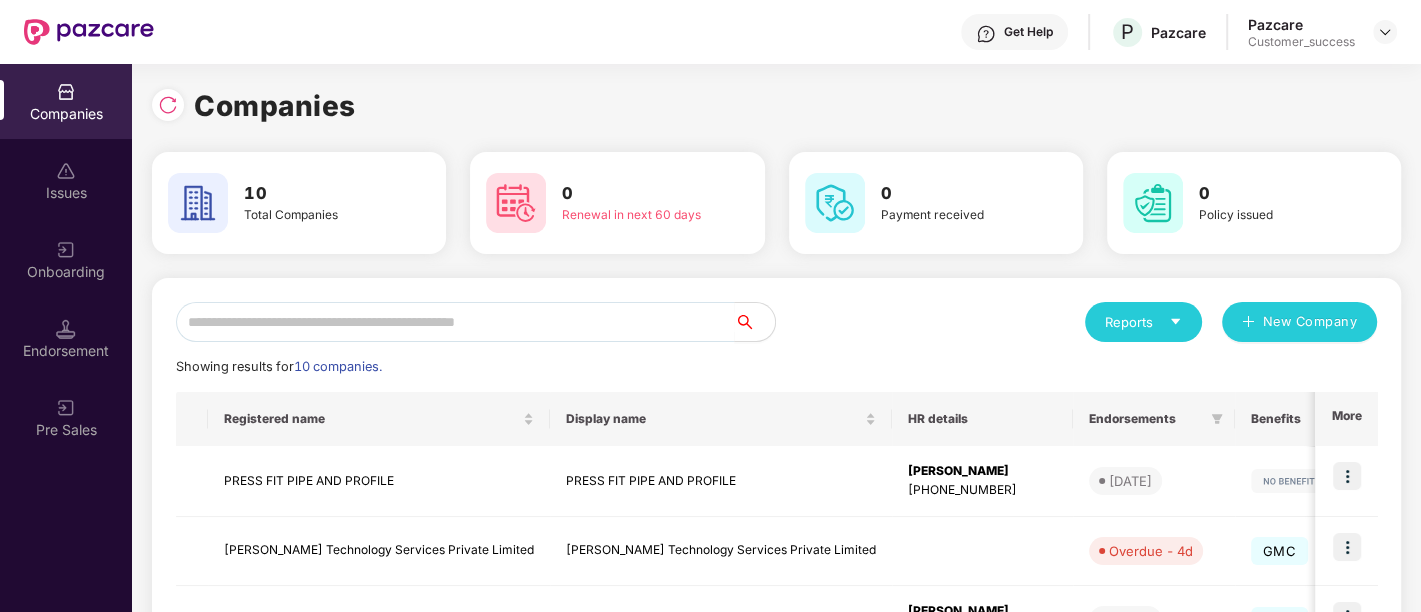 click on "Showing results for  10 companies." 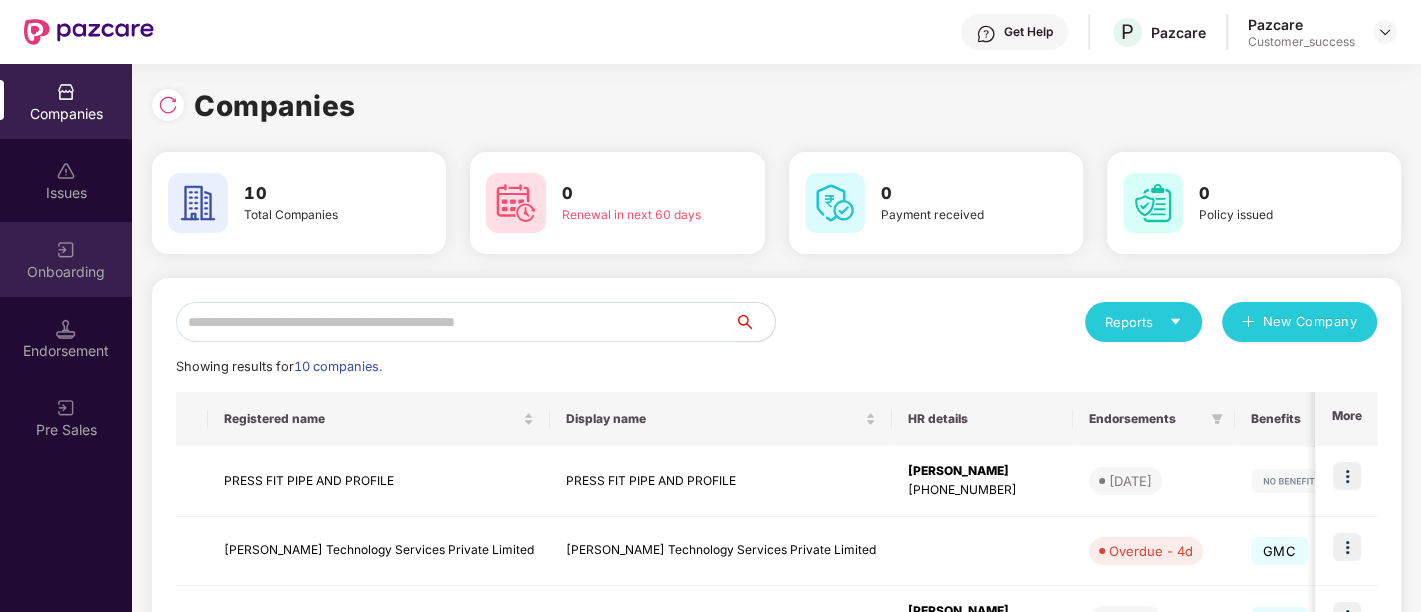 click on "Onboarding" at bounding box center [66, 272] 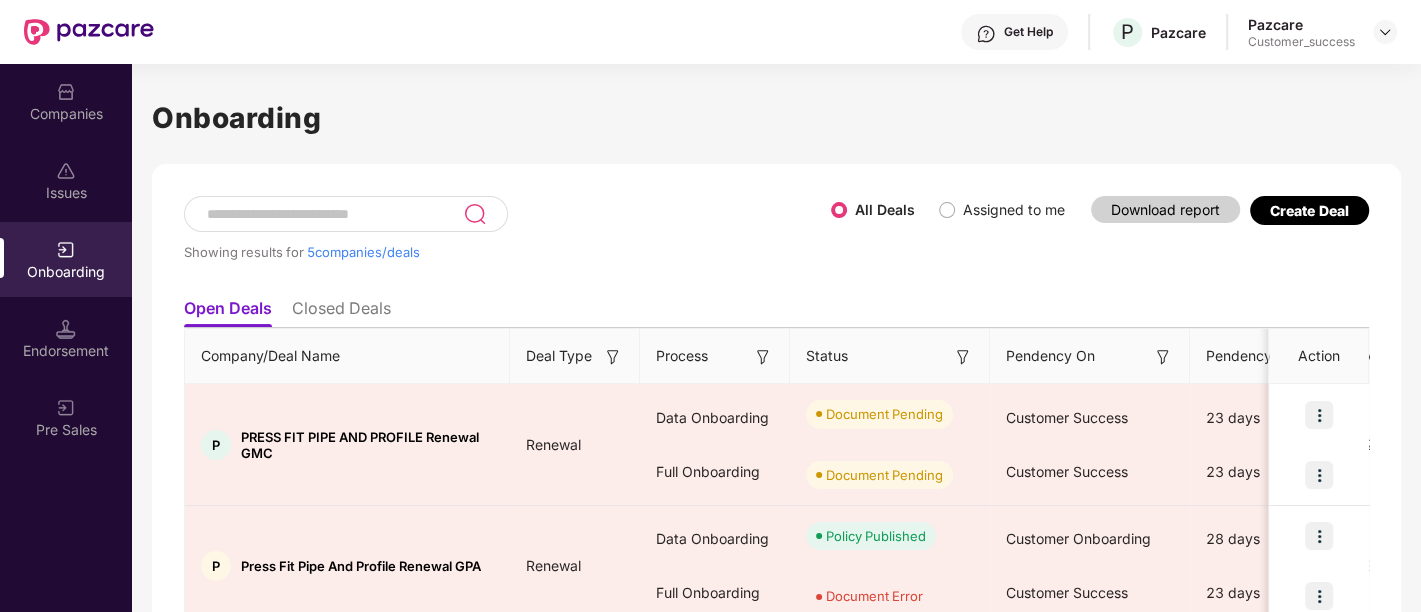 click on "Assigned to me" at bounding box center [1014, 210] 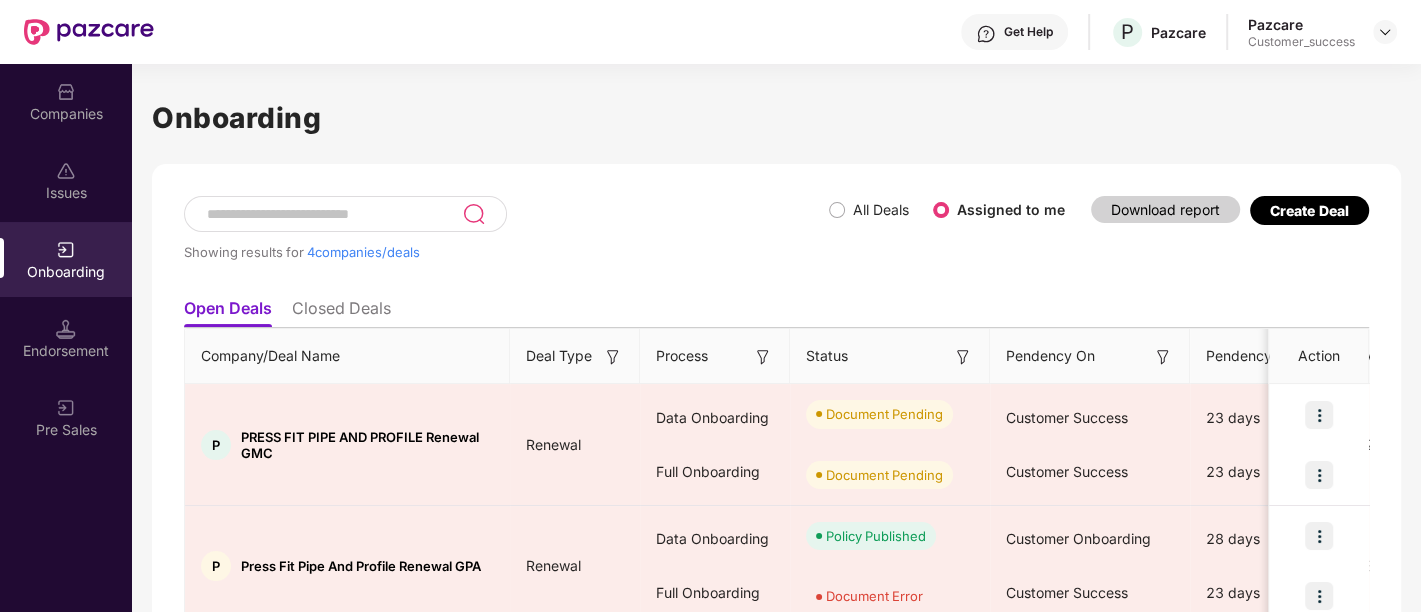 click on "Endorsement" at bounding box center [66, 338] 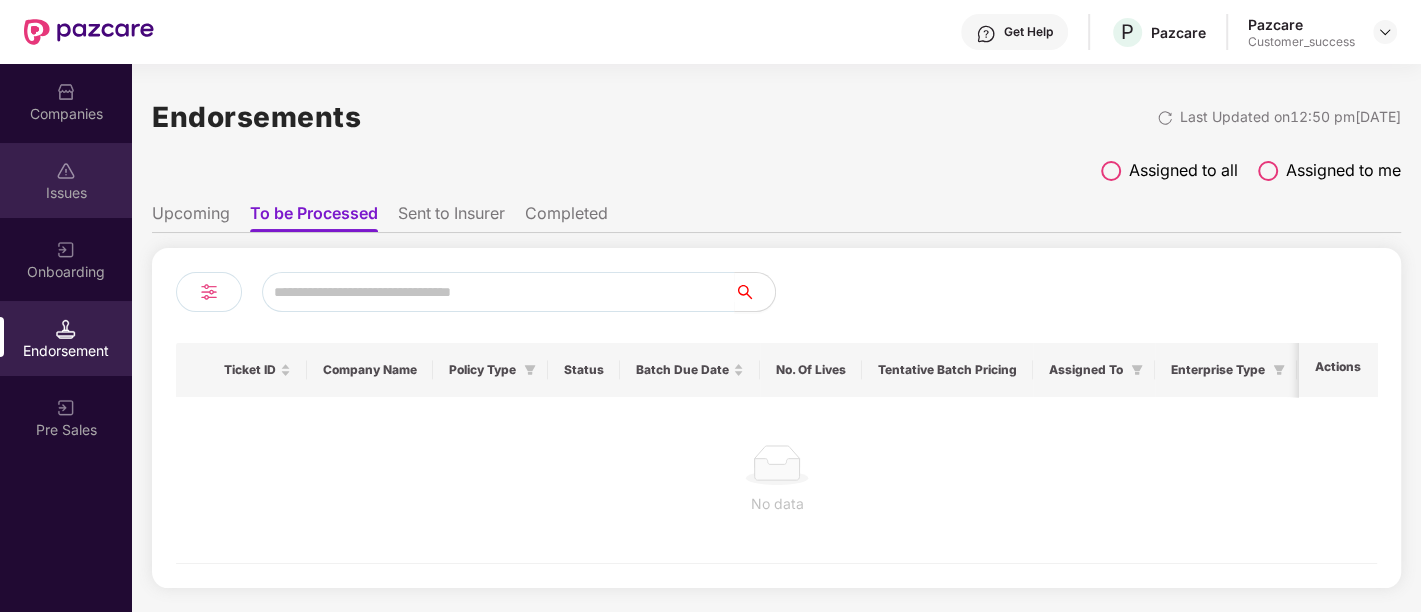 click on "Issues" at bounding box center [66, 180] 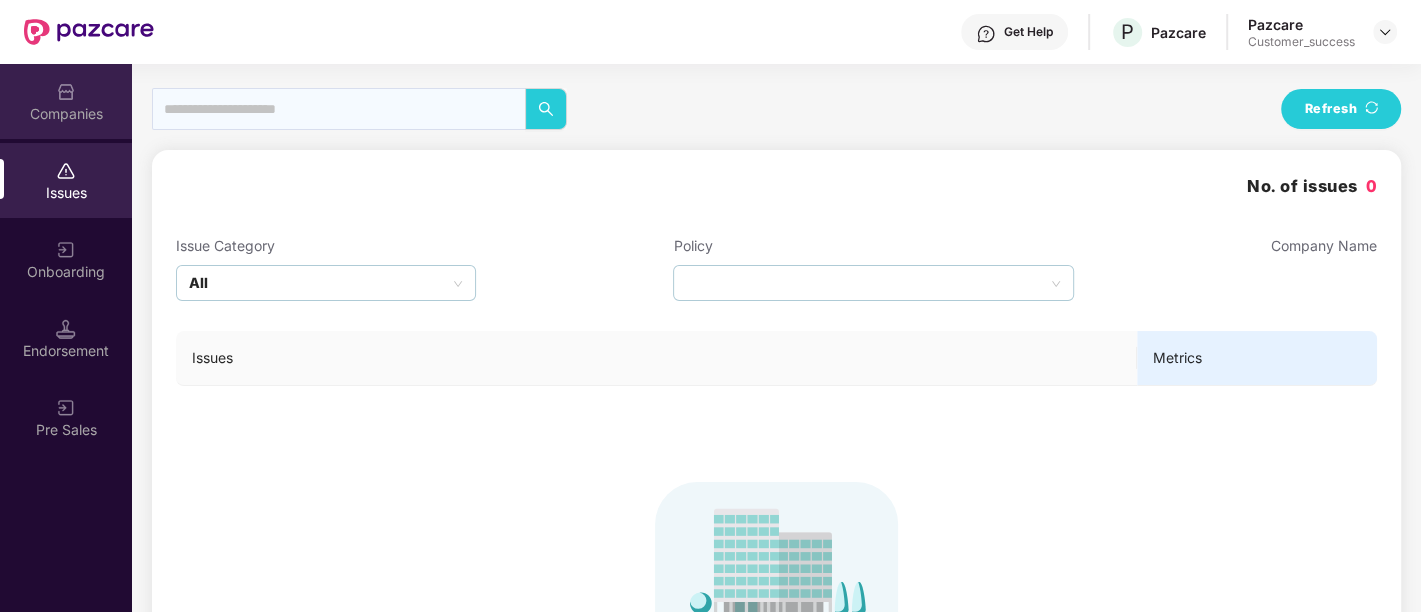click on "Companies" at bounding box center (66, 101) 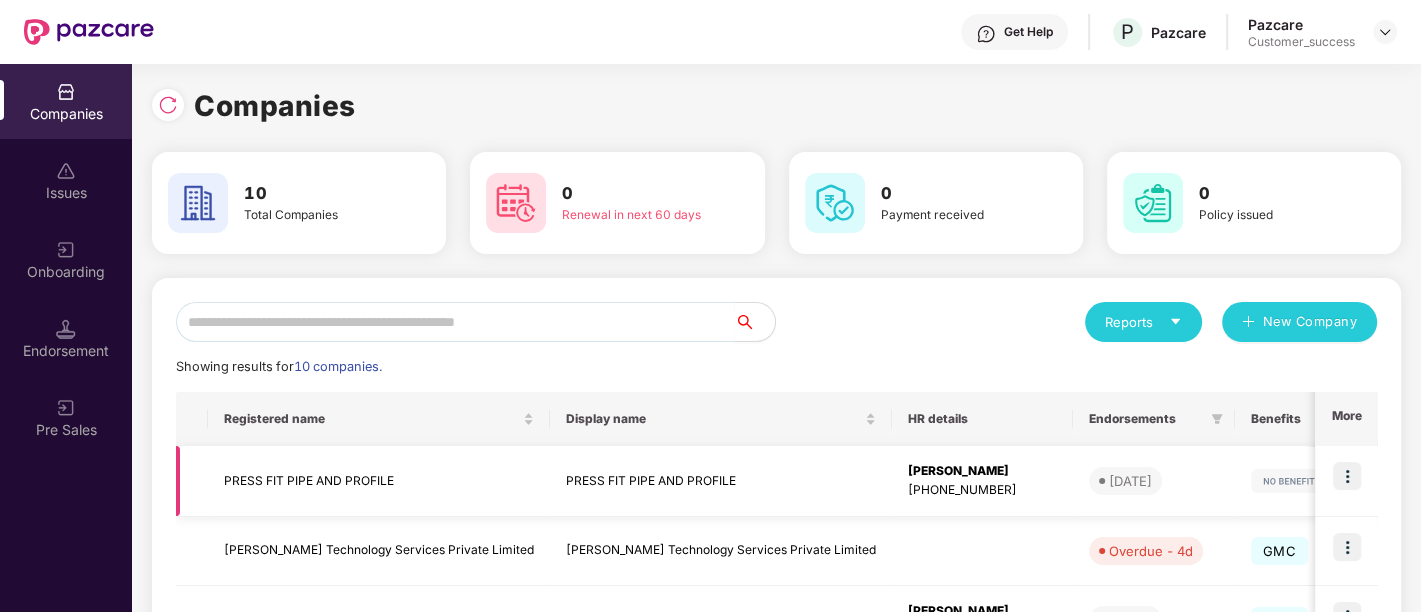 click on "PRESS FIT PIPE AND PROFILE" at bounding box center (721, 481) 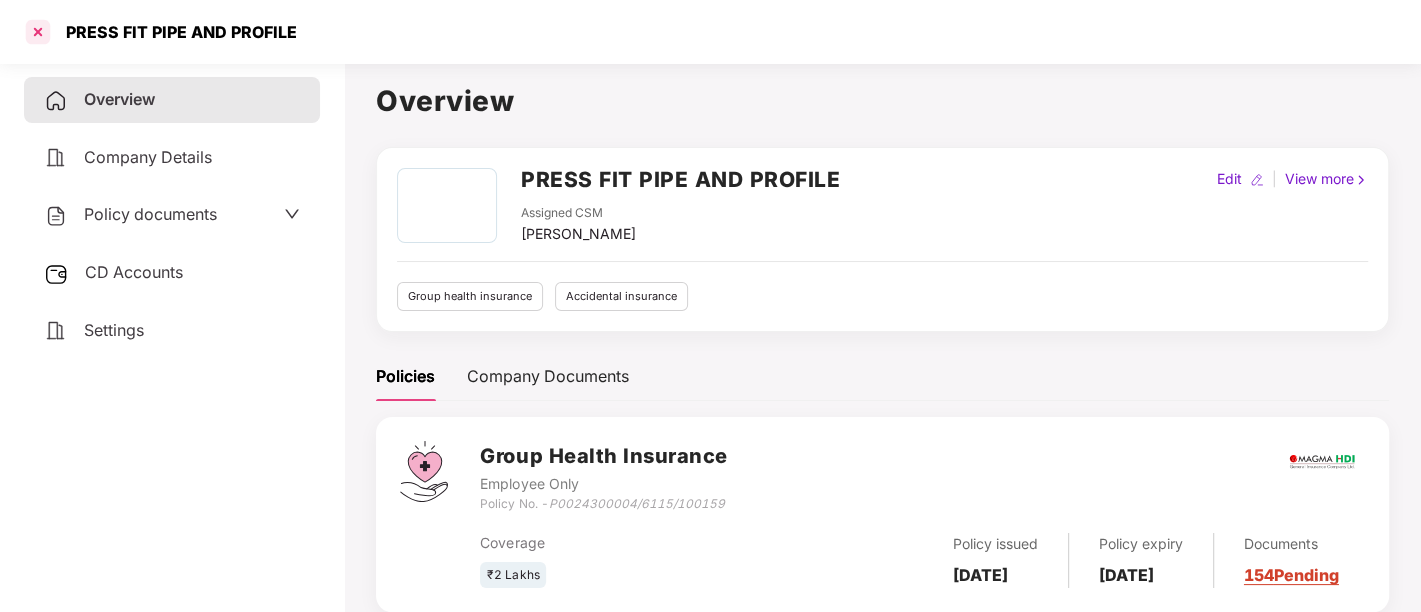 click at bounding box center (38, 32) 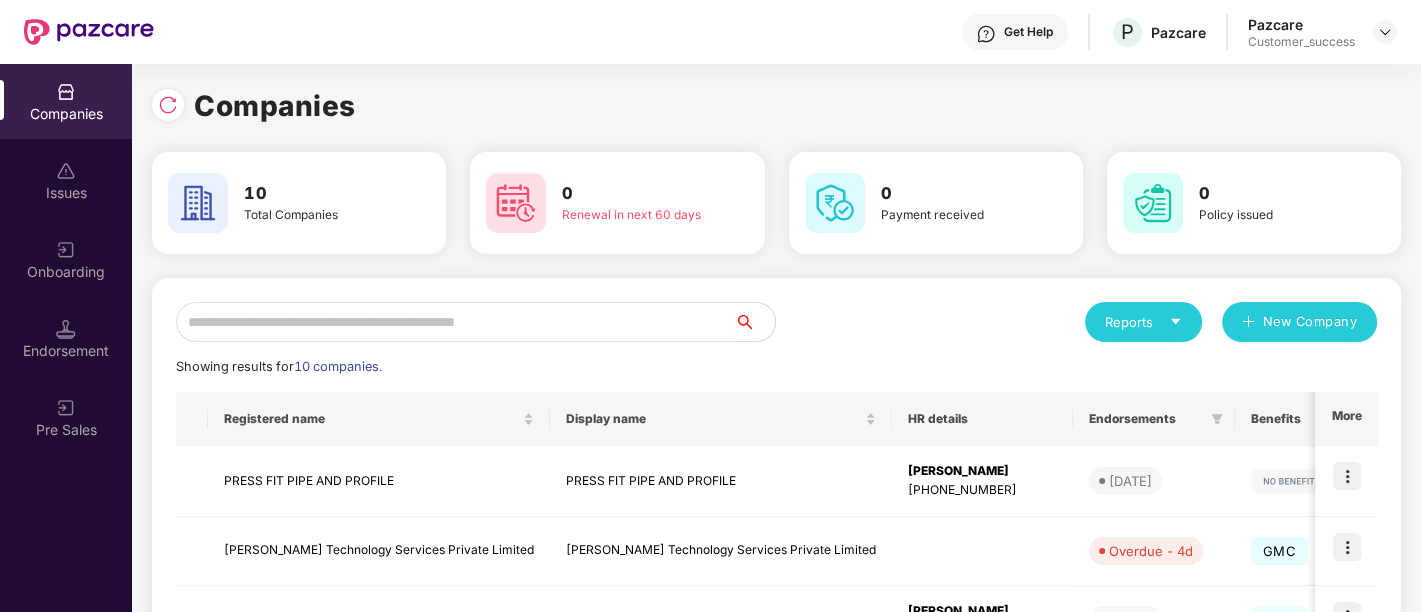 click on "Reports  New Company" at bounding box center [1077, 322] 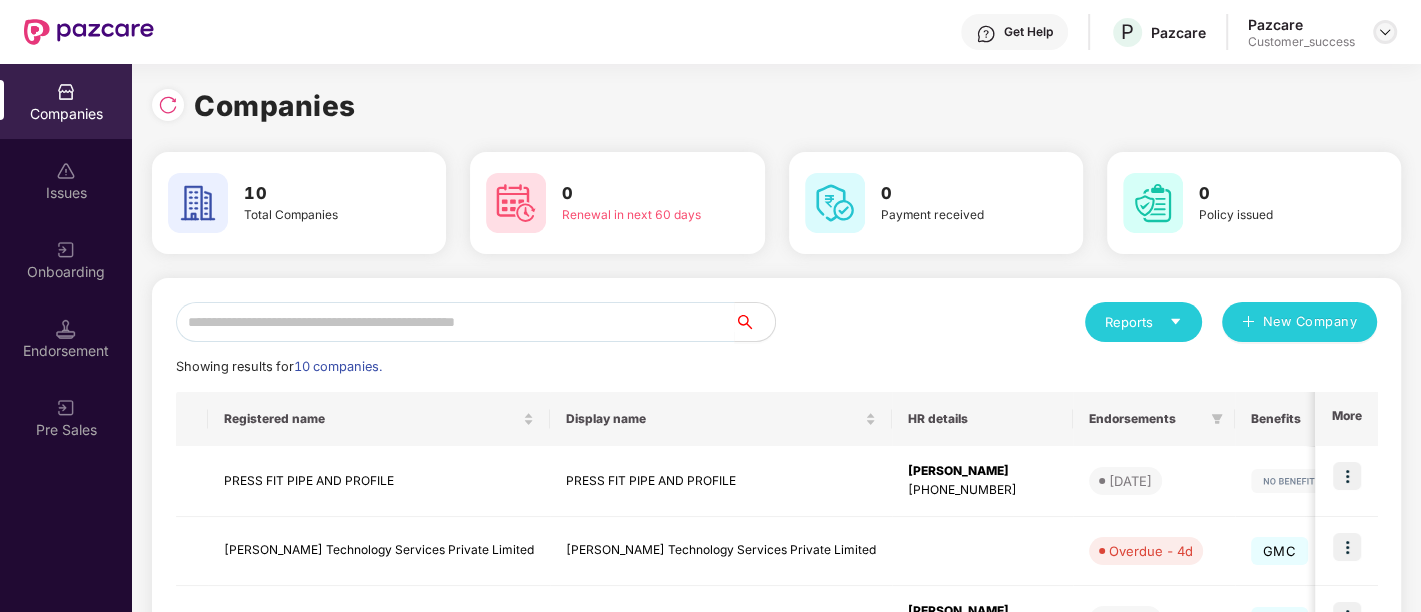 click at bounding box center [1385, 32] 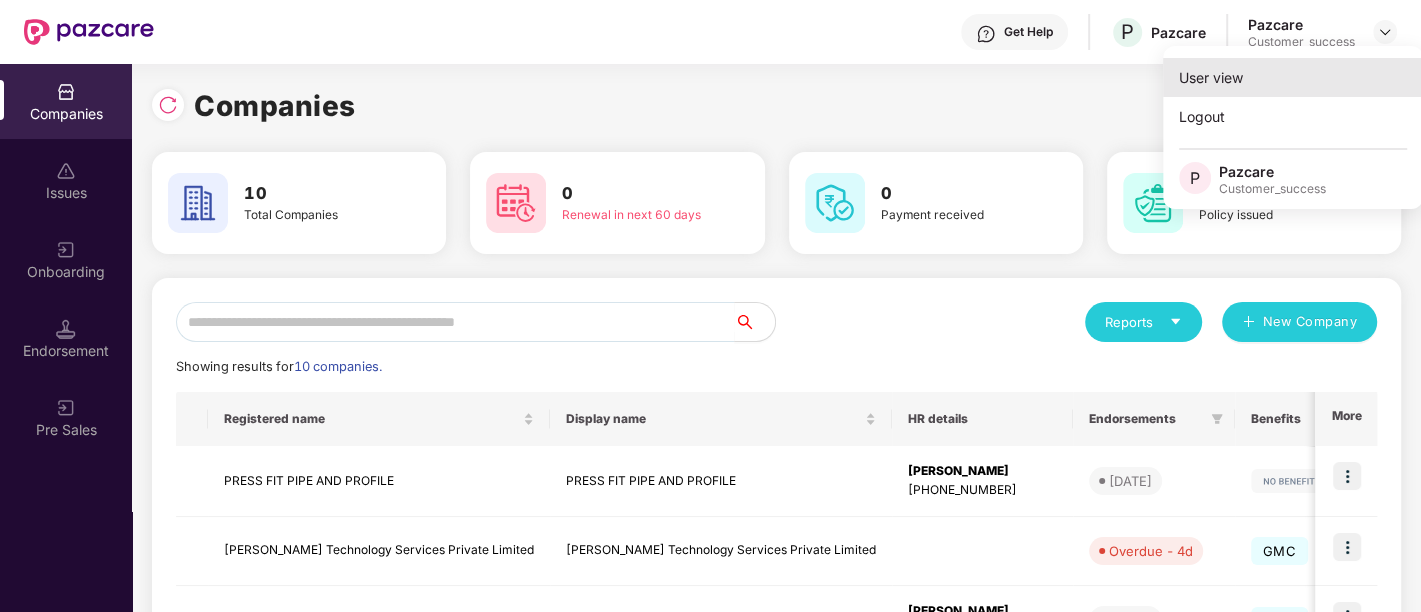 click on "User view" at bounding box center [1293, 77] 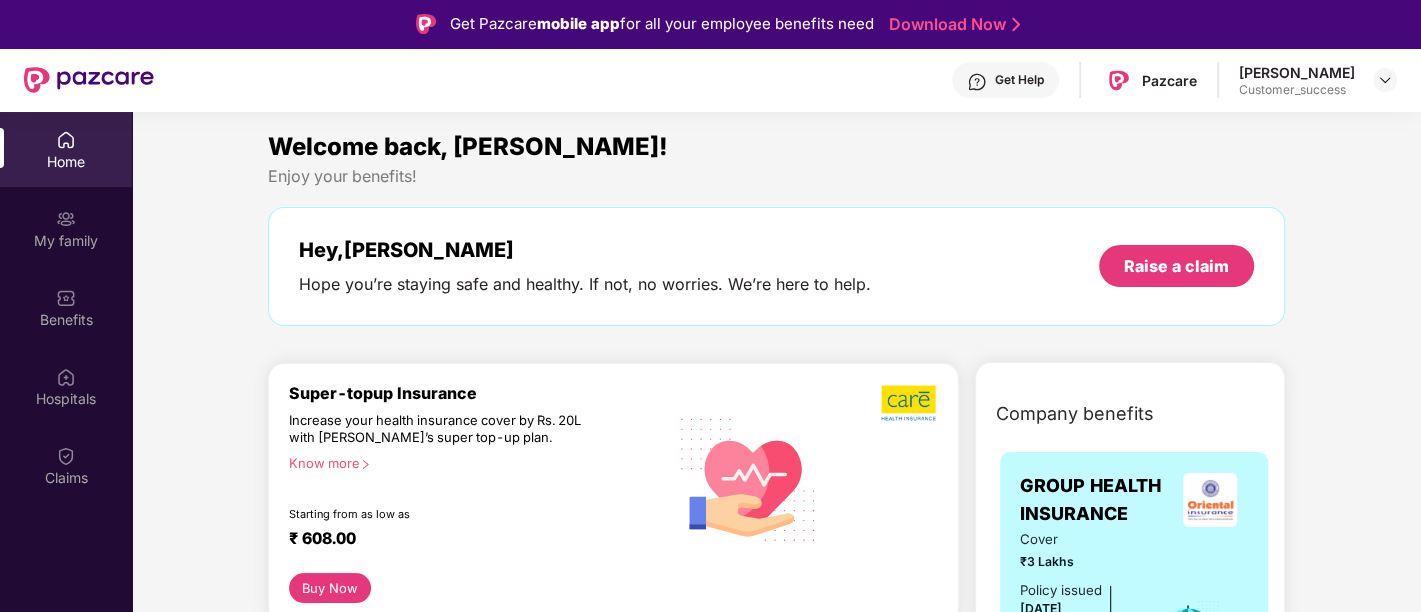 click on "Welcome back, Pramila!" at bounding box center [776, 147] 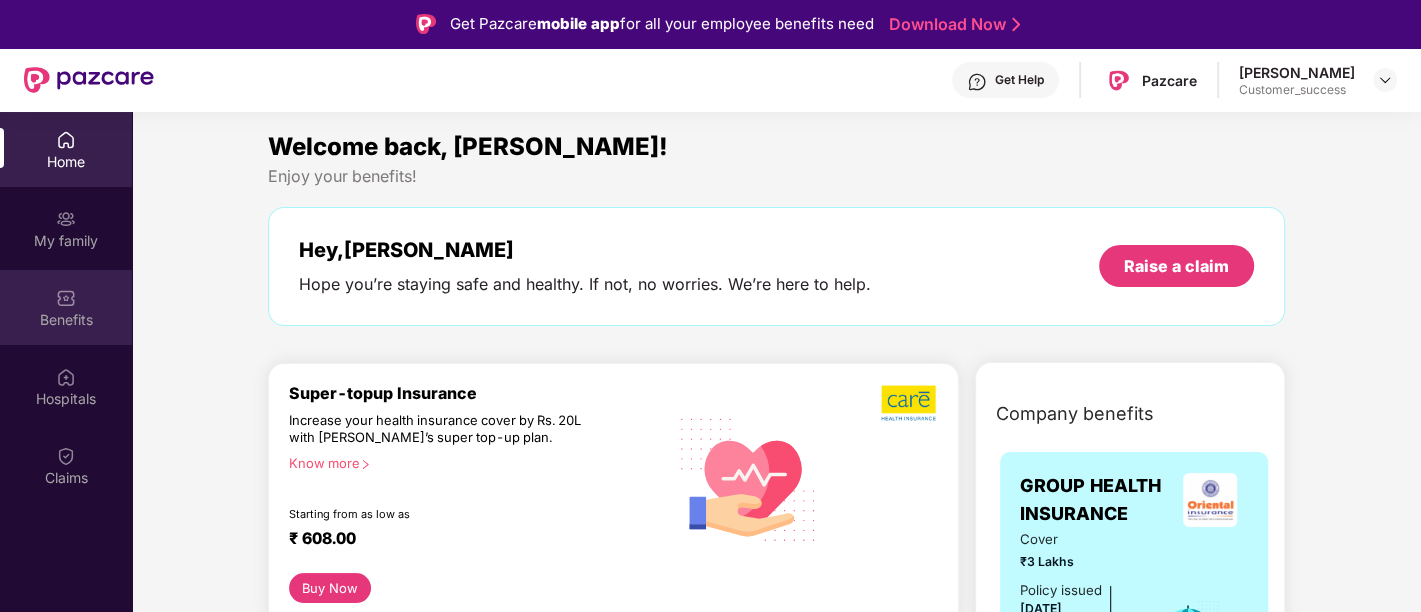 click on "Benefits" at bounding box center [66, 307] 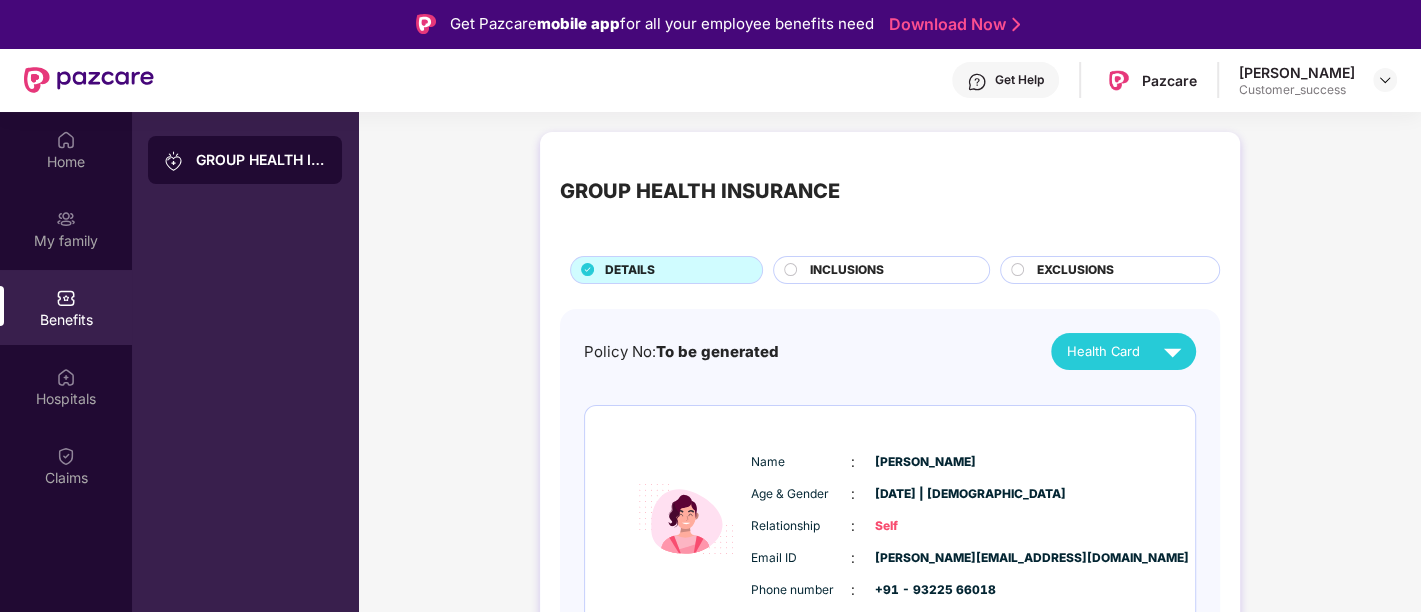 click on "GROUP HEALTH INSURANCE DETAILS INCLUSIONS EXCLUSIONS Policy No:  To be generated Health Card Name : Pramila Shinde Age & Gender : 29 Oct 1985 | Female Relationship : Self Email ID : pramila.shinde@pazcare.com Phone number : +91 - 93225 66018 Pending ECard ID (UHID) generation Name : Chetan Janardan Shindem Age & Gender : 27 May 1984 | Male Relationship : Spouse Email ID : pramila.shinde@pazcare.com Phone number : +91 - 93225 66018 Pending ECard ID (UHID) generation Name : Viraj Chetan Shinde Age & Gender : 18 Mar 2013 | Male Relationship : Child Email ID : pramila.shinde@pazcare.com Phone number : +91 - 93225 66018 Pending ECard ID (UHID) generation Name : Rajvi Chetan Shinde Age & Gender : 15 Apr 2019 | Female Relationship : Child Email ID : pramila.shinde@pazcare.com Phone number : +91 - 93225 66018 Pending ECard ID (UHID) generation" at bounding box center [889, 937] 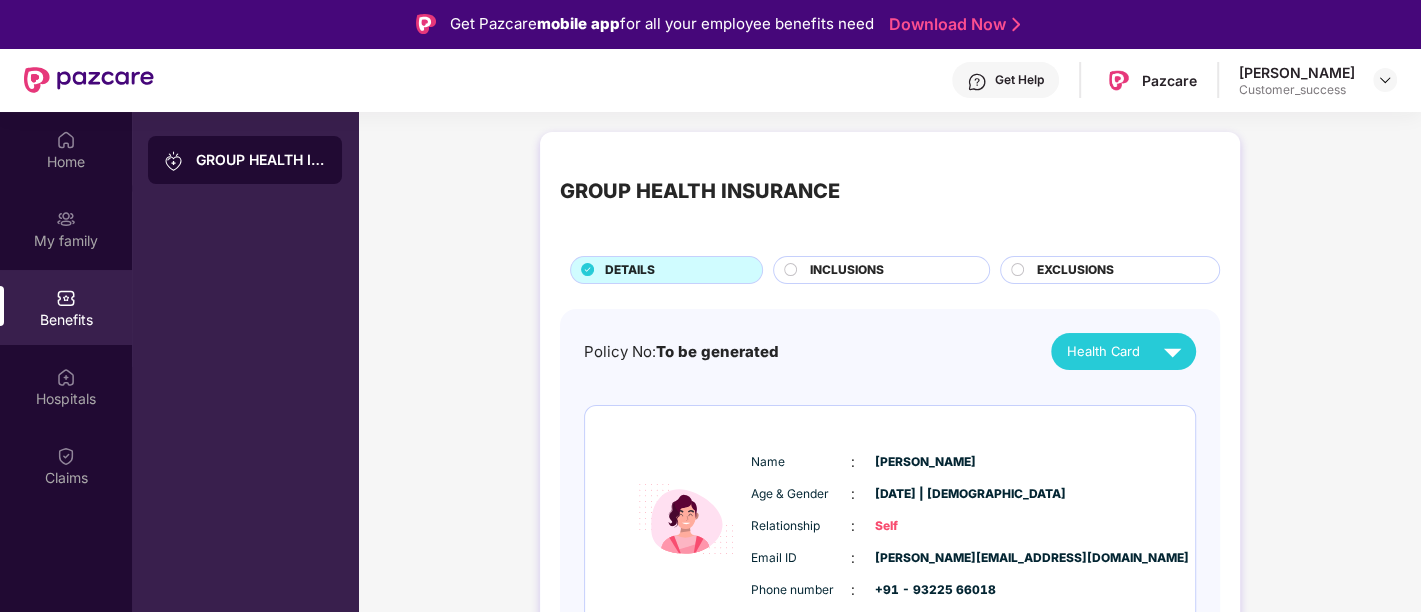 click on "GROUP HEALTH INSURANCE DETAILS INCLUSIONS EXCLUSIONS Policy No:  To be generated Health Card Name : Pramila Shinde Age & Gender : 29 Oct 1985 | Female Relationship : Self Email ID : pramila.shinde@pazcare.com Phone number : +91 - 93225 66018 Pending ECard ID (UHID) generation Name : Chetan Janardan Shindem Age & Gender : 27 May 1984 | Male Relationship : Spouse Email ID : pramila.shinde@pazcare.com Phone number : +91 - 93225 66018 Pending ECard ID (UHID) generation Name : Viraj Chetan Shinde Age & Gender : 18 Mar 2013 | Male Relationship : Child Email ID : pramila.shinde@pazcare.com Phone number : +91 - 93225 66018 Pending ECard ID (UHID) generation Name : Rajvi Chetan Shinde Age & Gender : 15 Apr 2019 | Female Relationship : Child Email ID : pramila.shinde@pazcare.com Phone number : +91 - 93225 66018 Pending ECard ID (UHID) generation" at bounding box center [889, 937] 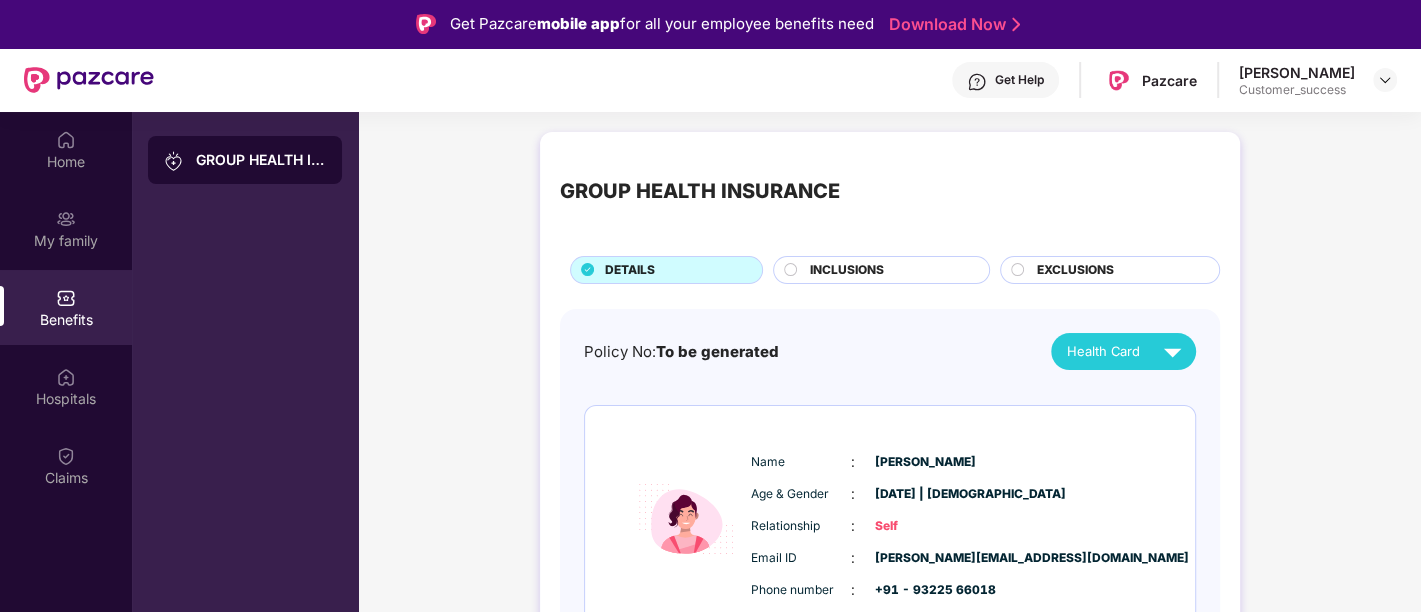 click on "GROUP HEALTH INSURANCE DETAILS INCLUSIONS EXCLUSIONS Policy No:  To be generated Health Card Name : Pramila Shinde Age & Gender : 29 Oct 1985 | Female Relationship : Self Email ID : pramila.shinde@pazcare.com Phone number : +91 - 93225 66018 Pending ECard ID (UHID) generation Name : Chetan Janardan Shindem Age & Gender : 27 May 1984 | Male Relationship : Spouse Email ID : pramila.shinde@pazcare.com Phone number : +91 - 93225 66018 Pending ECard ID (UHID) generation Name : Viraj Chetan Shinde Age & Gender : 18 Mar 2013 | Male Relationship : Child Email ID : pramila.shinde@pazcare.com Phone number : +91 - 93225 66018 Pending ECard ID (UHID) generation Name : Rajvi Chetan Shinde Age & Gender : 15 Apr 2019 | Female Relationship : Child Email ID : pramila.shinde@pazcare.com Phone number : +91 - 93225 66018 Pending ECard ID (UHID) generation" at bounding box center (889, 937) 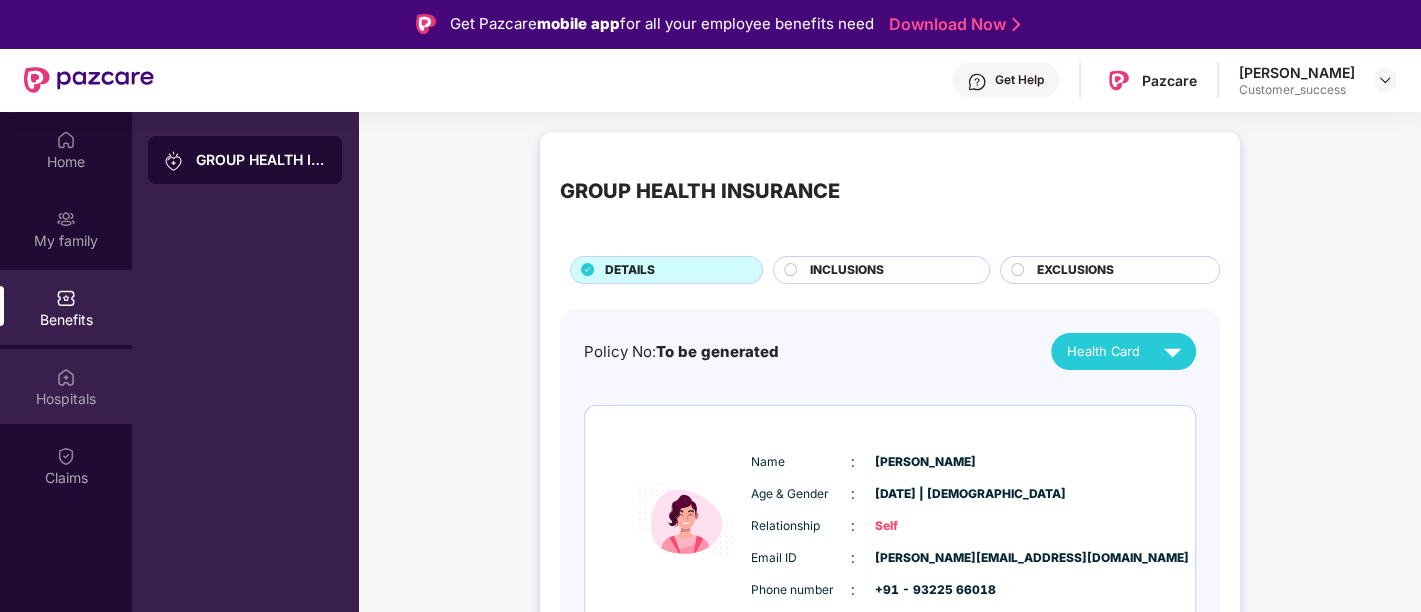 click on "Hospitals" at bounding box center (66, 399) 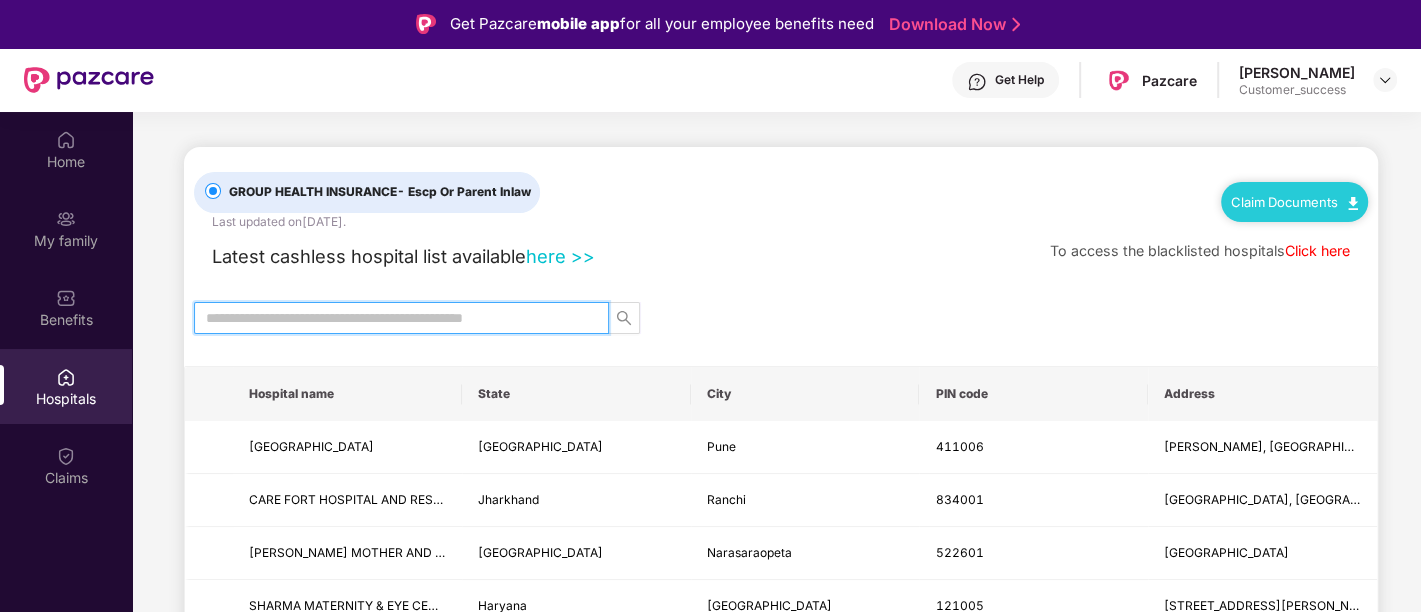 click at bounding box center [393, 318] 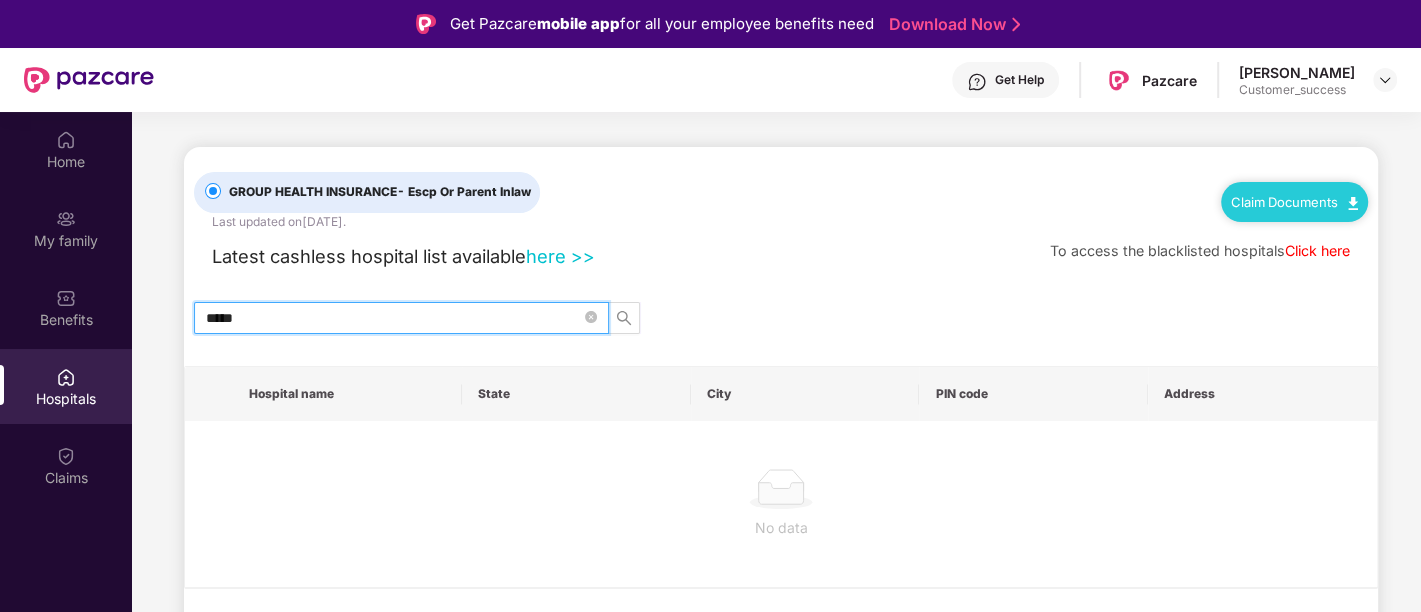 click on "*****" at bounding box center [393, 318] 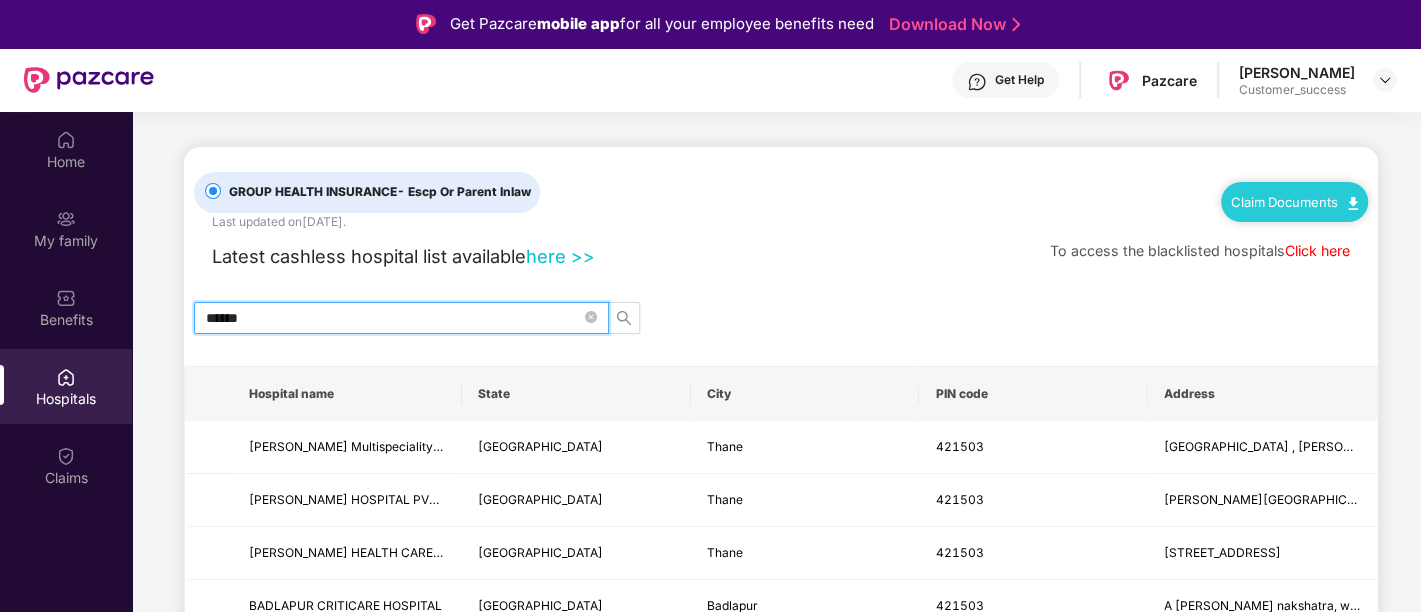 click on "******" at bounding box center (393, 318) 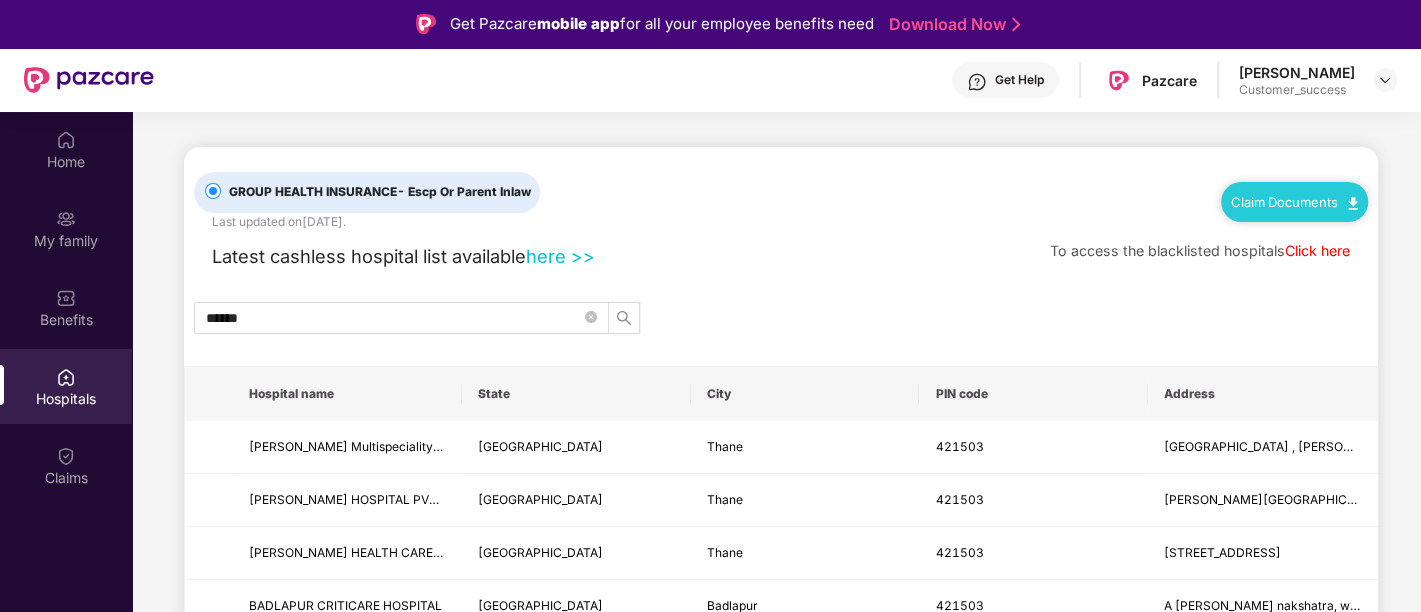 click on "******" at bounding box center (781, 318) 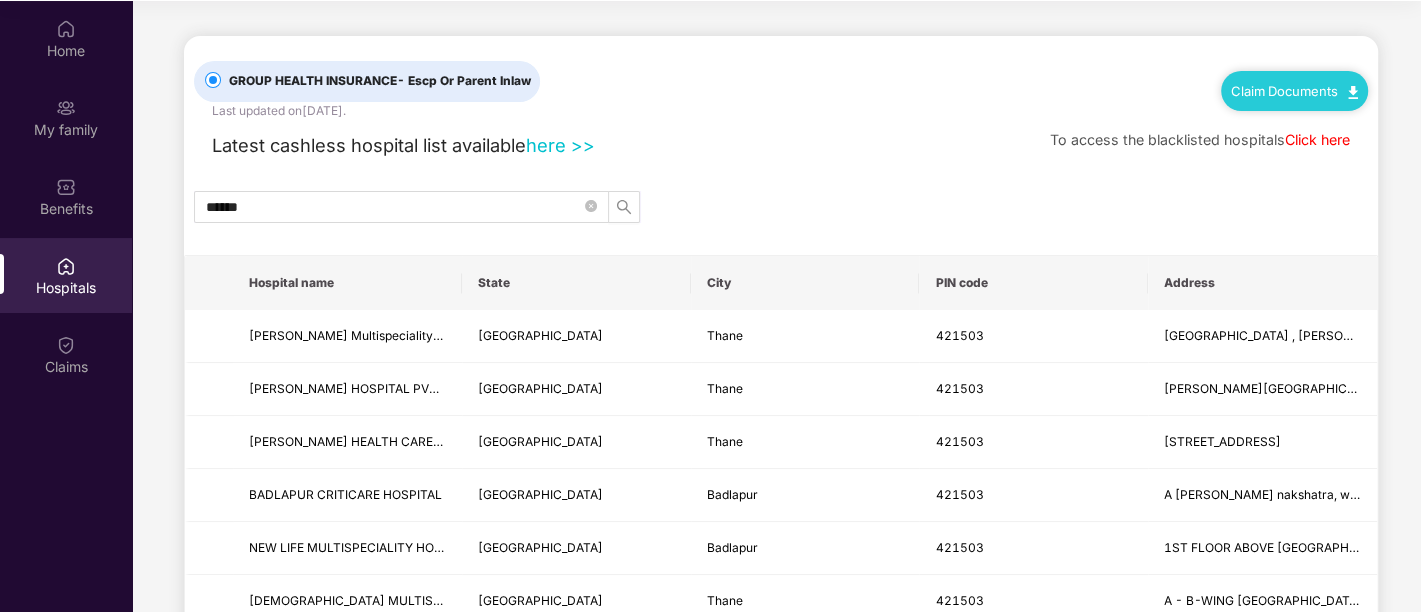 click on "Click here" at bounding box center (1317, 139) 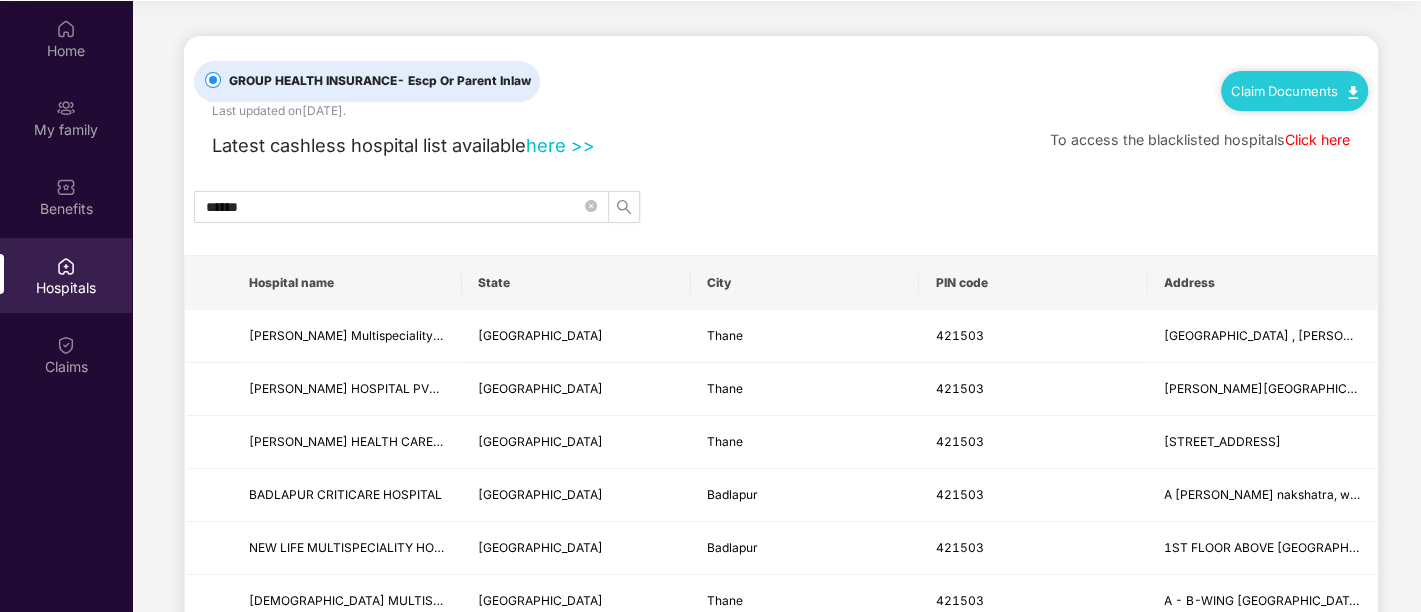 click on "- Escp Or Parent Inlaw" at bounding box center [464, 80] 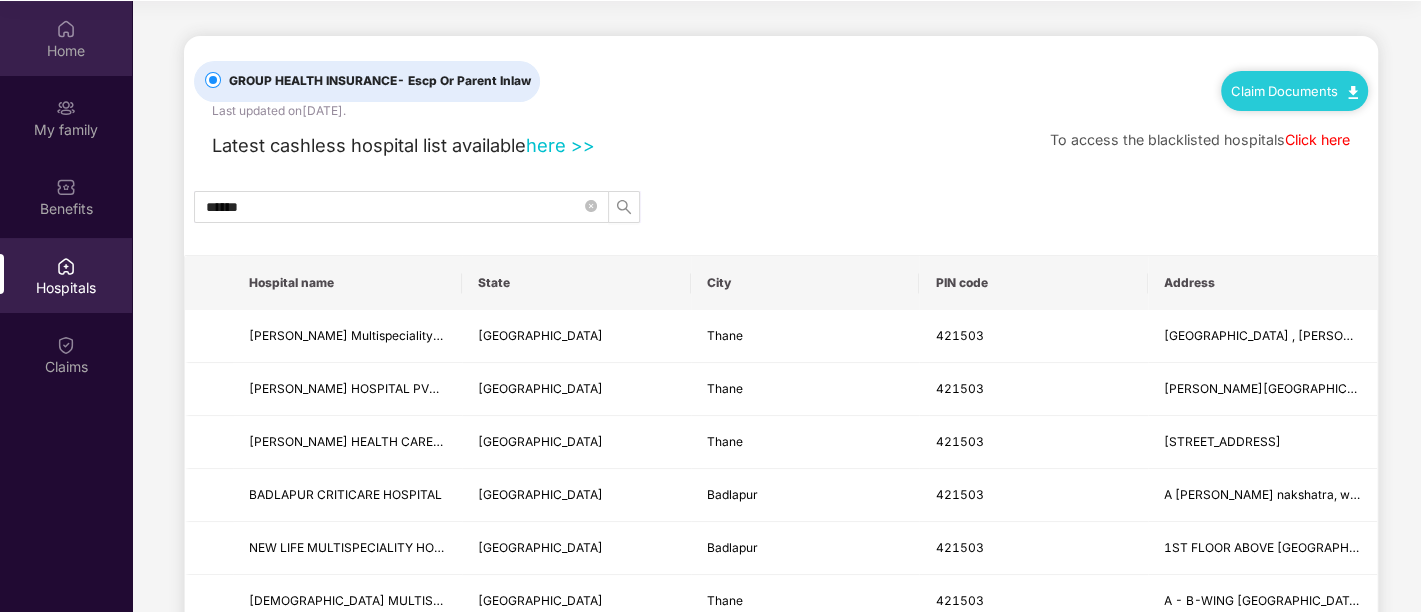 click on "Home" at bounding box center [66, 38] 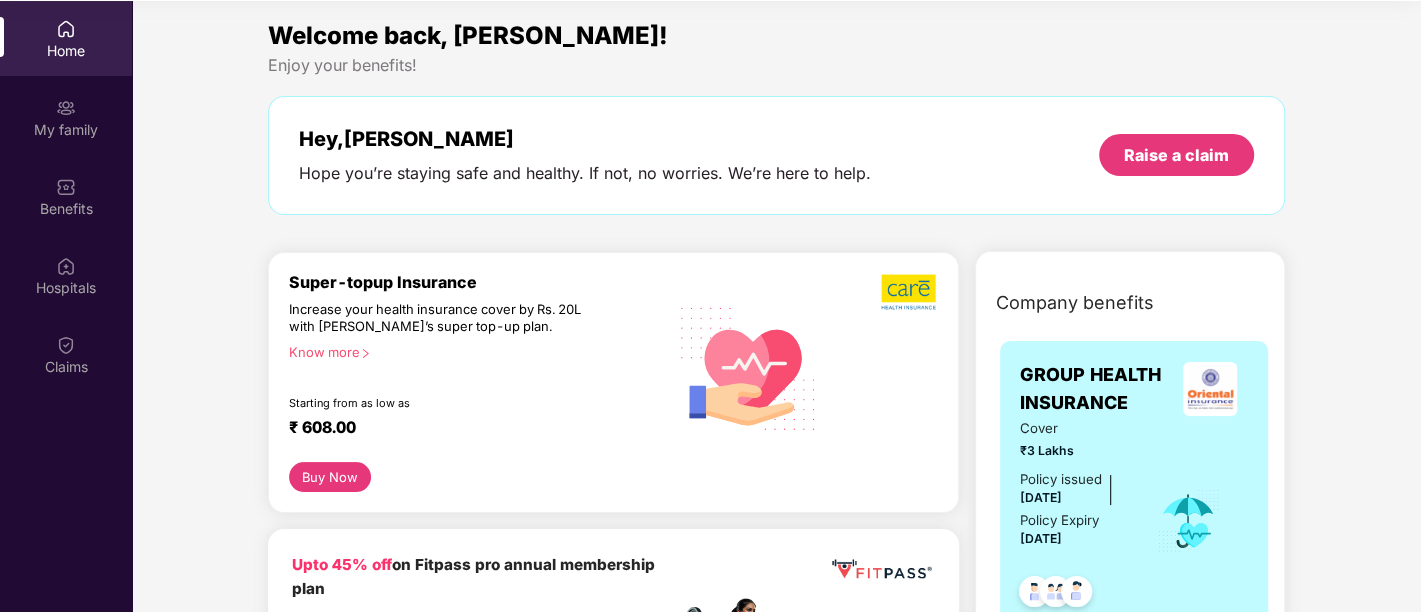 click on "Welcome back, Pramila!" at bounding box center [776, 36] 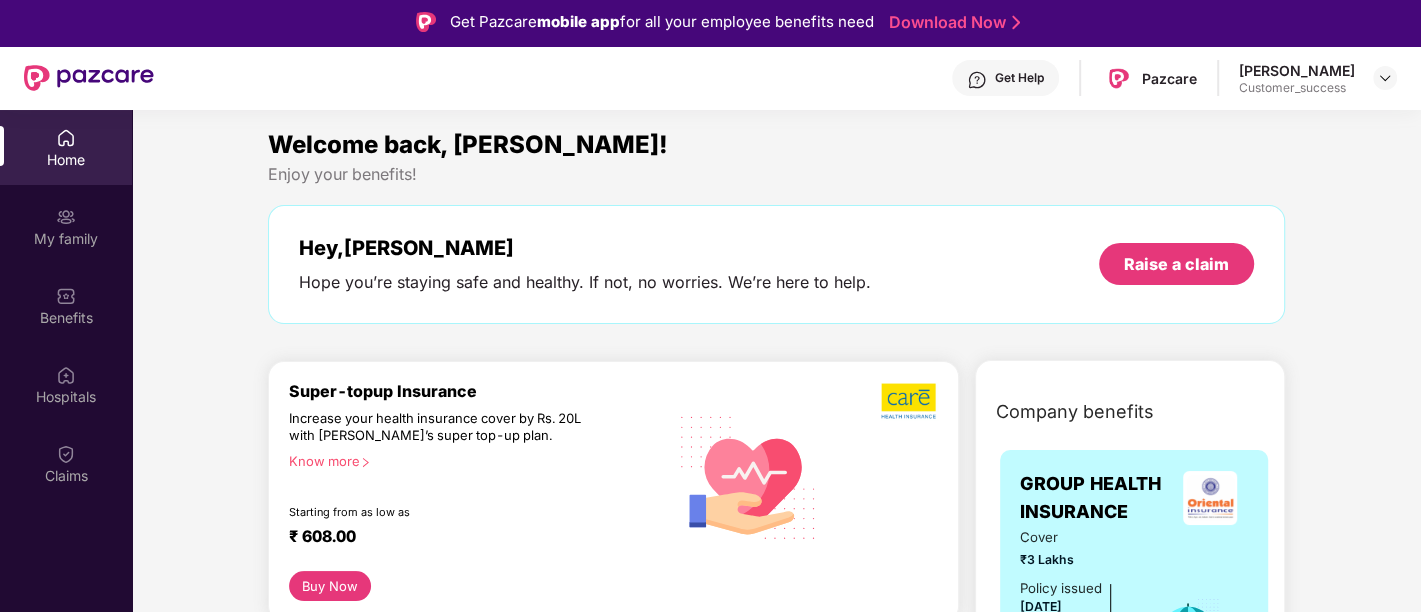 click on "Welcome back, Pramila! Enjoy your benefits! Hey,  Pramila Hope you’re staying safe and healthy. If not, no worries. We’re here to help. Raise a claim Super-topup Insurance Increase your health insurance cover by Rs. 20L with PazCare’s super top-up plan. Know more  Starting from as low as ₹ 608.00 Buy Now Upto 45% off  on Fitpass pro annual membership plan Unlimited access to 8,100 gyms and fitness studios across India Free Noise smartwatch  worth ₹5,999 to track your fitness progress Personalized diet plans from expert nutritionists             Frequently Asked Questions!        Buy Now Upto 30% off  on Cult Elite annual membership across India Unlimited access to all group classes at cult centers & ELITE/PRO GYMS in your city. 10% discount on Cult Store.  Registered mobile number should not have active memberships. Buy Now Doctor Consultation for your family Audio/Video consultation across multiple specialities Cover entire family (upto 5 members) Contact experts 24 X 7 Start Consultation Book Now" at bounding box center [776, 4034] 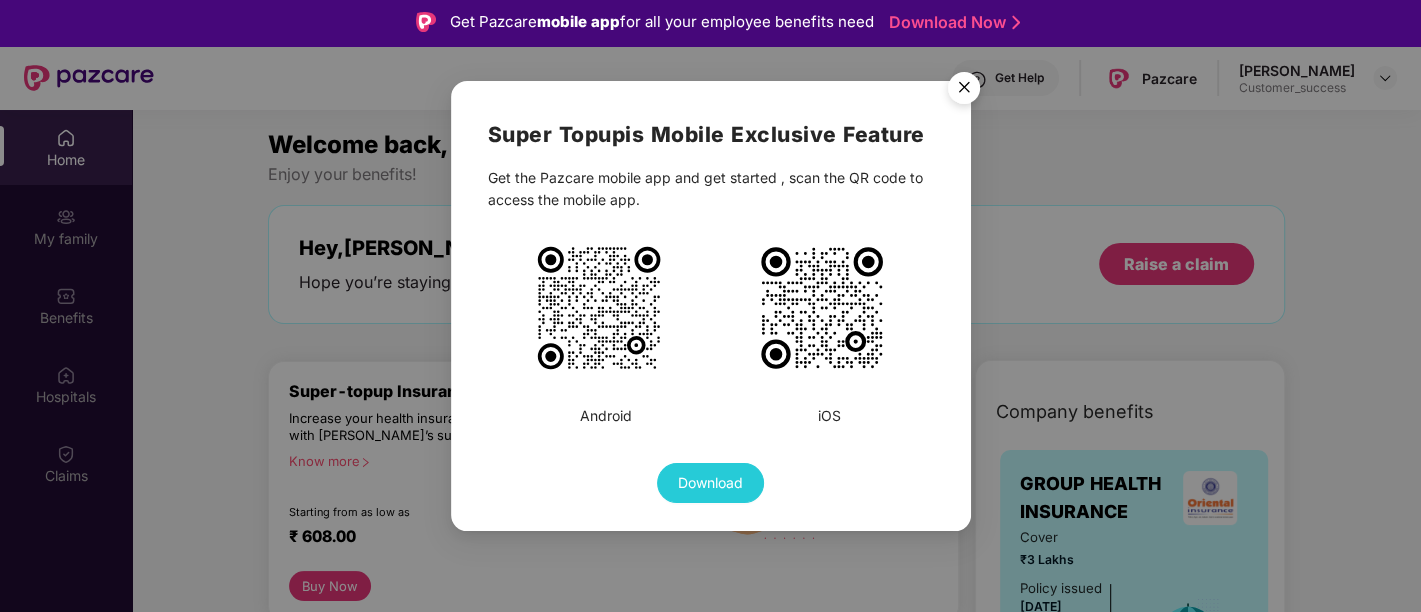 click at bounding box center (964, 91) 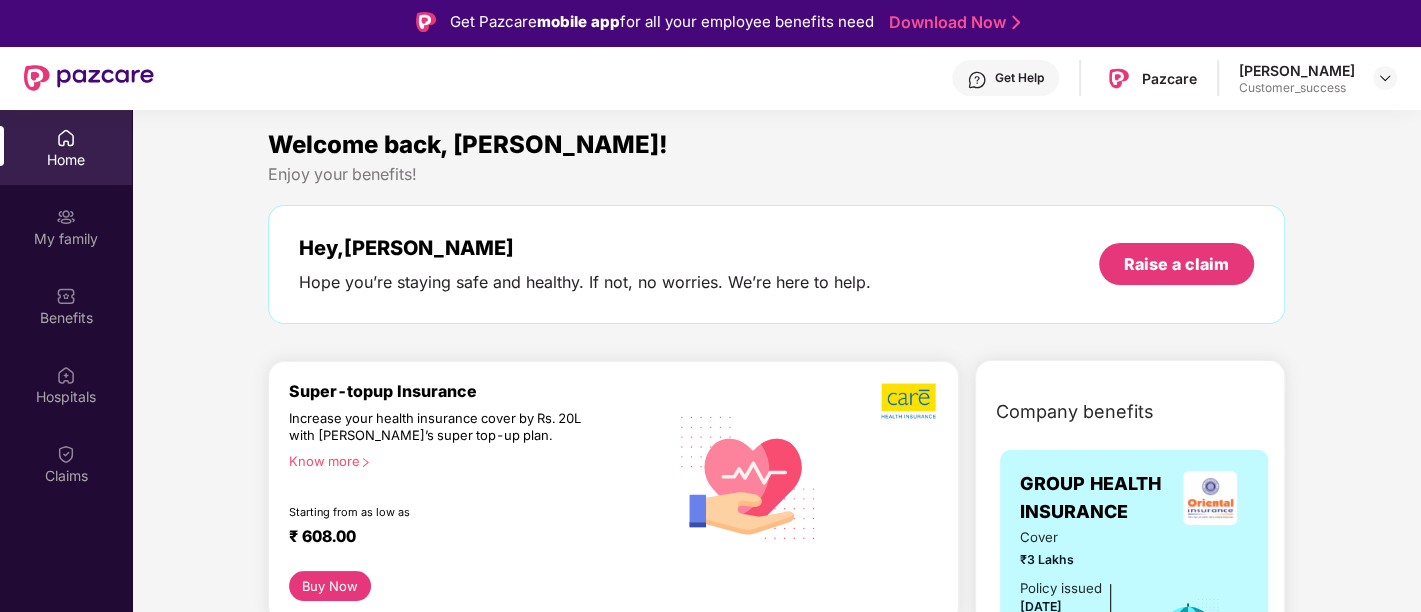 click on "Buy Now" at bounding box center [330, 585] 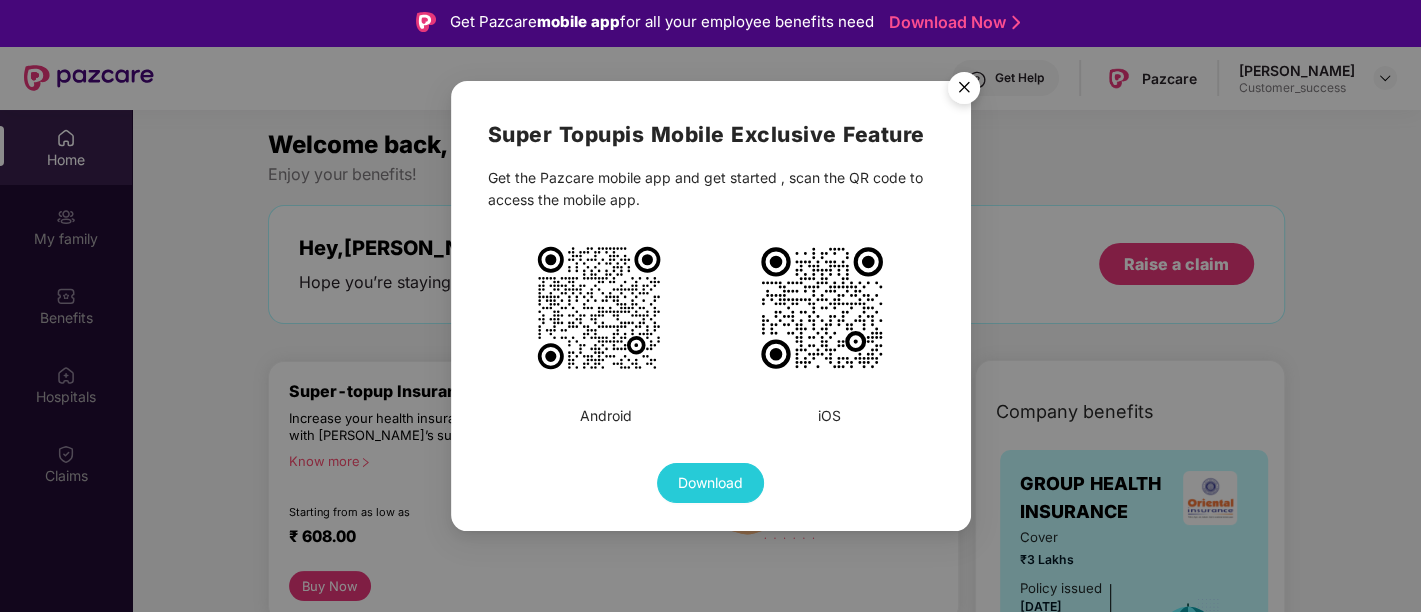click on "Download" at bounding box center (710, 483) 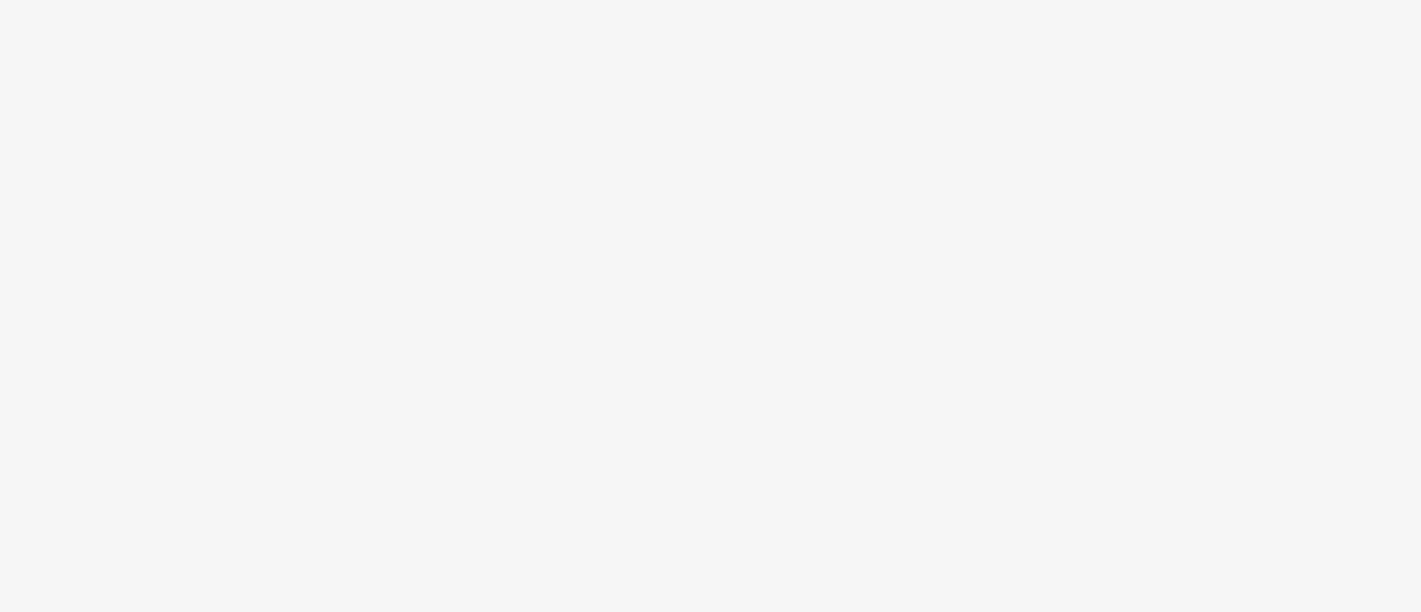 scroll, scrollTop: 0, scrollLeft: 0, axis: both 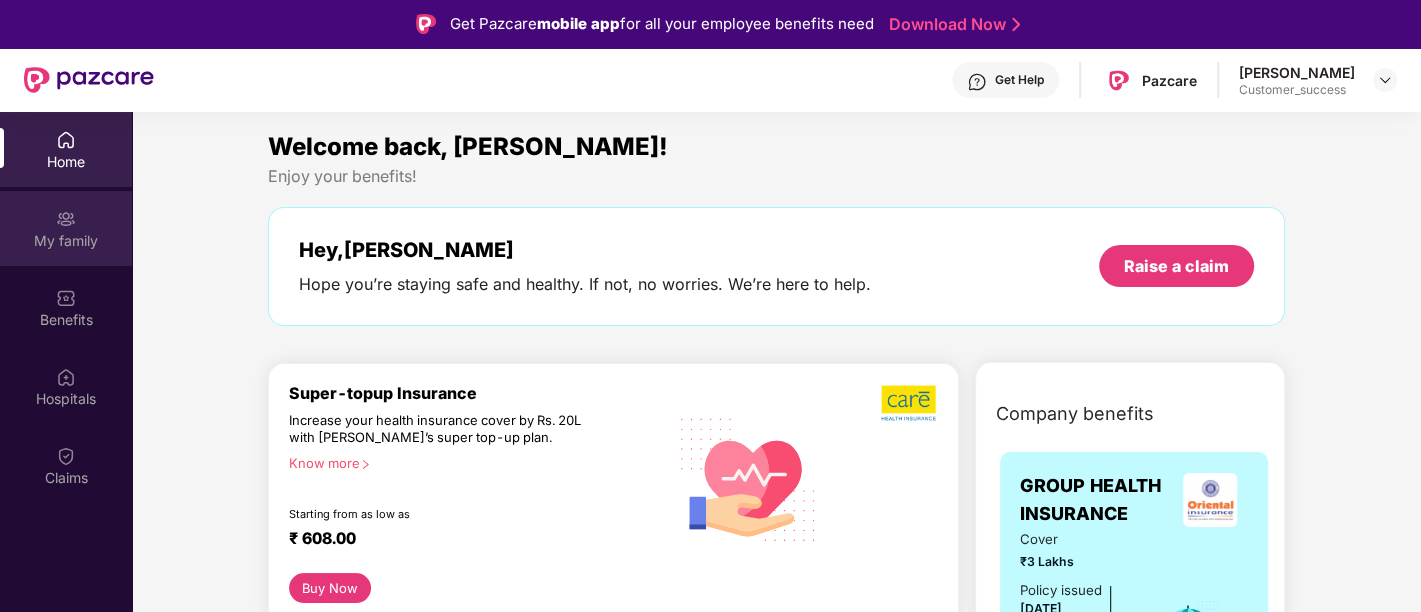 click on "My family" at bounding box center (66, 228) 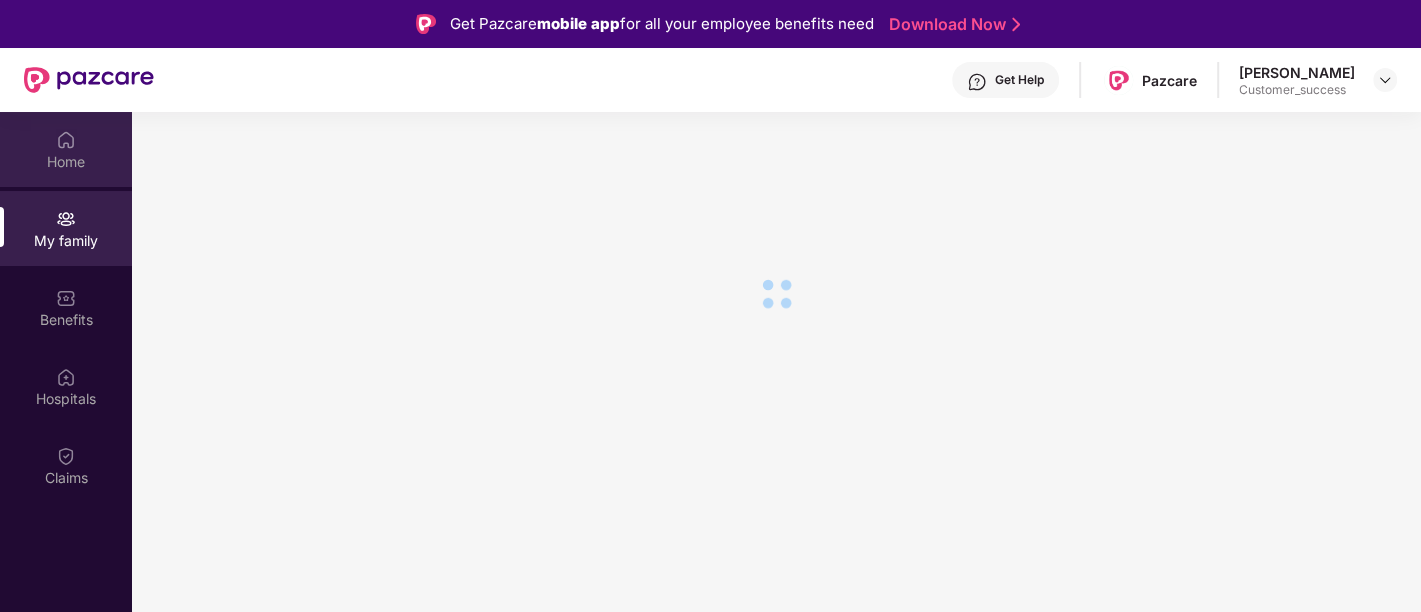 click on "Home" at bounding box center [66, 149] 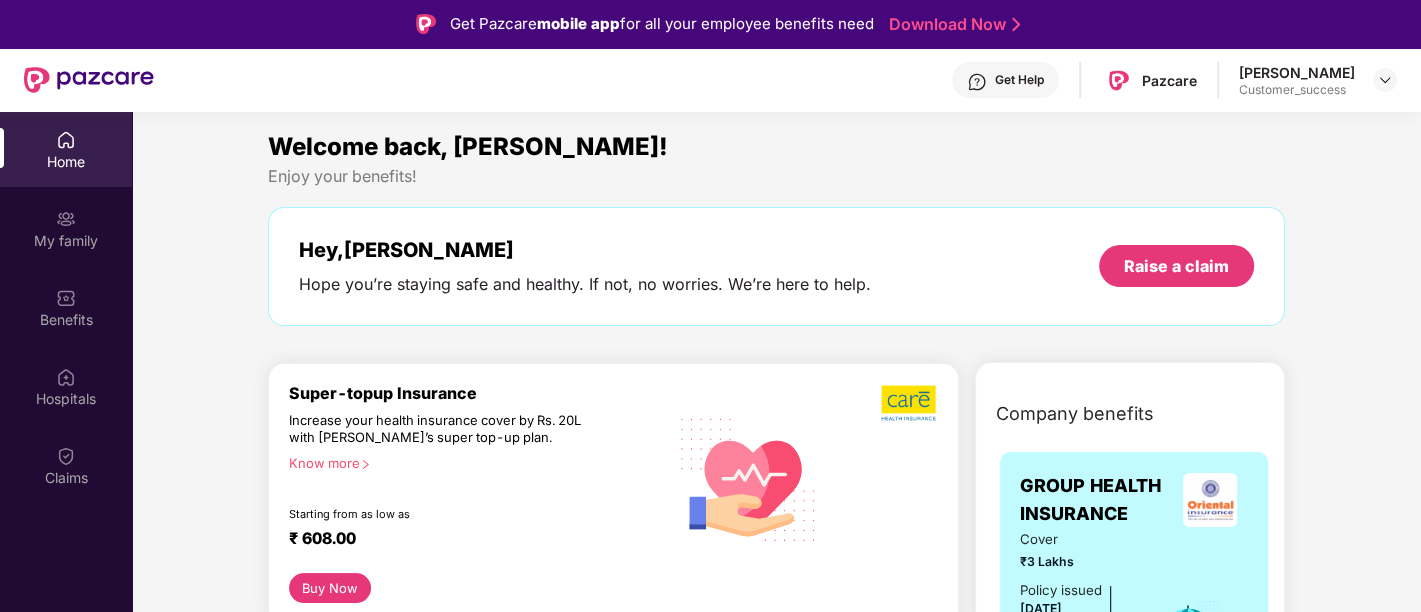 click on "Customer_success" at bounding box center [1297, 90] 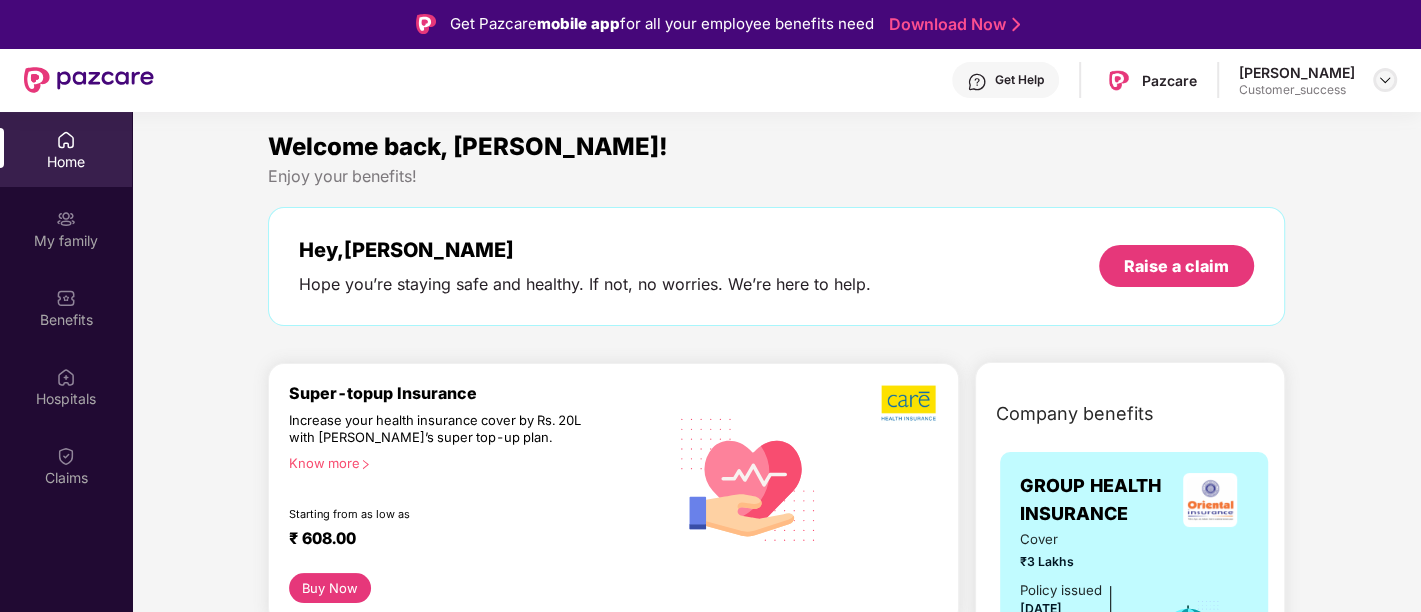 click at bounding box center (1385, 80) 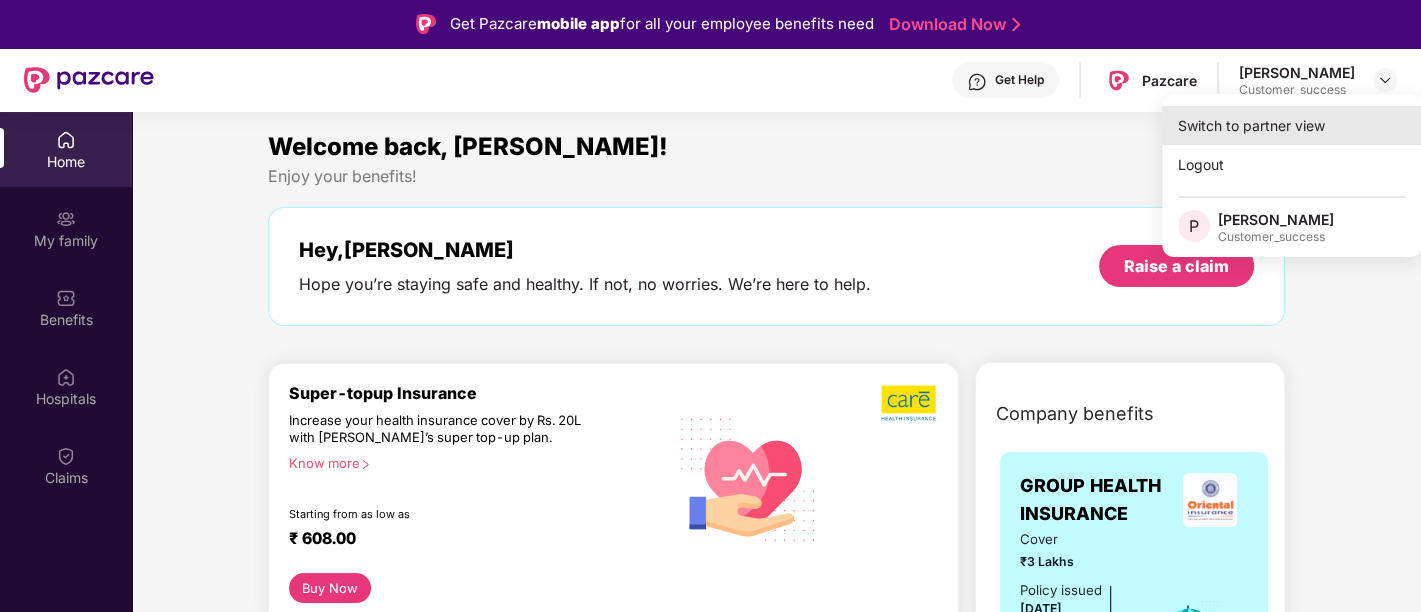 click on "Switch to partner view" at bounding box center [1292, 125] 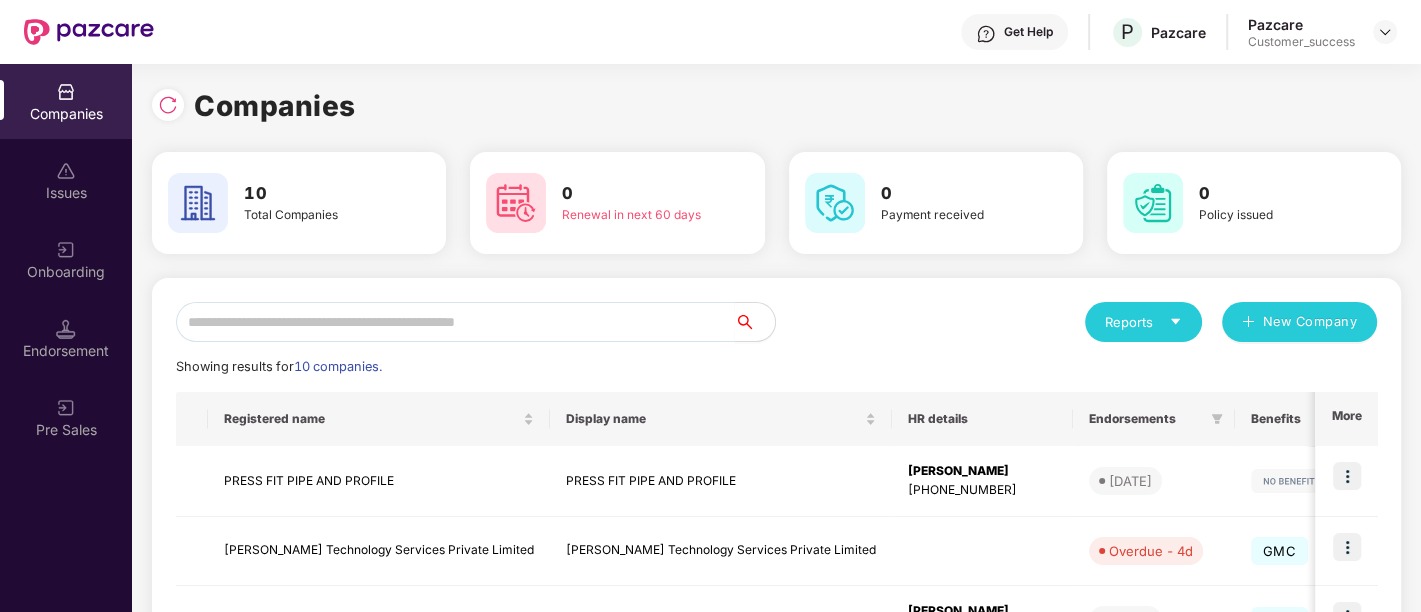 click on "Showing results for  10 companies." 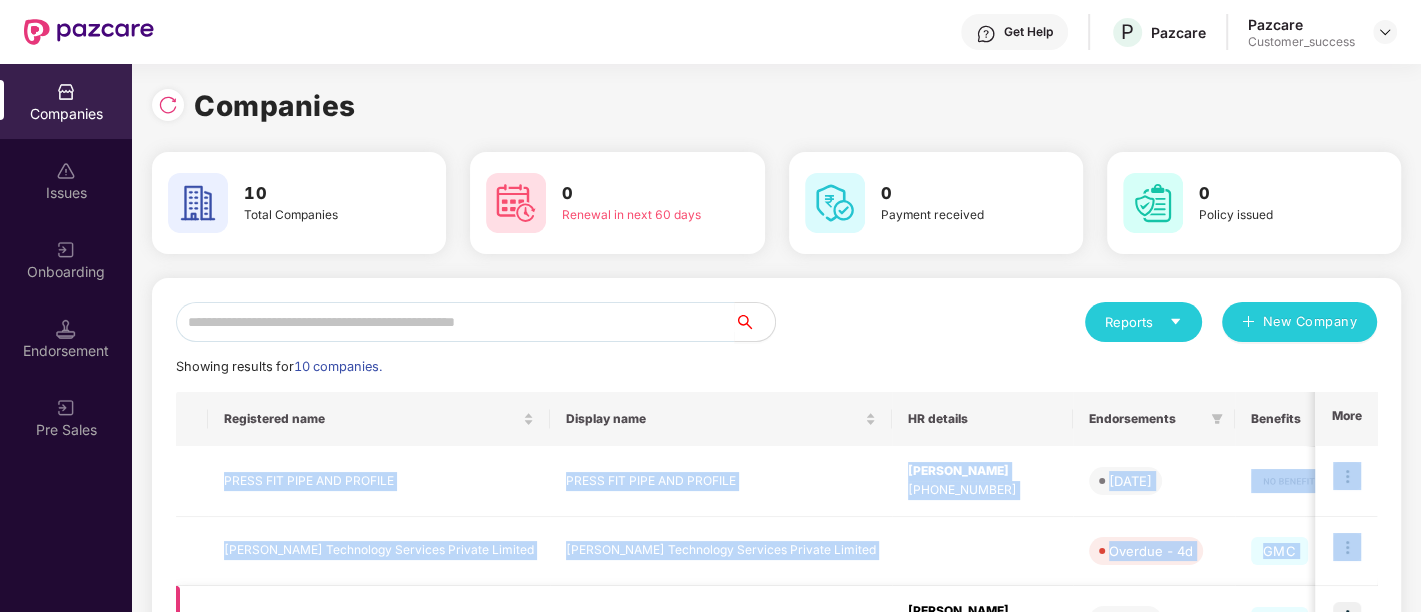 drag, startPoint x: 177, startPoint y: 492, endPoint x: 180, endPoint y: 595, distance: 103.04368 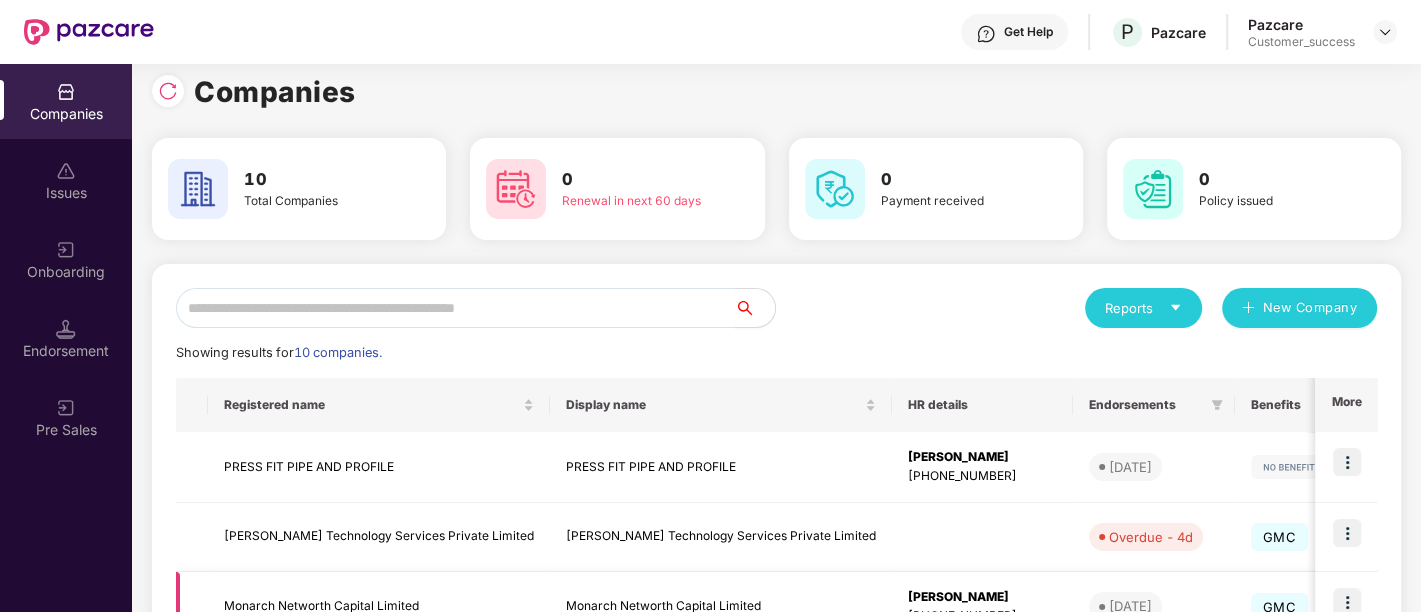 scroll, scrollTop: 23, scrollLeft: 0, axis: vertical 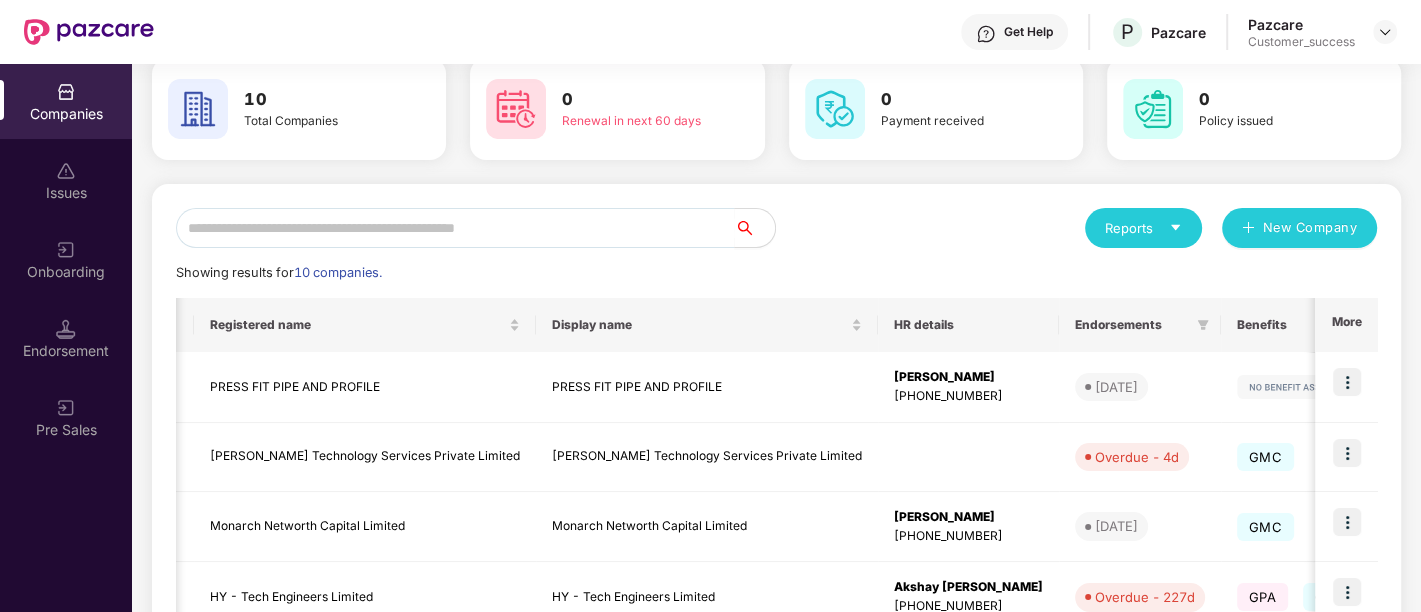 click on "Reports  New Company Showing results for  10 companies. Registered name Display name HR details Endorsements Benefits Earliest Renewal Issues Total Premium Ops Manager More                       PRESS FIT PIPE AND PROFILE PRESS FIT PIPE AND PROFILE Lavina  Jashani +918888522000 05 Jul 2025 - 0 ₹0   Kuhoo Technology Services Private Limited  Kuhoo Technology Services Private Limited    Overdue - 4d GMC 04 June 2026 0 ₹1,73,285.36   Monarch Networth Capital Limited Monarch Networth Capital Limited Shailesh Vasant Manjalkar +919833807894 11 Aug 2025 GMC 16 Jan 2026 0 ₹35,40,000 Siddique Ahmed P B siddique.ahmed@pazcare.com HY - Tech Engineers Limited HY - Tech Engineers Limited Akshay Bapu Patil +917977695293 Overdue - 227d GPA GMC 02 Nov 2025 0 ₹36,19,650 Nikhilesh Barve nikhilesh.barve@pazcare.com KUHOO FINANCE PRIVATE LIMITED KUHOO FINANCE PRIVATE LIMITED Krishna Bipin Vyas +919545724508 Overdue - 12d GMC 04 June 2026 0 ₹39,74,406.38   5X.Co 5X.Co Carlo Engracia  +919696030779 GMC 0 GPA 0" at bounding box center [776, 668] 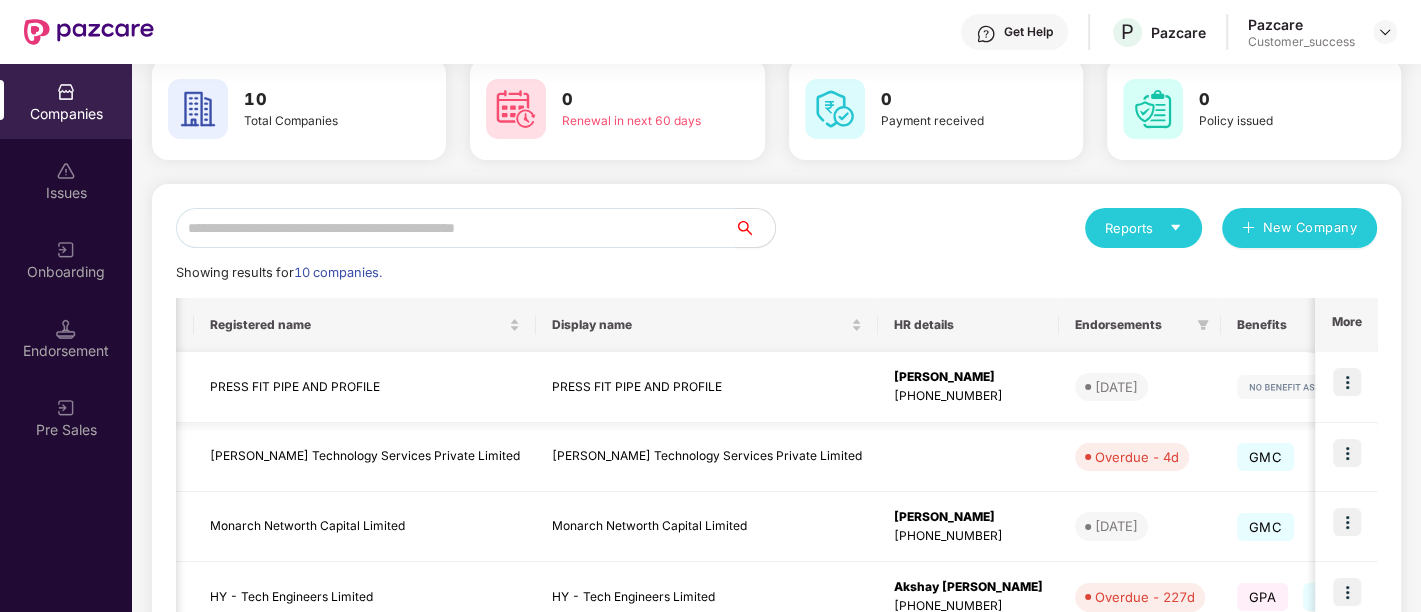 click on "PRESS FIT PIPE AND PROFILE" at bounding box center (365, 387) 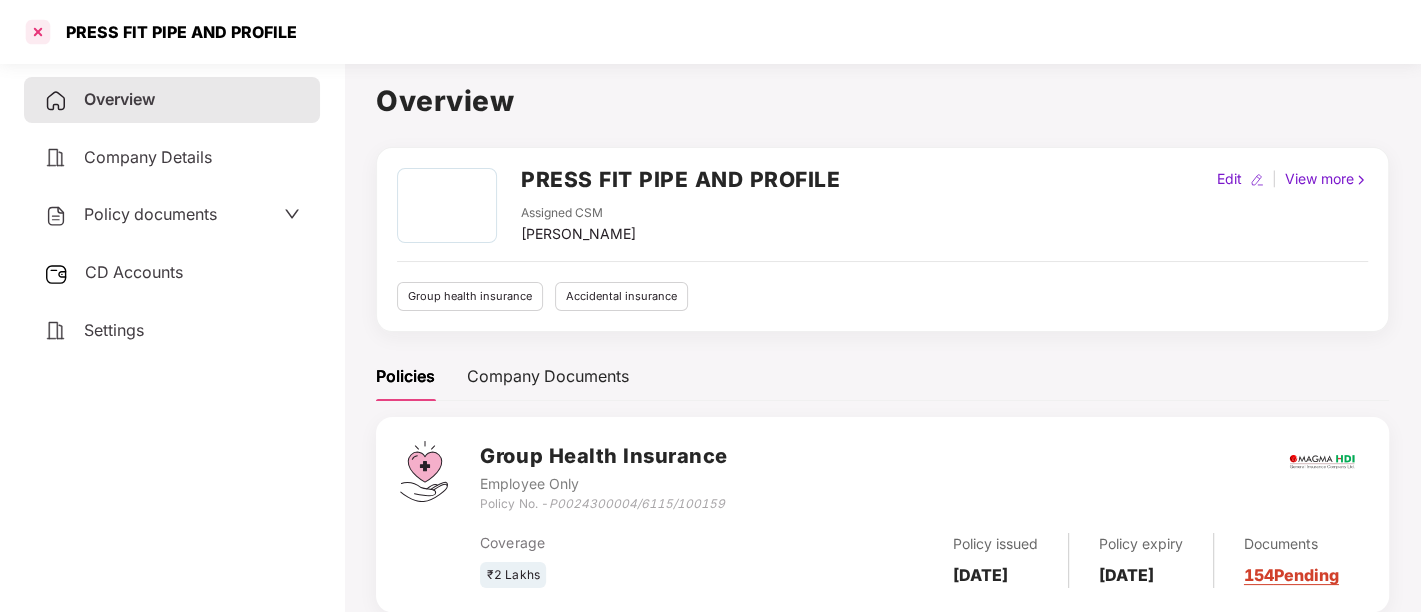 click at bounding box center (38, 32) 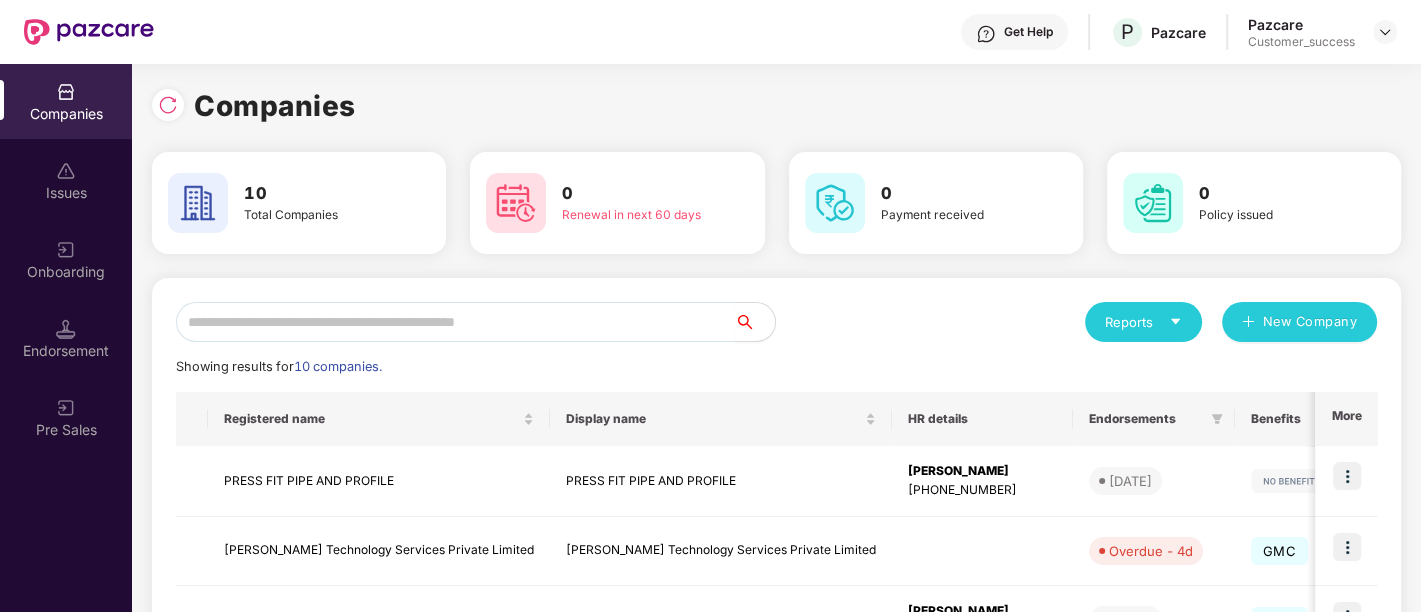 click on "Total Companies" at bounding box center (317, 215) 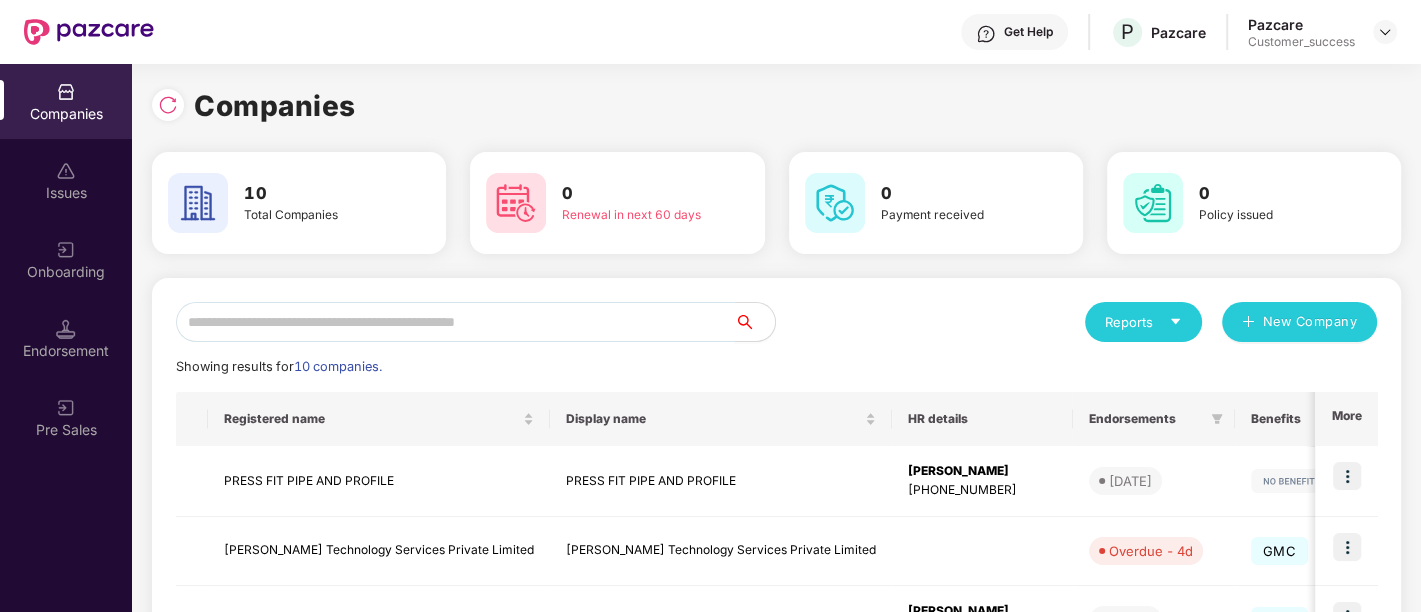 scroll, scrollTop: 647, scrollLeft: 0, axis: vertical 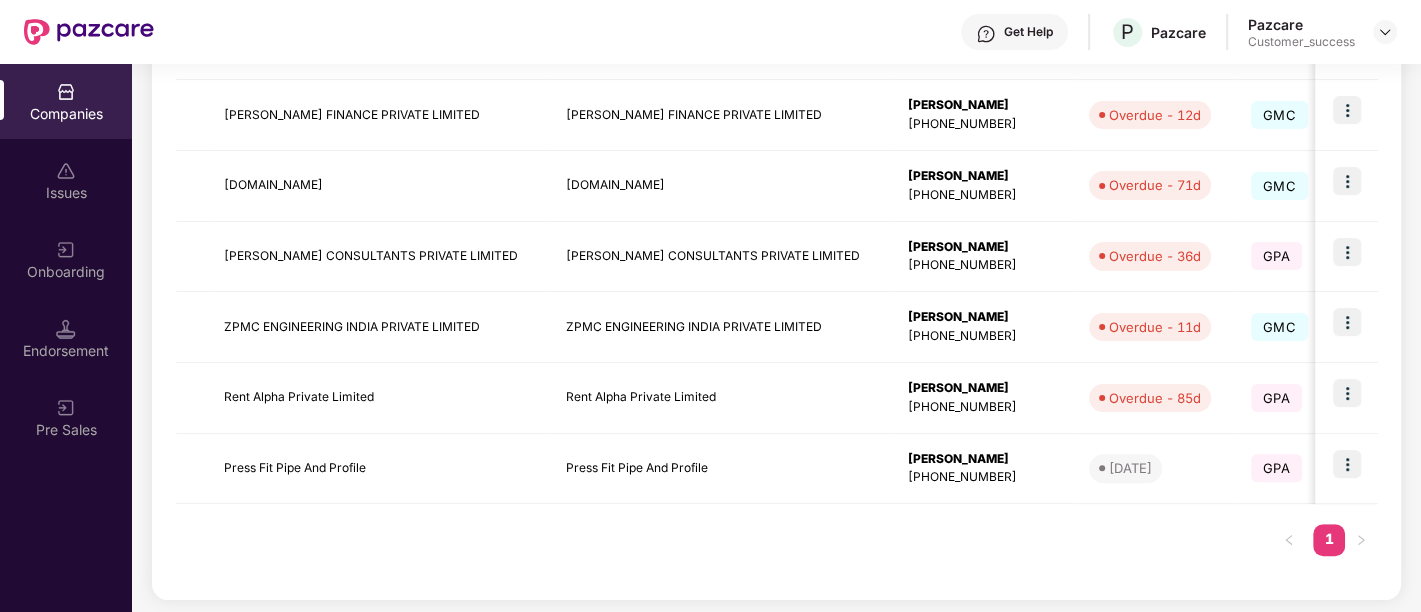 click on "Registered name Display name HR details Endorsements Benefits Earliest Renewal Issues Total Premium Ops Manager More                       PRESS FIT PIPE AND PROFILE PRESS FIT PIPE AND PROFILE [PERSON_NAME] [PHONE_NUMBER] [DATE] - 0 ₹0   [PERSON_NAME] Technology Services Private Limited  [PERSON_NAME] Technology Services Private Limited    Overdue - 4d GMC [DATE] 0 ₹1,73,285.36   Monarch Networth Capital Limited Monarch Networth Capital Limited [PERSON_NAME] [PHONE_NUMBER] [DATE] GMC [DATE] 0 ₹35,40,000 [PERSON_NAME] P B [EMAIL_ADDRESS][PERSON_NAME][DOMAIN_NAME] HY - Tech Engineers Limited HY - Tech Engineers Limited Akshay [PERSON_NAME] [PHONE_NUMBER] Overdue - 227d GPA GMC [DATE] 0 ₹36,19,650 [PERSON_NAME] [PERSON_NAME][EMAIL_ADDRESS][PERSON_NAME][DOMAIN_NAME] [PERSON_NAME] FINANCE PRIVATE LIMITED [PERSON_NAME] FINANCE PRIVATE LIMITED [PERSON_NAME] [PHONE_NUMBER] Overdue - 12d GMC [DATE] 0 ₹39,74,406.38   [DOMAIN_NAME] [DOMAIN_NAME] [PERSON_NAME]  [PHONE_NUMBER] Overdue - 71d GMC [DATE] 0 ₹6,02,058.42 [PERSON_NAME] GPA GMC 0" at bounding box center (776, 160) 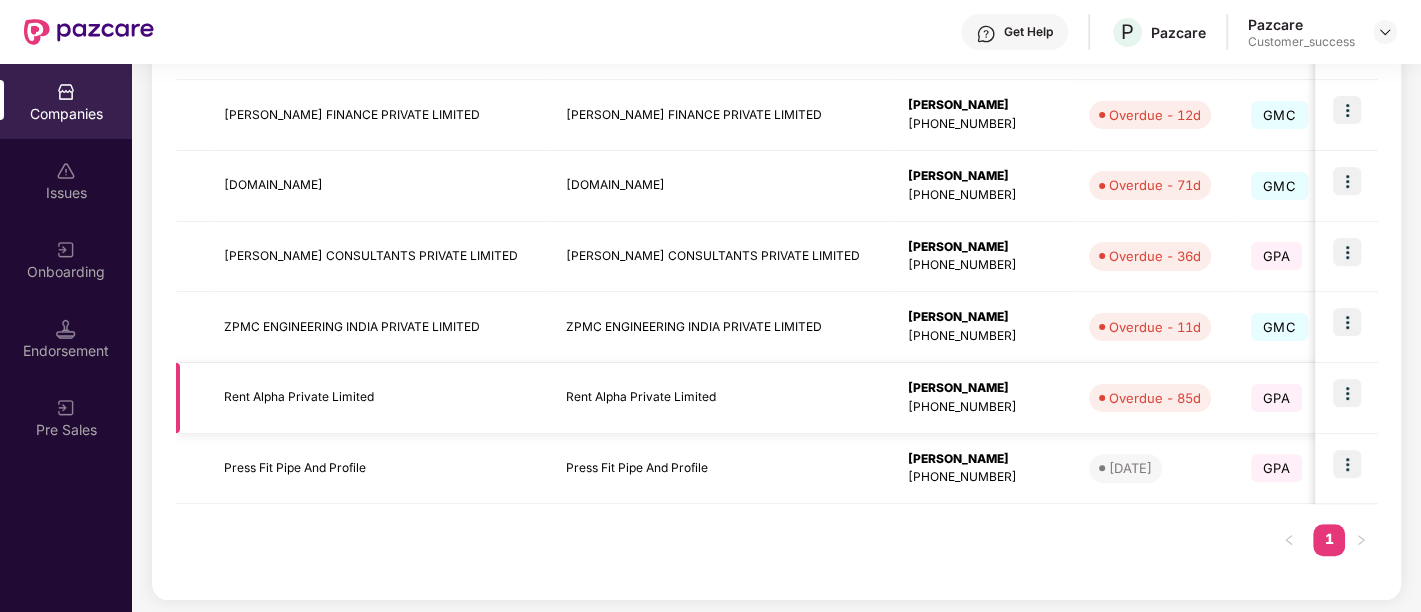 click at bounding box center [1347, 393] 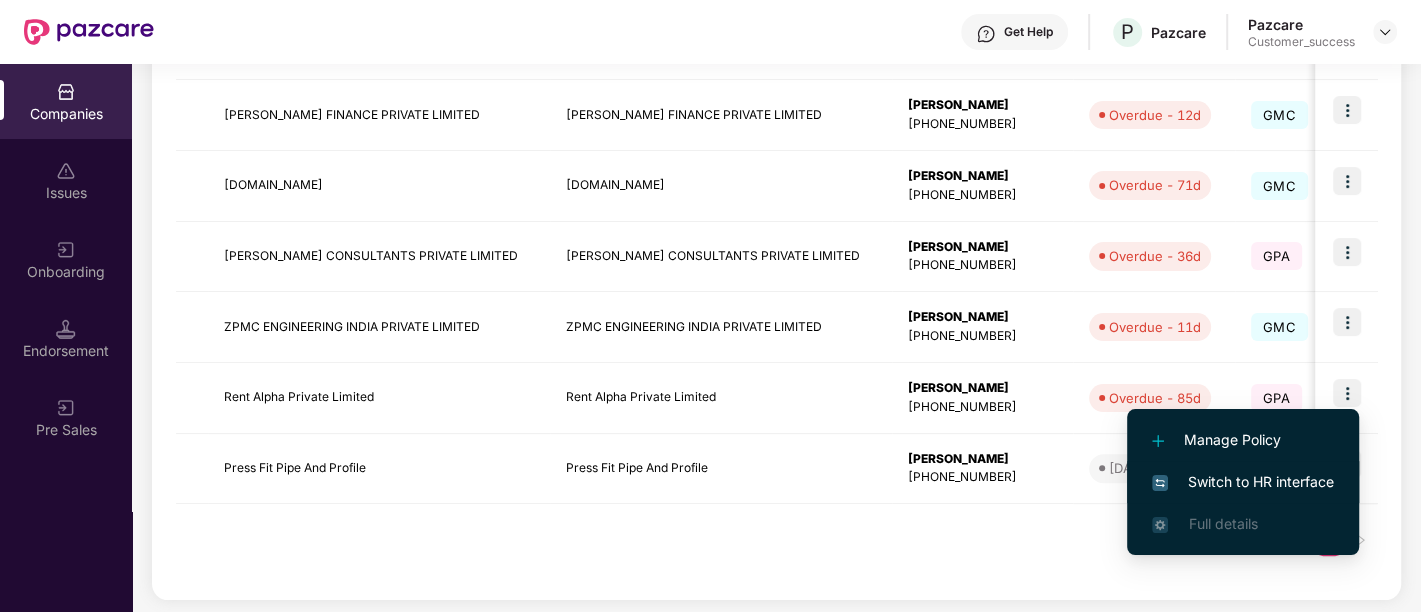 click on "Switch to HR interface" at bounding box center (1243, 482) 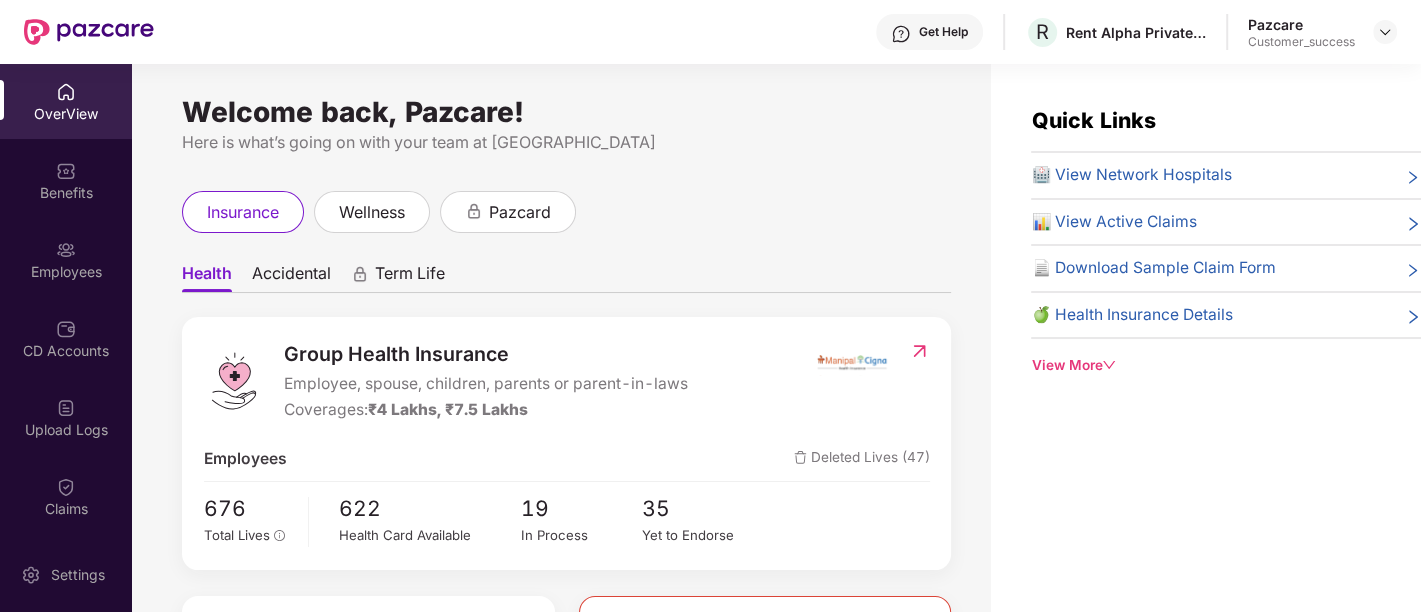 click on "Quick Links 🏥 View Network Hospitals 📊 View Active Claims 📄 Download Sample Claim Form 🍏 Health Insurance Details View More" at bounding box center [1206, 370] 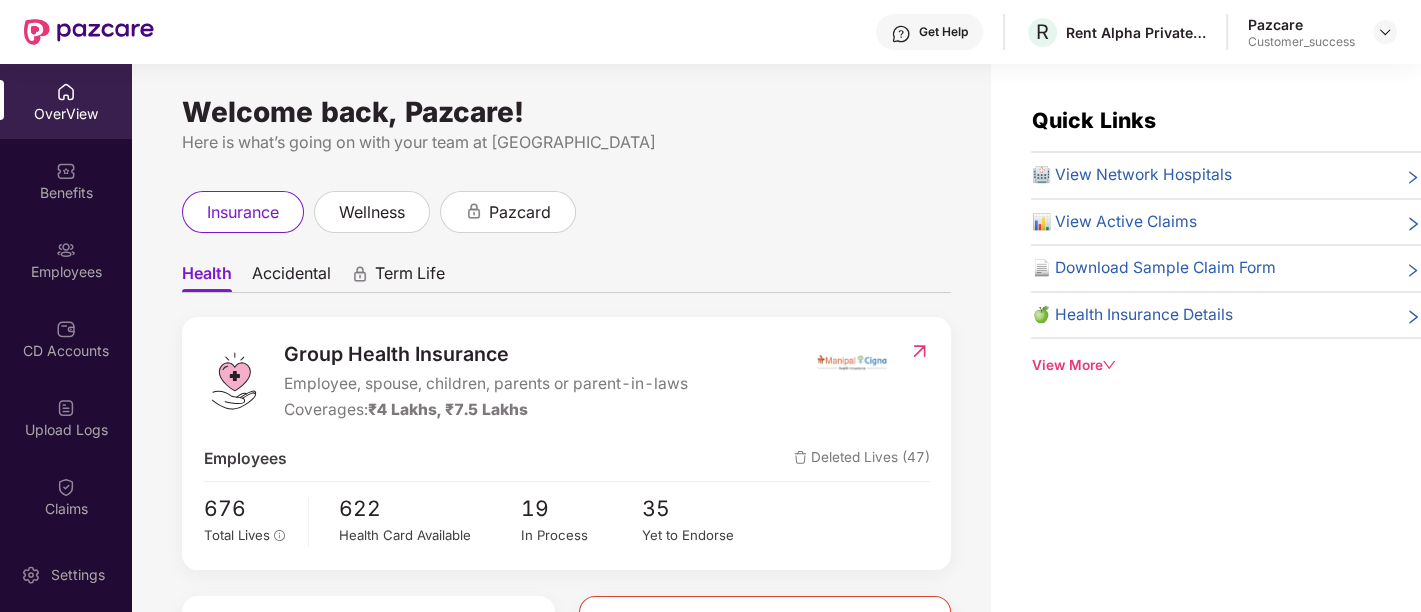 click on "Quick Links 🏥 View Network Hospitals 📊 View Active Claims 📄 Download Sample Claim Form 🍏 Health Insurance Details View More" at bounding box center (1206, 370) 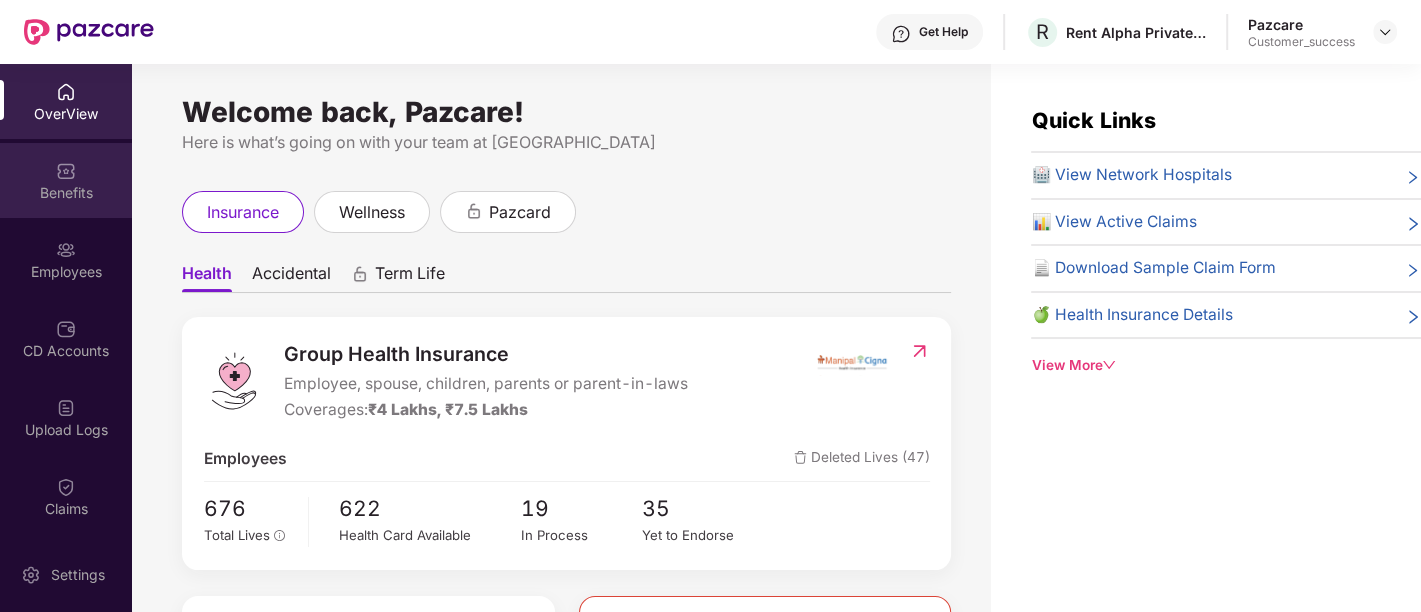click on "Benefits" at bounding box center [66, 180] 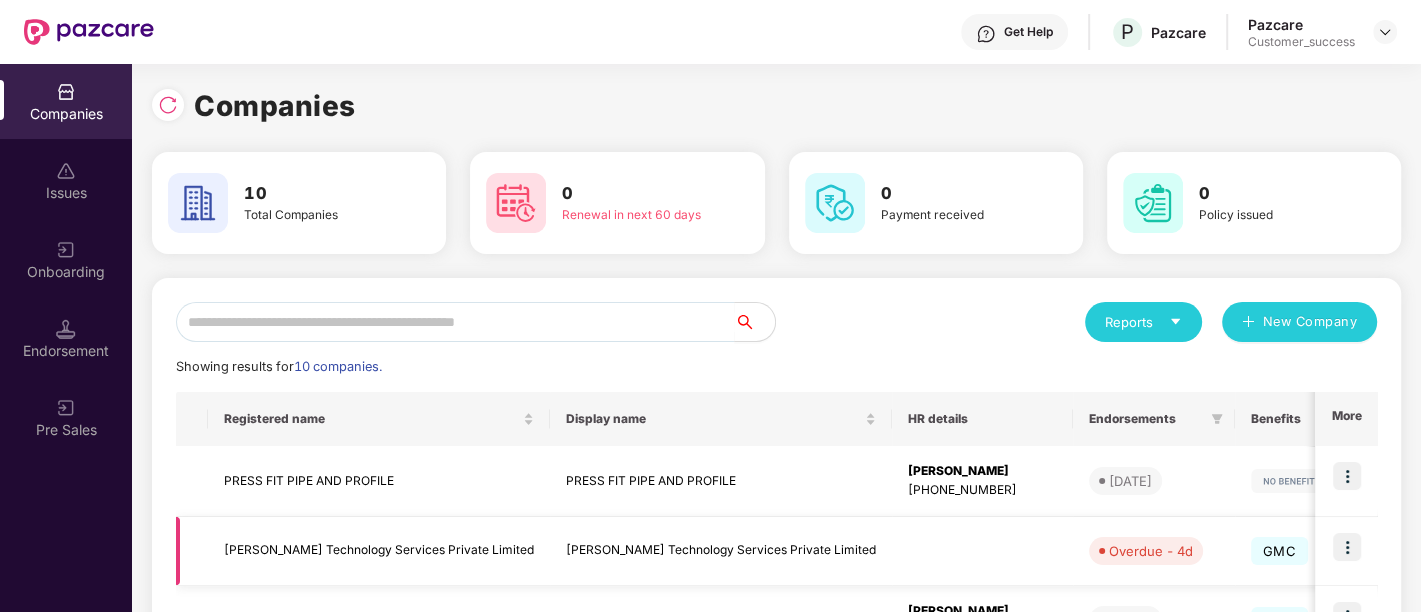 scroll, scrollTop: 647, scrollLeft: 0, axis: vertical 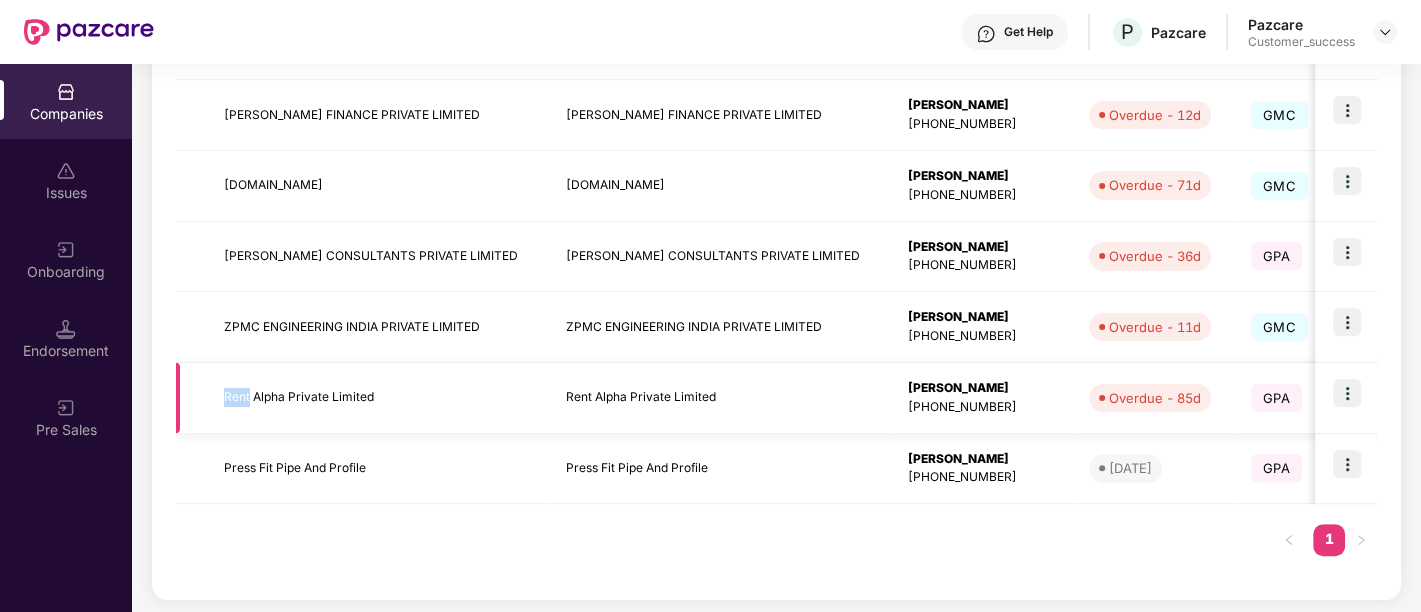 click at bounding box center [1347, 393] 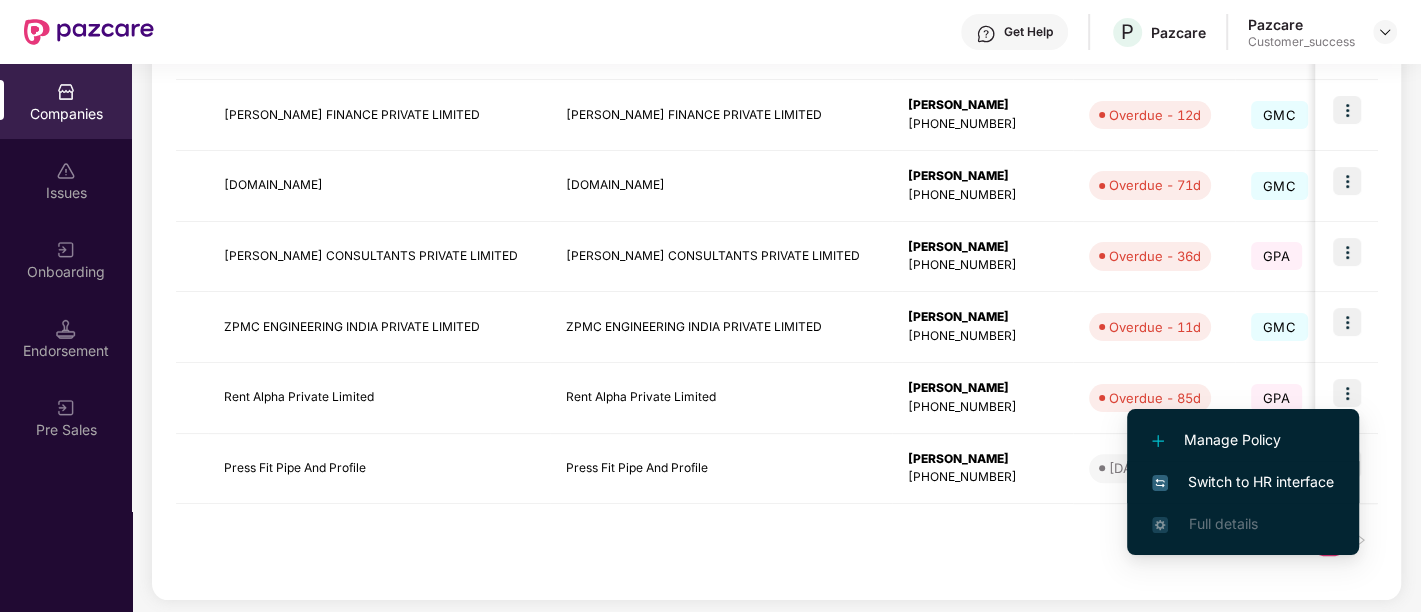 click on "Switch to HR interface" at bounding box center (1243, 482) 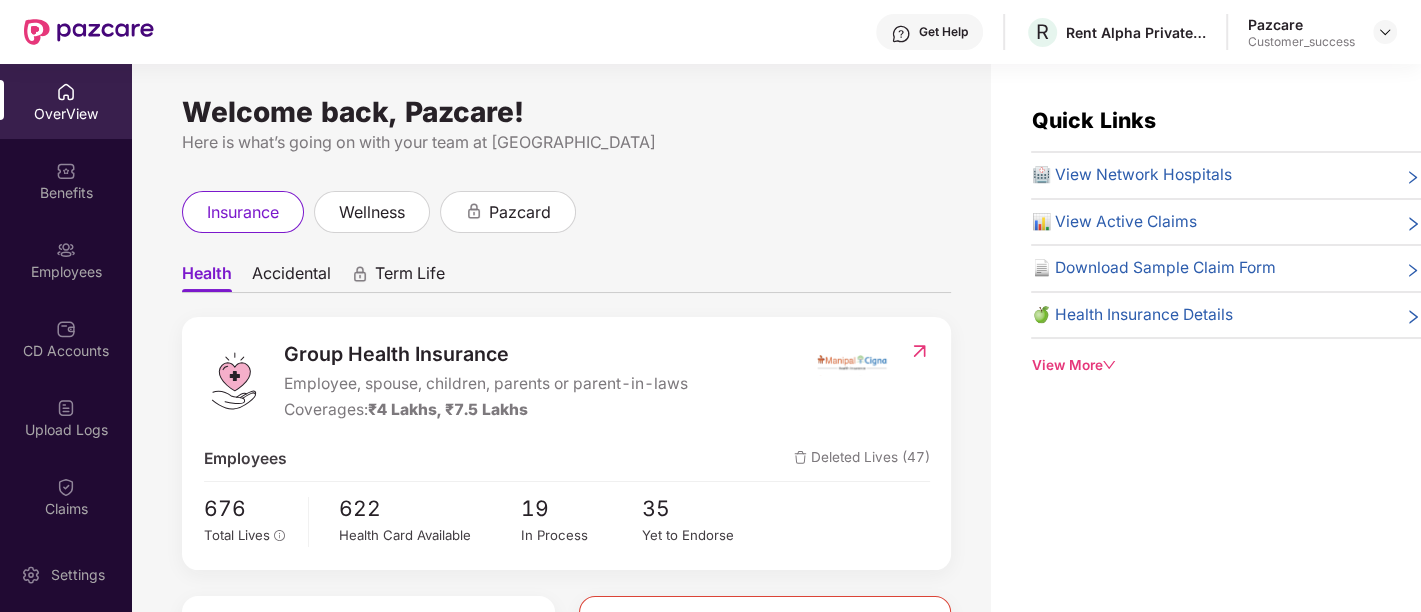 click on "Health   Accidental   Term Life Group Health Insurance Employee, spouse, children, parents or parent-in-laws Coverages:  ₹4 Lakhs, ₹7.5 Lakhs Employees   Deleted Lives (47) 676 Total Lives 622 Health Card Available 19 In Process 35 Yet to Endorse Premium ₹54,87,000 Total Paid Premium Low CD Balance Update CD ₹1,47,194 Available CD Balance Claim Update Total Claims Raised 28 Initiated Claims (15) In Process 3 Approved 1 IR Raised 1 Rejected 0 Settled 10 Uninitiated Claims (13)" at bounding box center [566, 712] 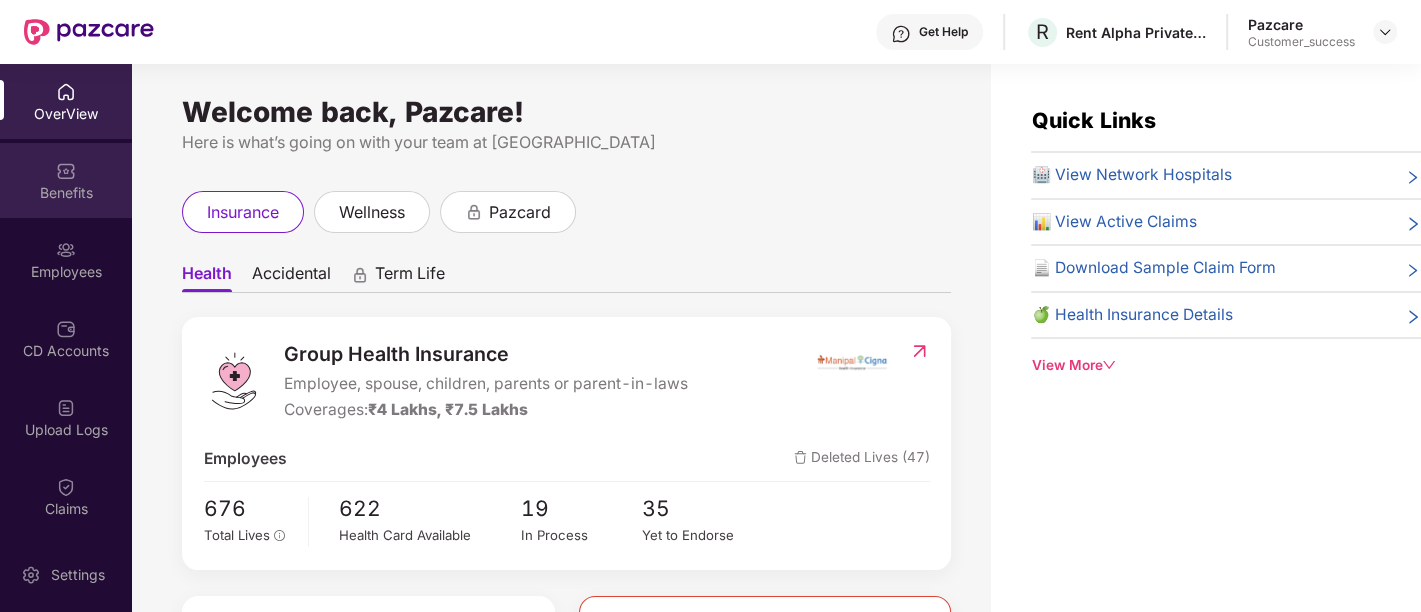 click on "Benefits" at bounding box center [66, 180] 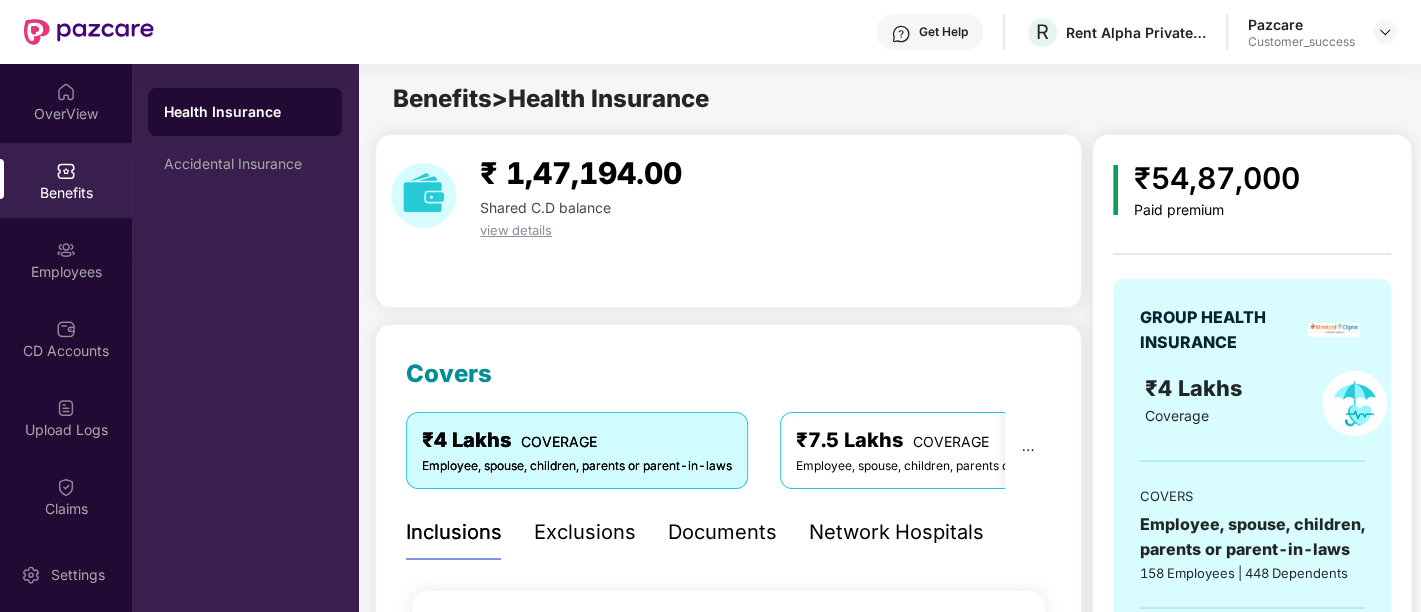 click on "₹ 1,47,194.00 Shared C.D balance view details" at bounding box center [728, 221] 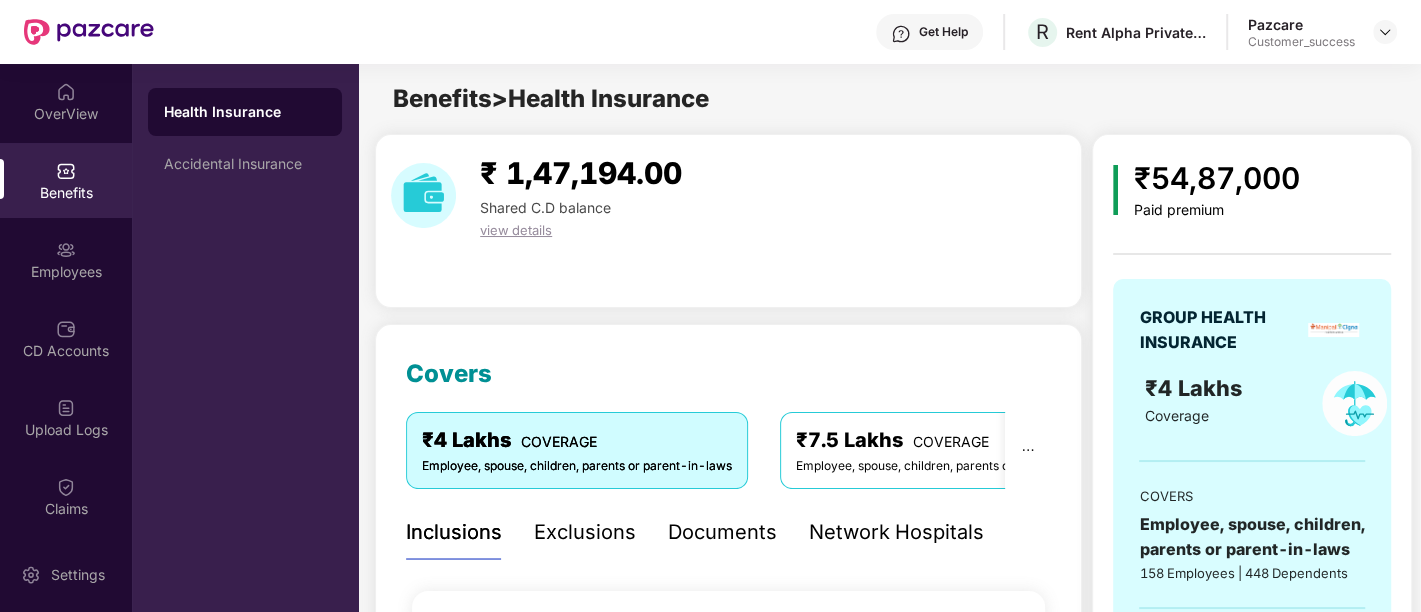 click on "Documents" at bounding box center [722, 532] 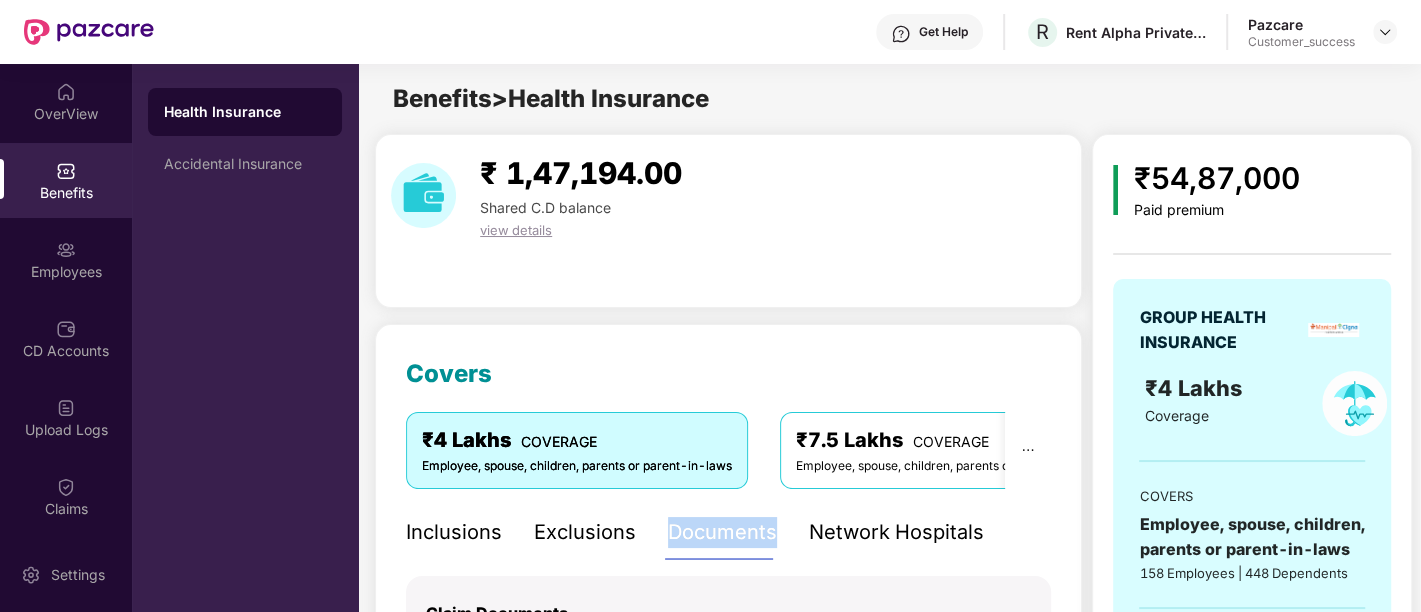 click on "Documents" at bounding box center (722, 532) 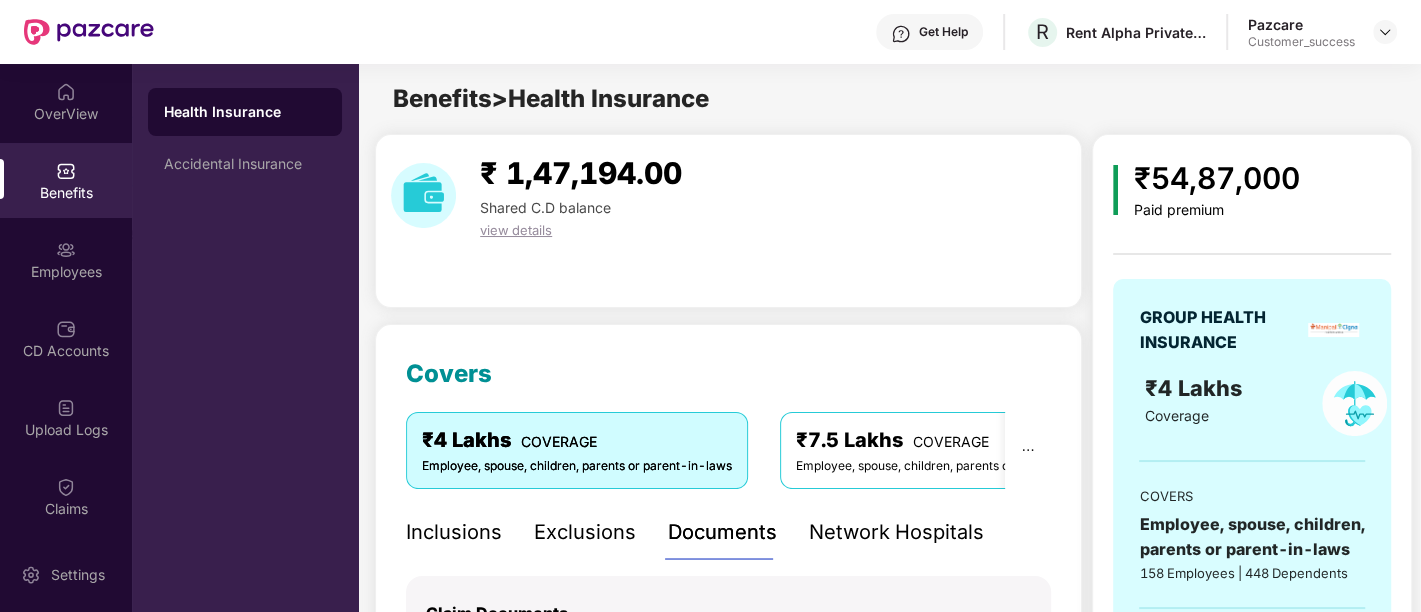click on "₹ 1,47,194.00 Shared C.D balance view details" at bounding box center (728, 221) 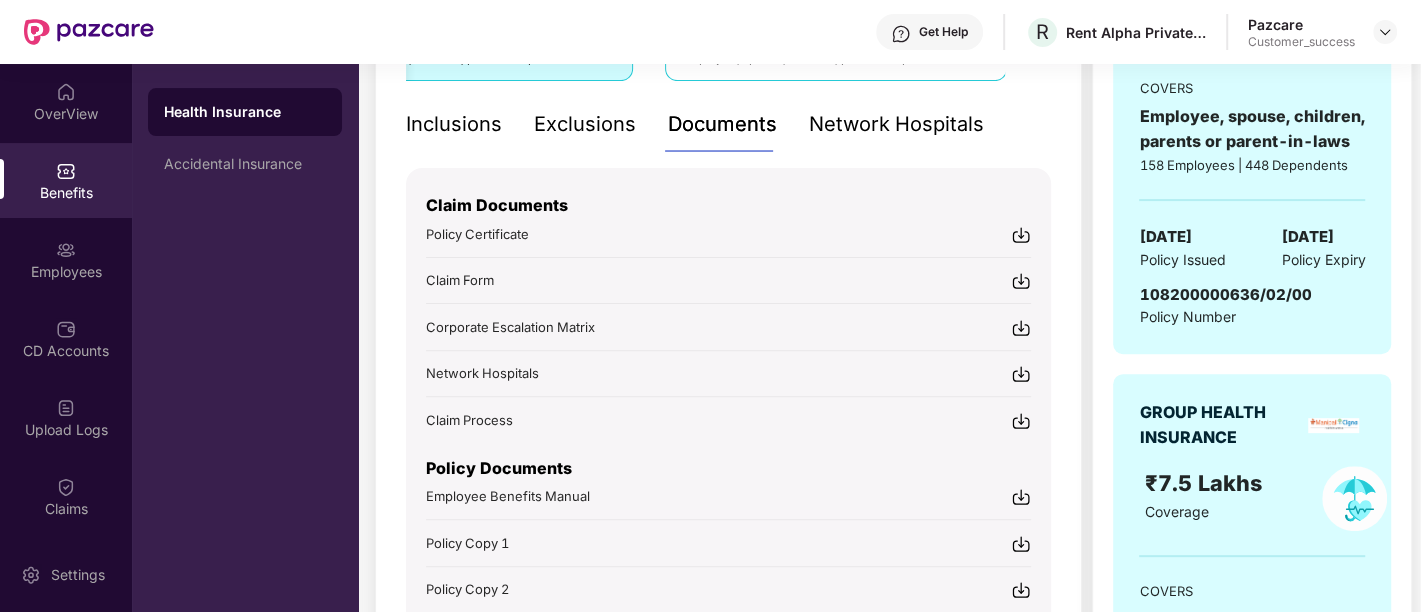 scroll, scrollTop: 414, scrollLeft: 0, axis: vertical 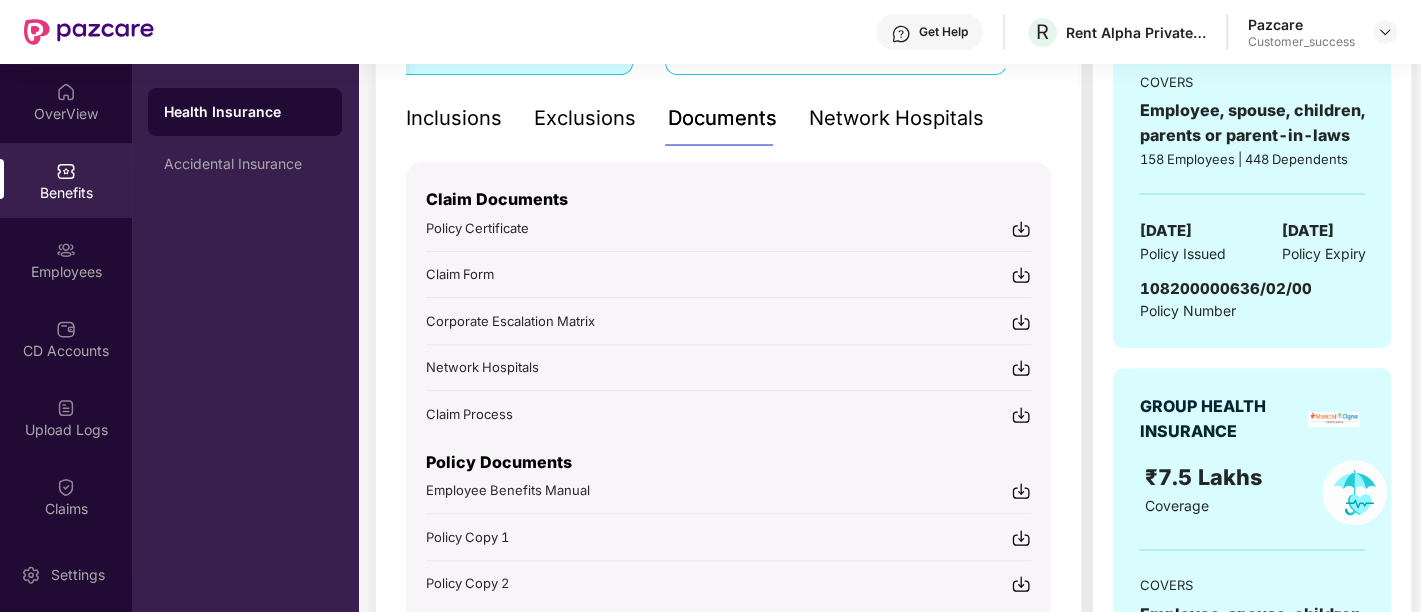 click at bounding box center [1021, 229] 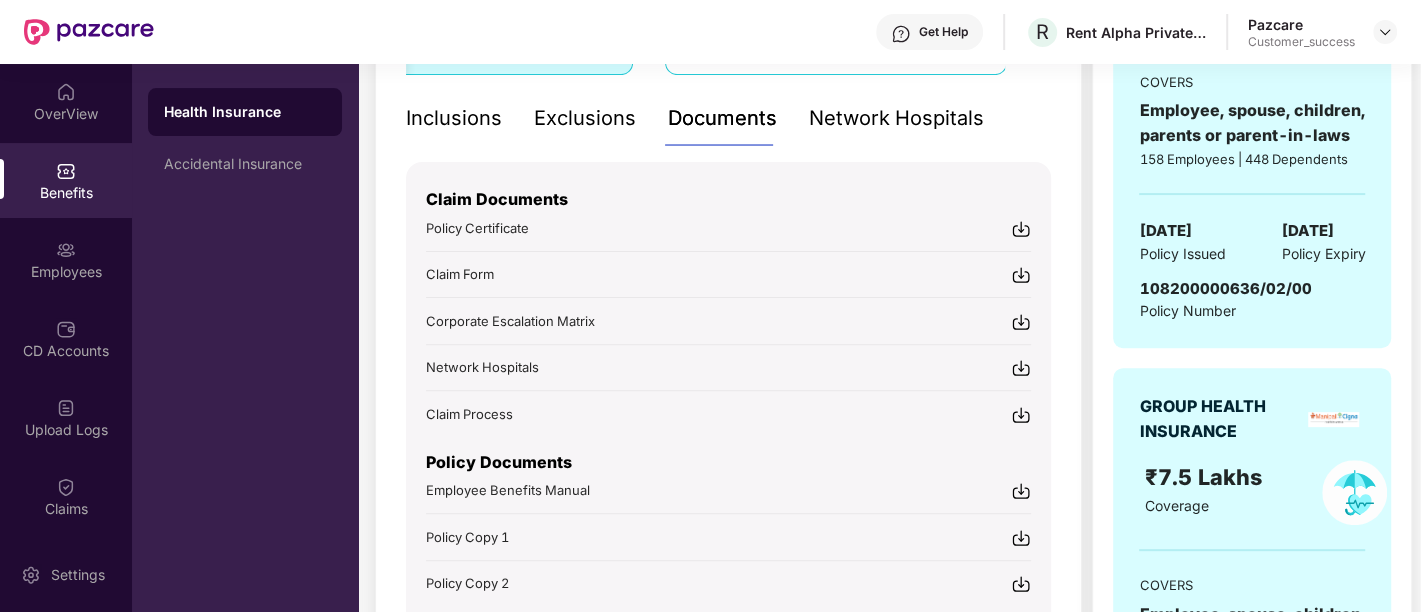 click on "Policy Certificate" at bounding box center [728, 227] 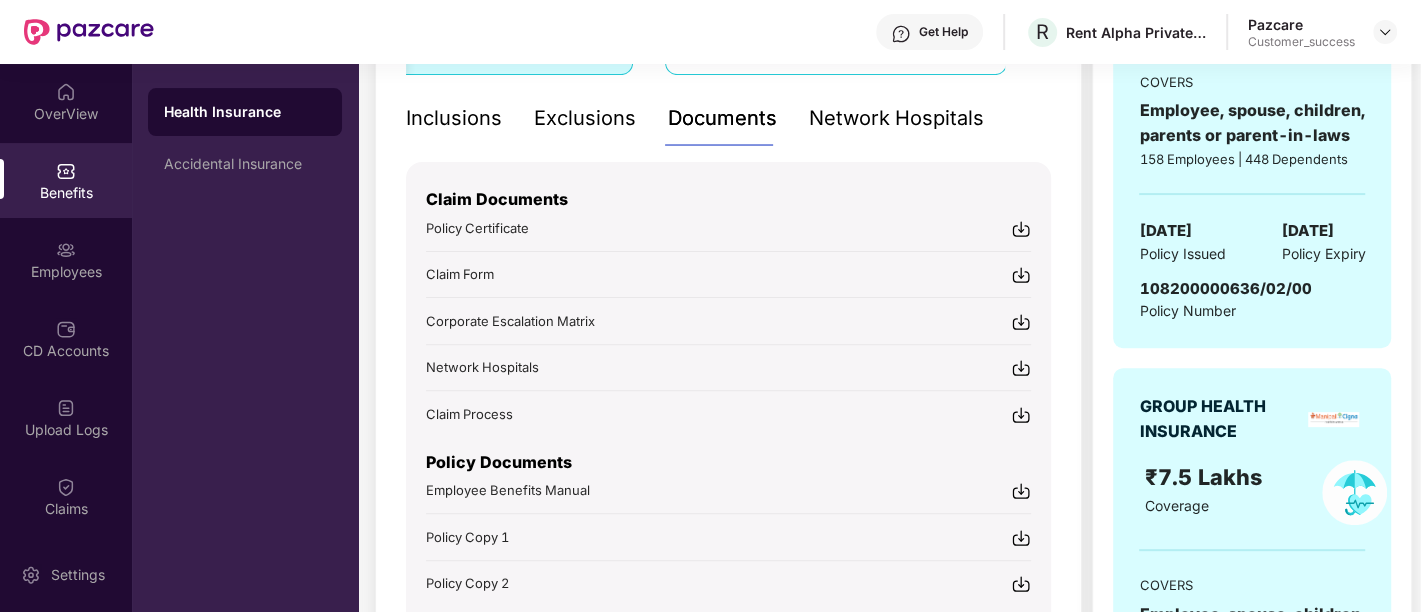 click at bounding box center (1021, 538) 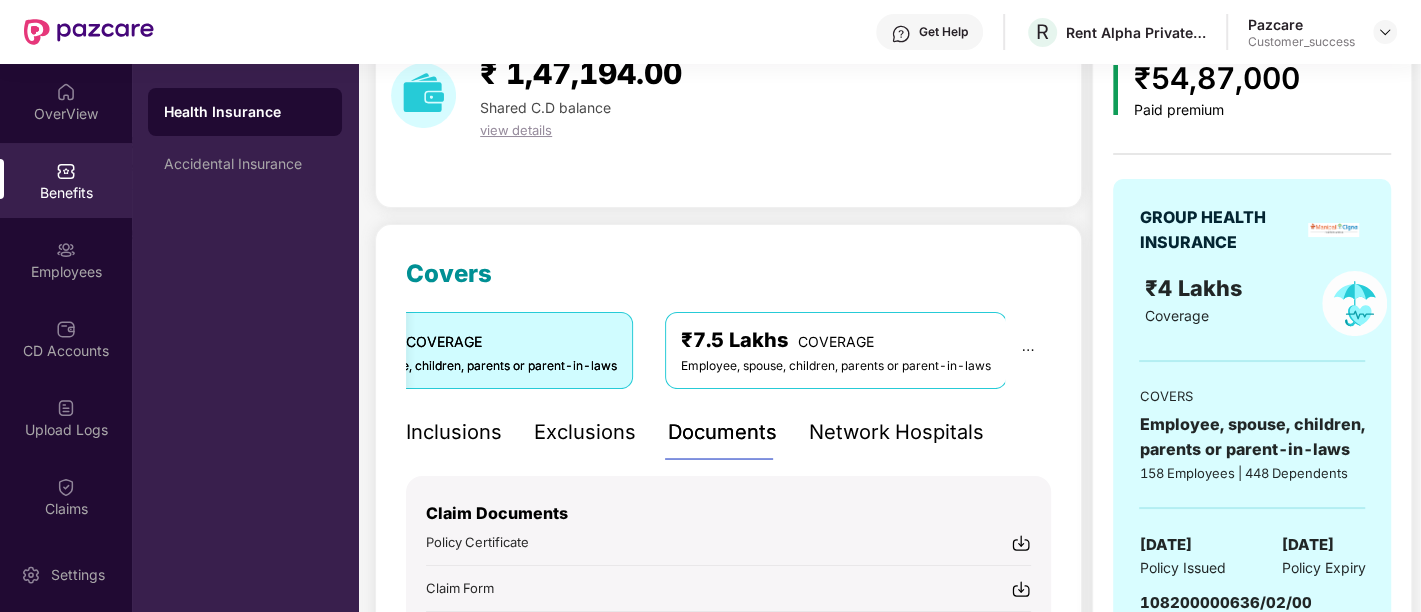 scroll, scrollTop: 95, scrollLeft: 0, axis: vertical 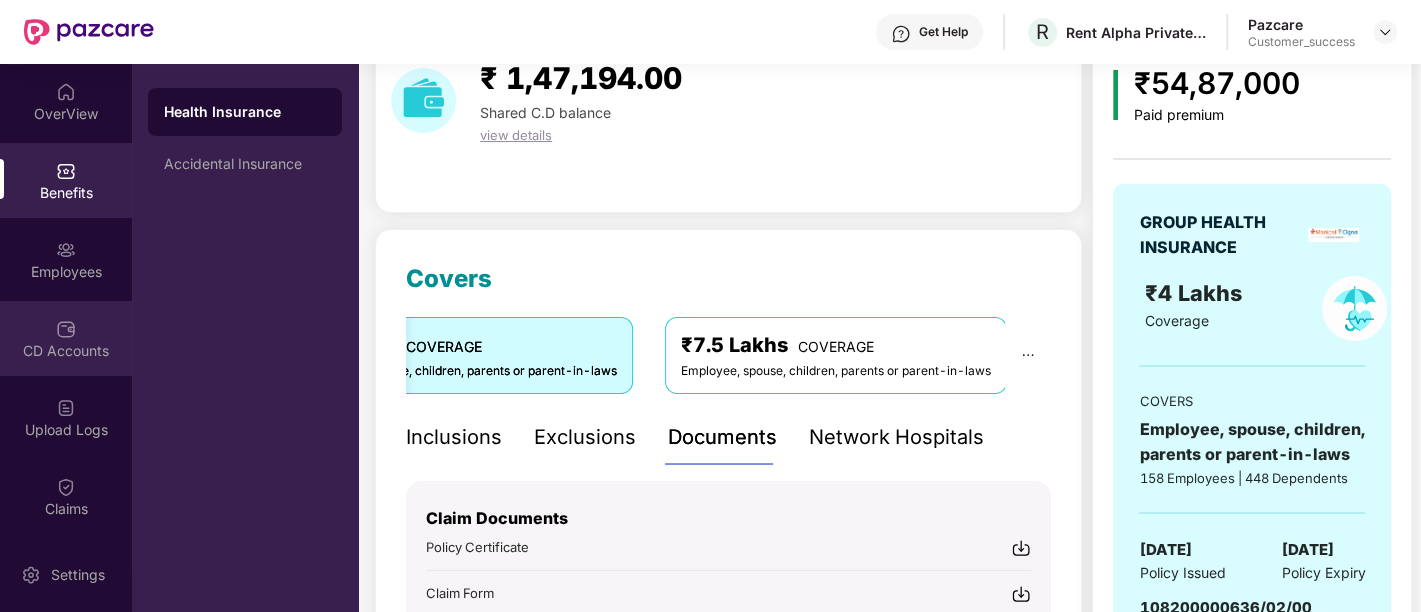 click on "CD Accounts" at bounding box center (66, 338) 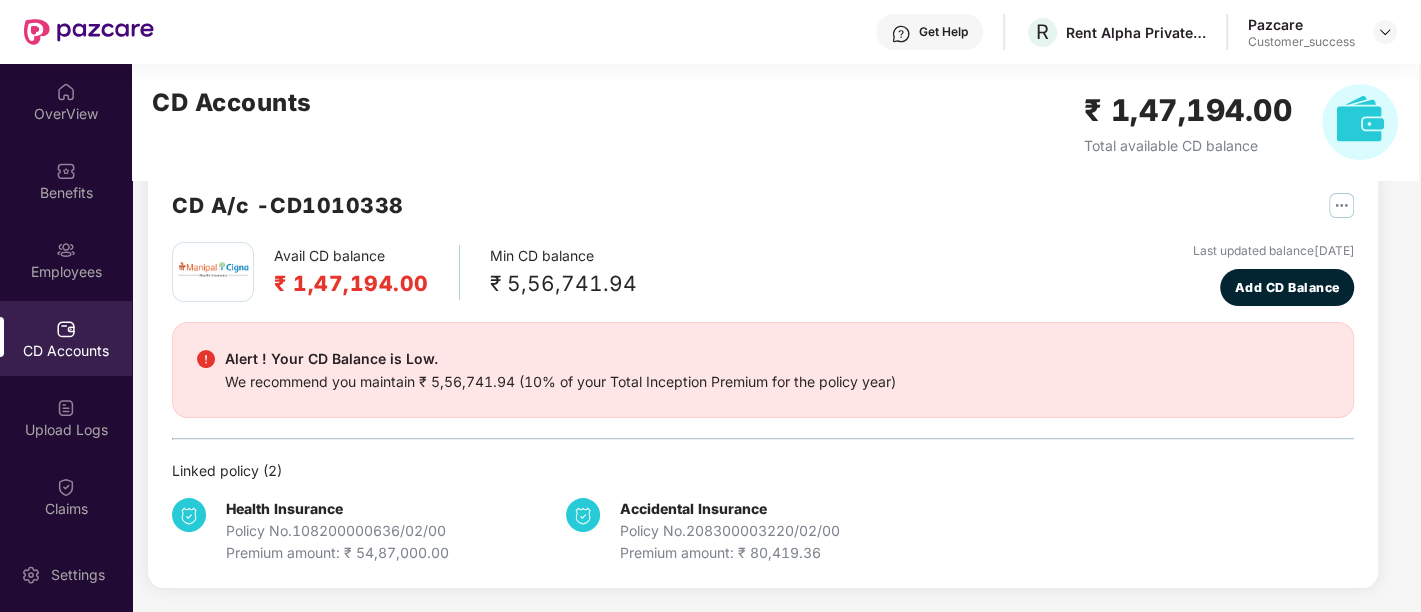 scroll, scrollTop: 37, scrollLeft: 0, axis: vertical 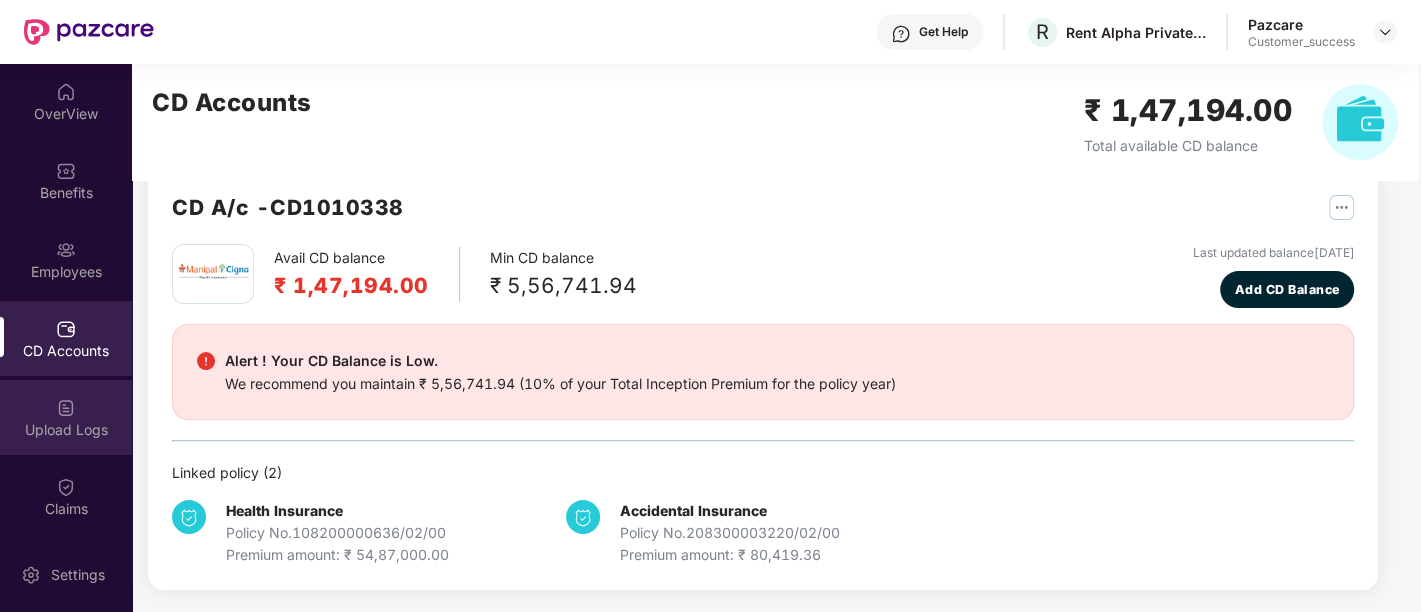 click on "Upload Logs" at bounding box center [66, 417] 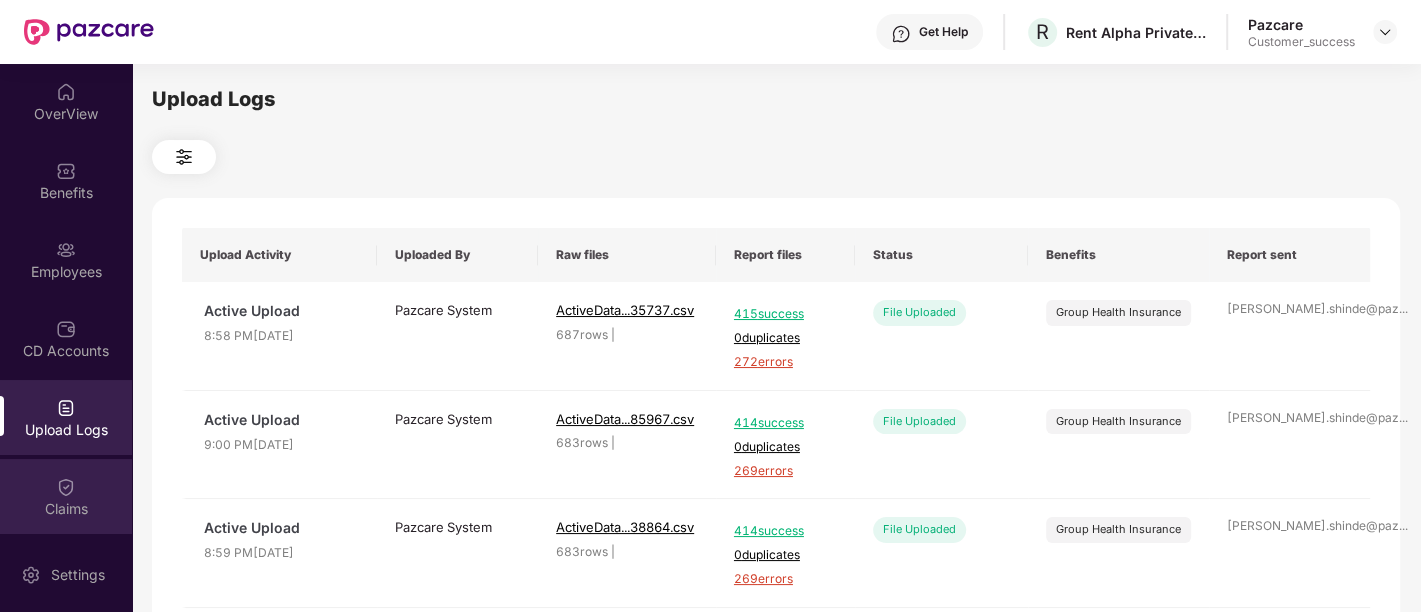 click on "Claims" at bounding box center (66, 509) 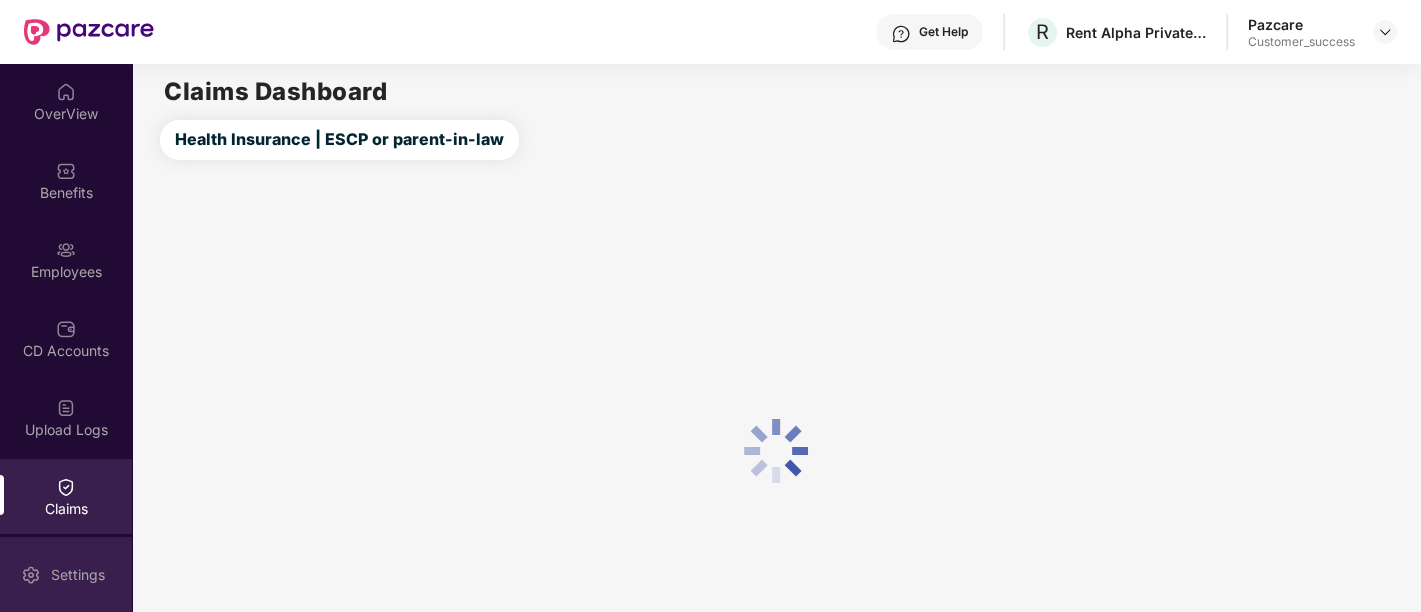 click on "Settings" at bounding box center (78, 575) 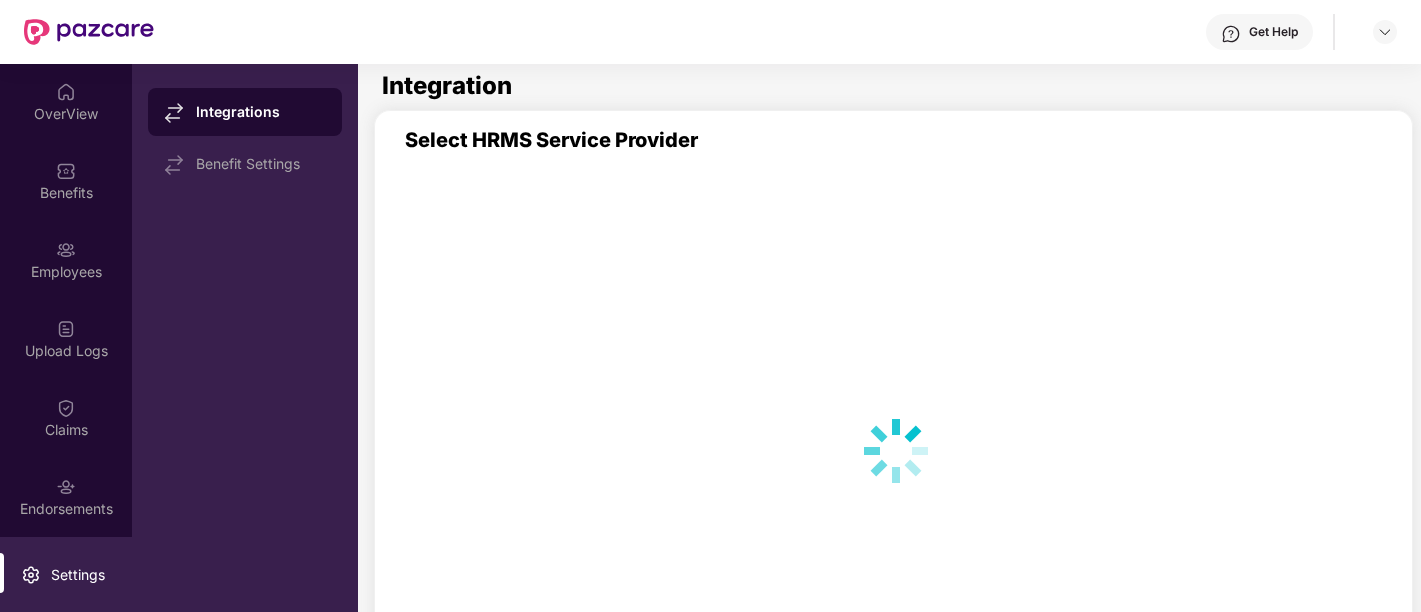 scroll, scrollTop: 0, scrollLeft: 0, axis: both 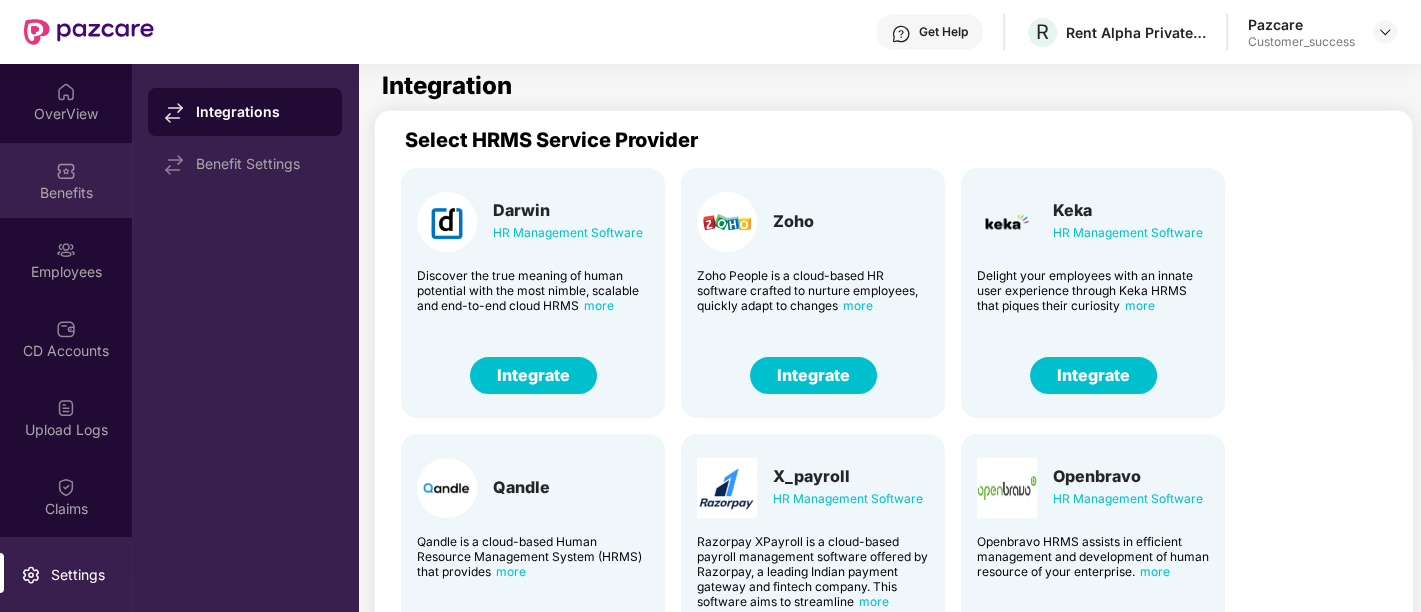 click on "Benefits" at bounding box center [66, 180] 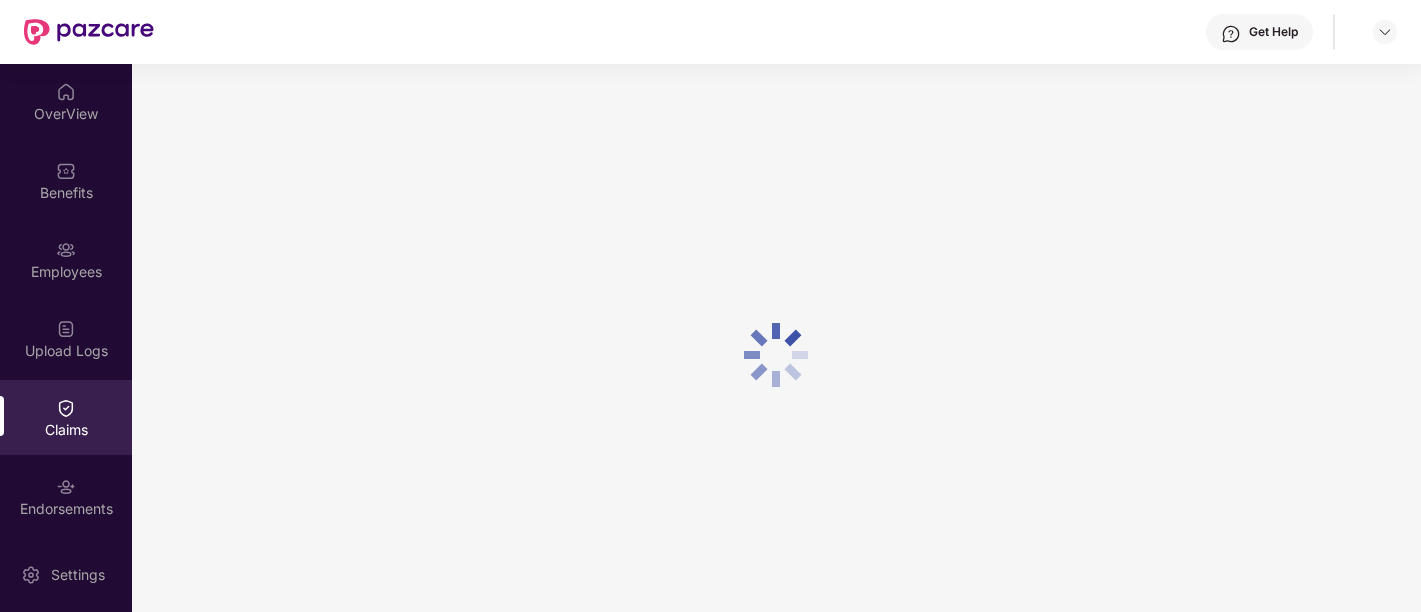scroll, scrollTop: 0, scrollLeft: 0, axis: both 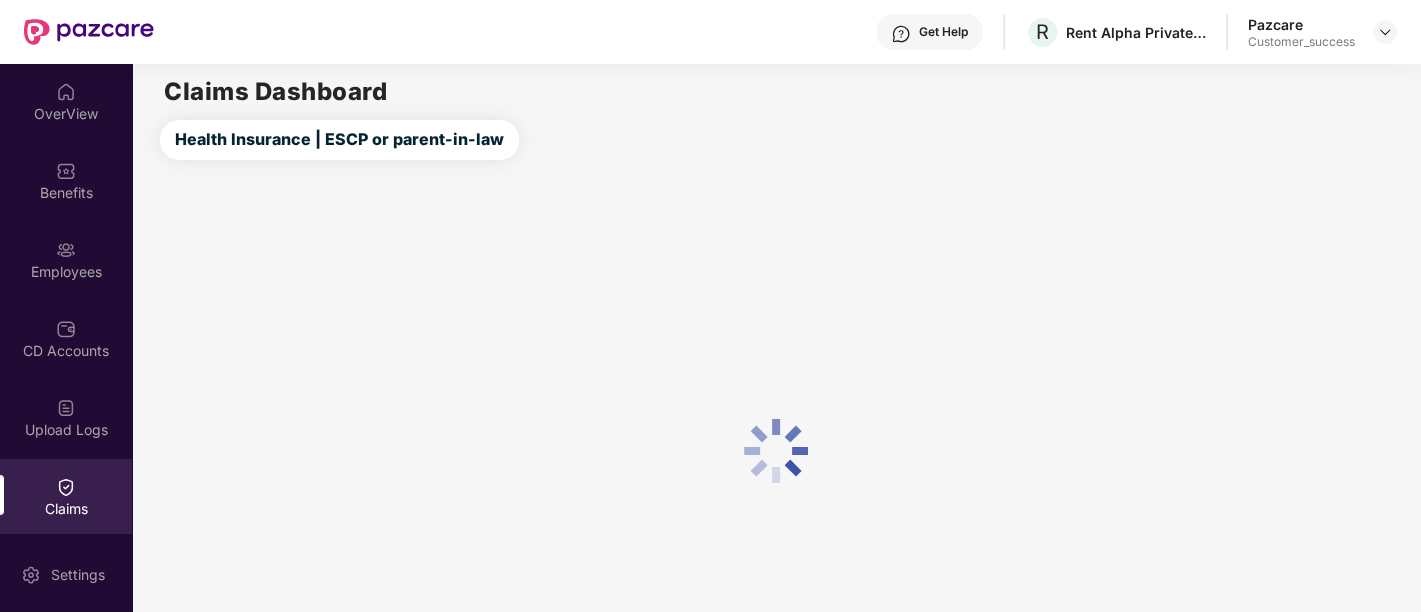 click at bounding box center (776, 451) 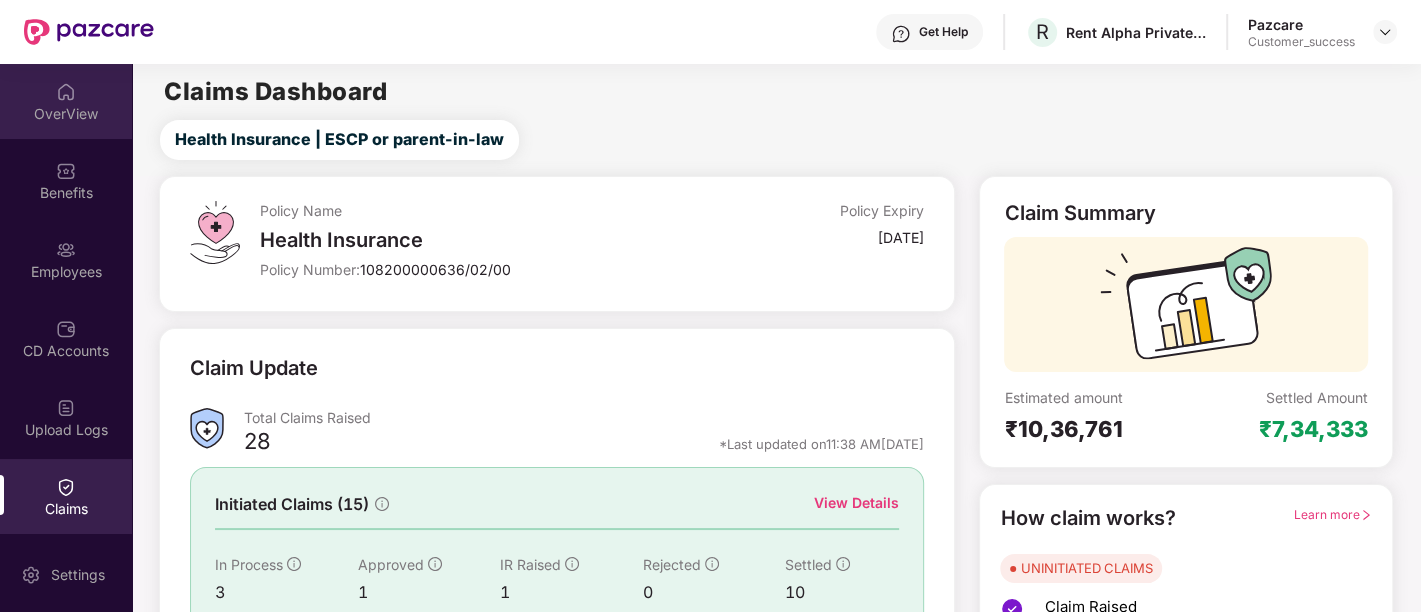 click on "OverView" at bounding box center [66, 101] 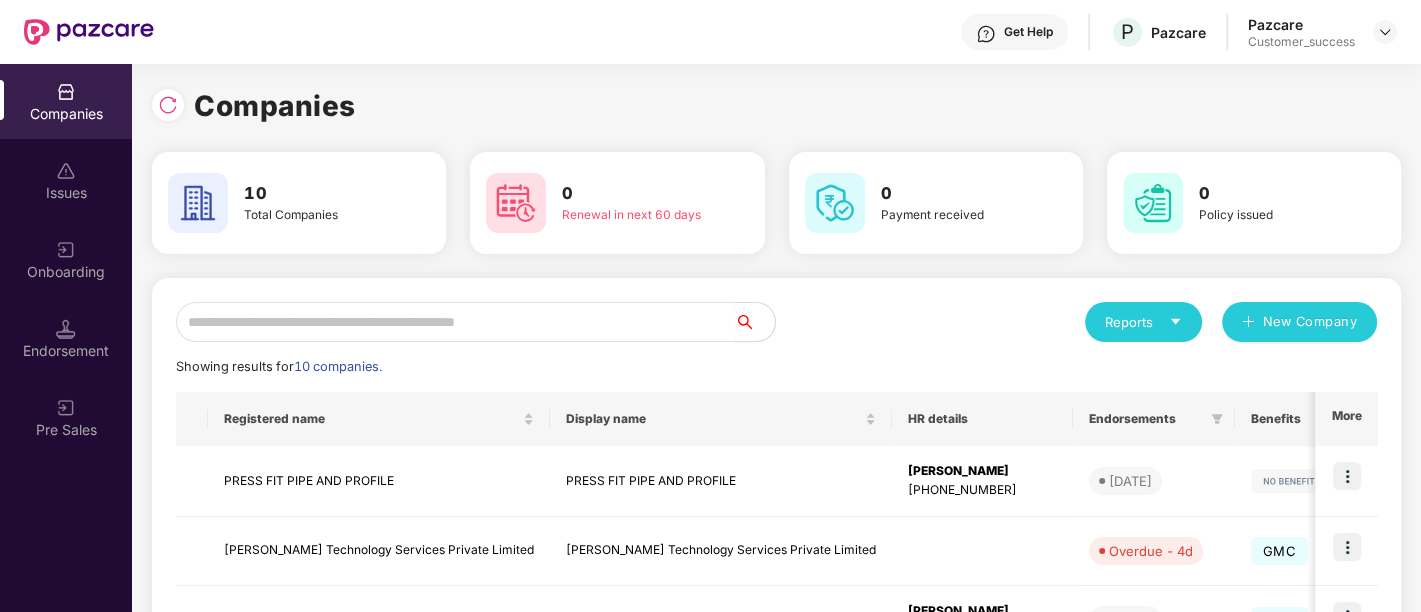 scroll, scrollTop: 647, scrollLeft: 0, axis: vertical 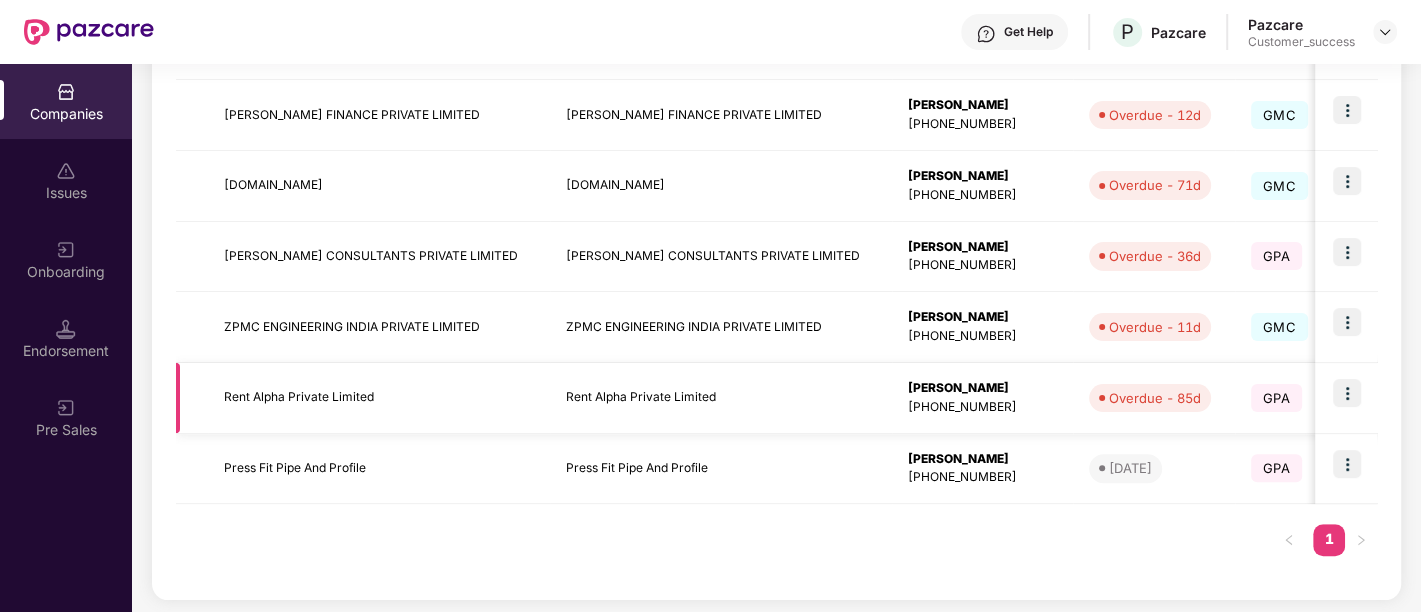 click on "[PHONE_NUMBER]" at bounding box center [982, 407] 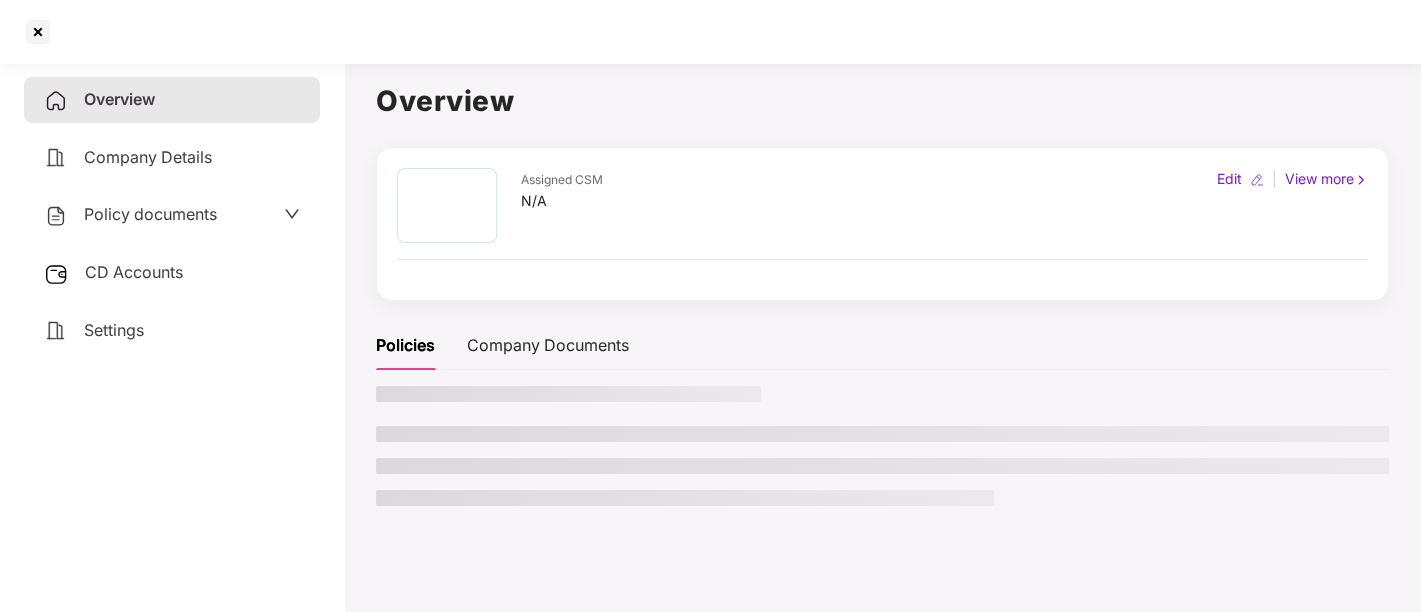 click at bounding box center [882, 453] 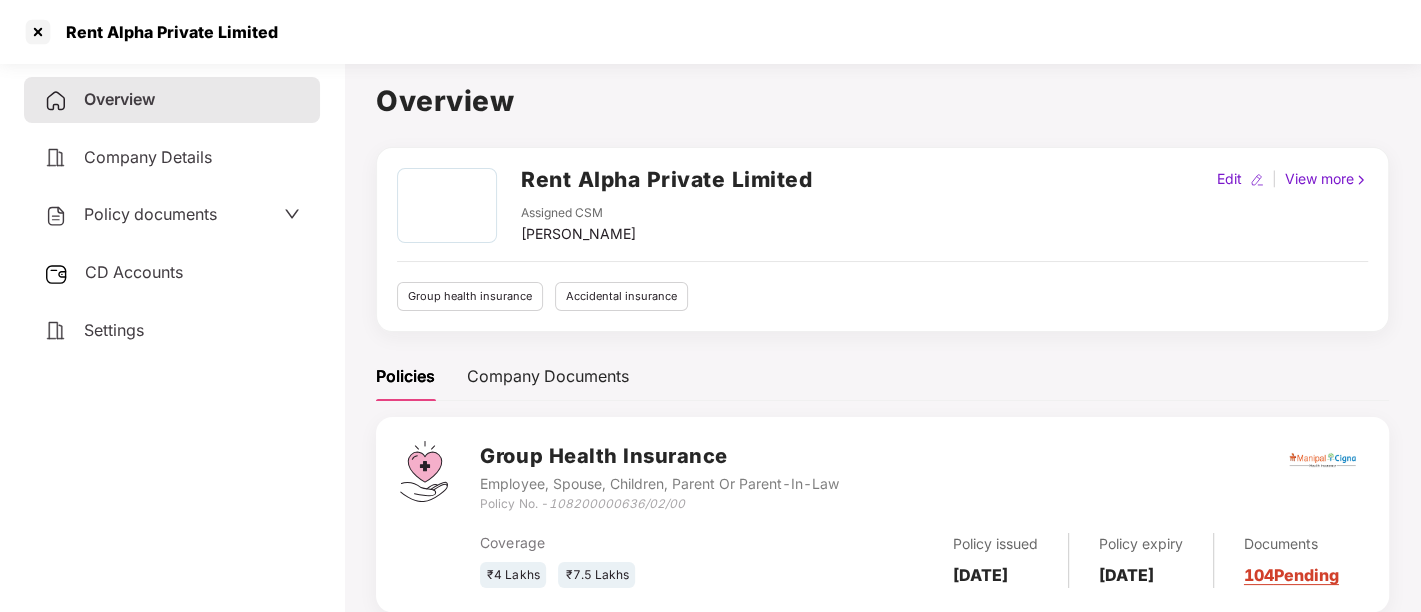 click on "Policy documents" at bounding box center (150, 214) 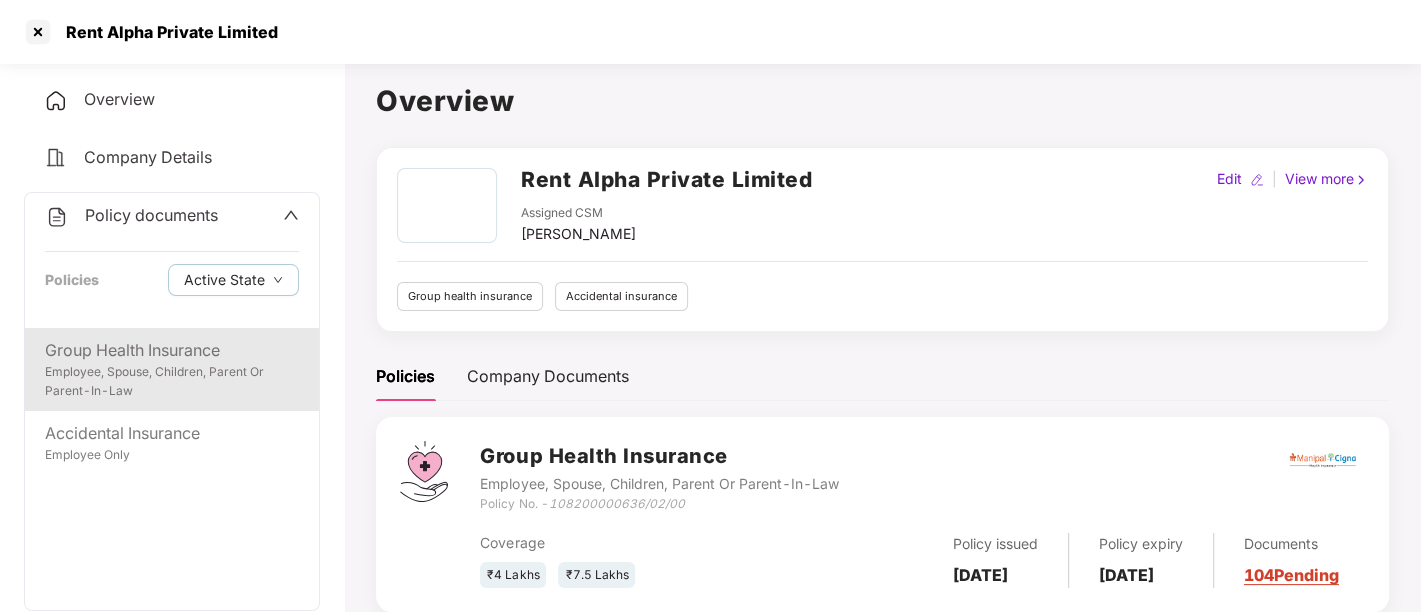 click on "Employee, Spouse, Children, Parent Or Parent-In-Law" at bounding box center [172, 382] 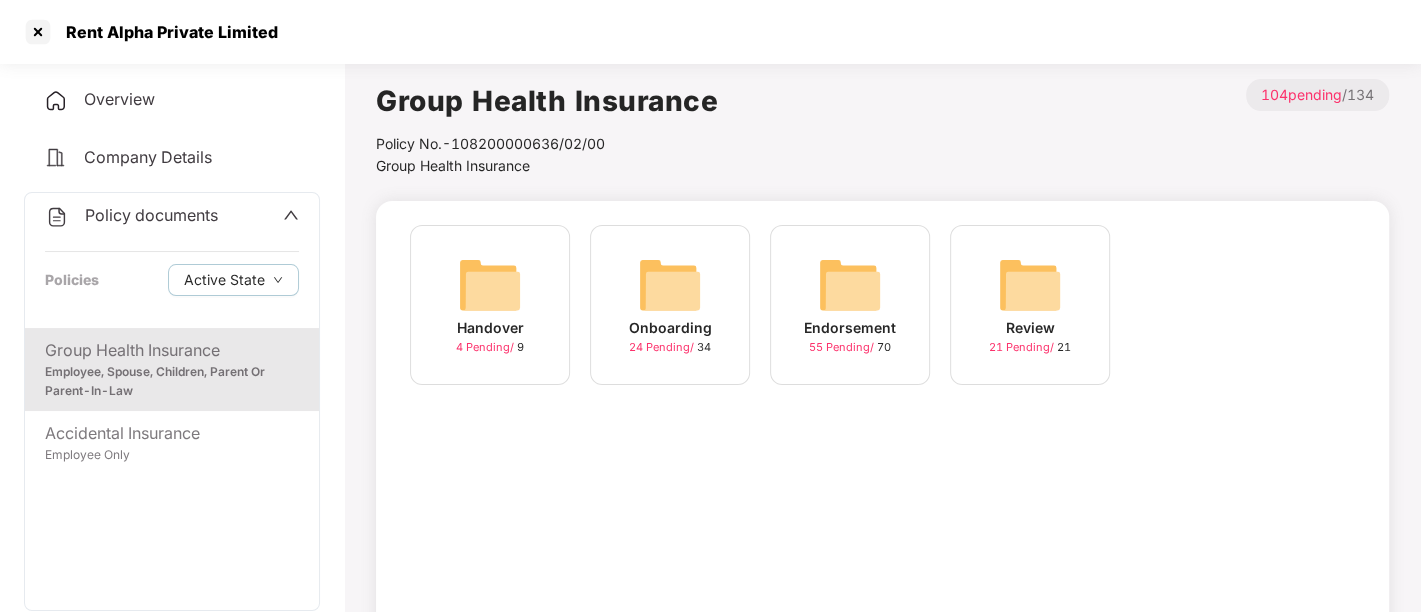 click on "24 Pending  /" at bounding box center [663, 347] 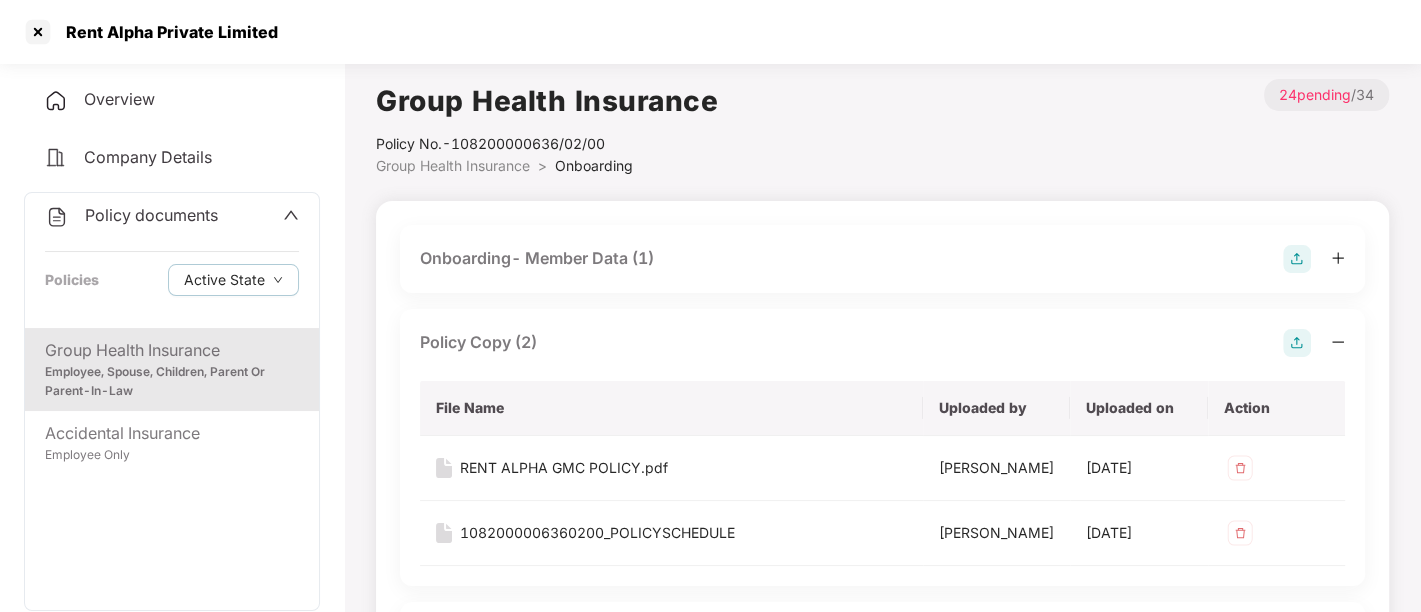 click on "Onboarding- Member Data (1)" at bounding box center (537, 258) 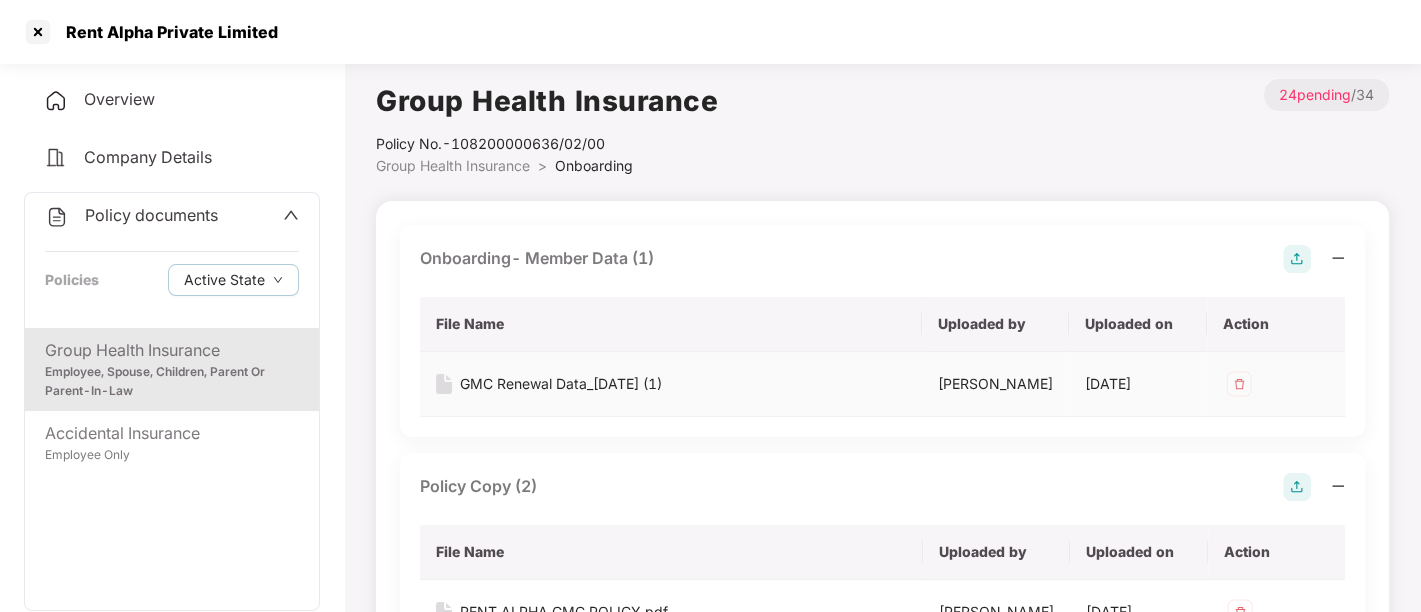 click on "GMC Renewal Data_[DATE] (1)" at bounding box center (561, 384) 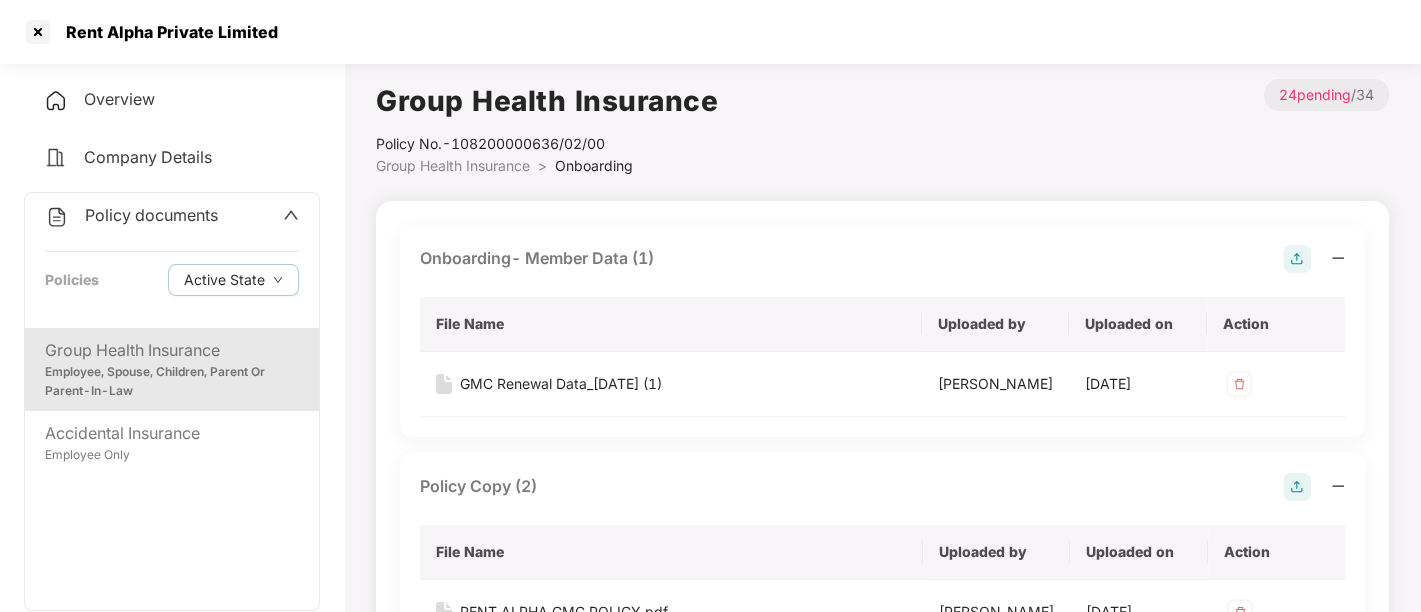 click on "Group Health Insurance Policy No.-  108200000636/02/00 Group Health Insurance > Onboarding > 24  pending  /  34" at bounding box center [882, 128] 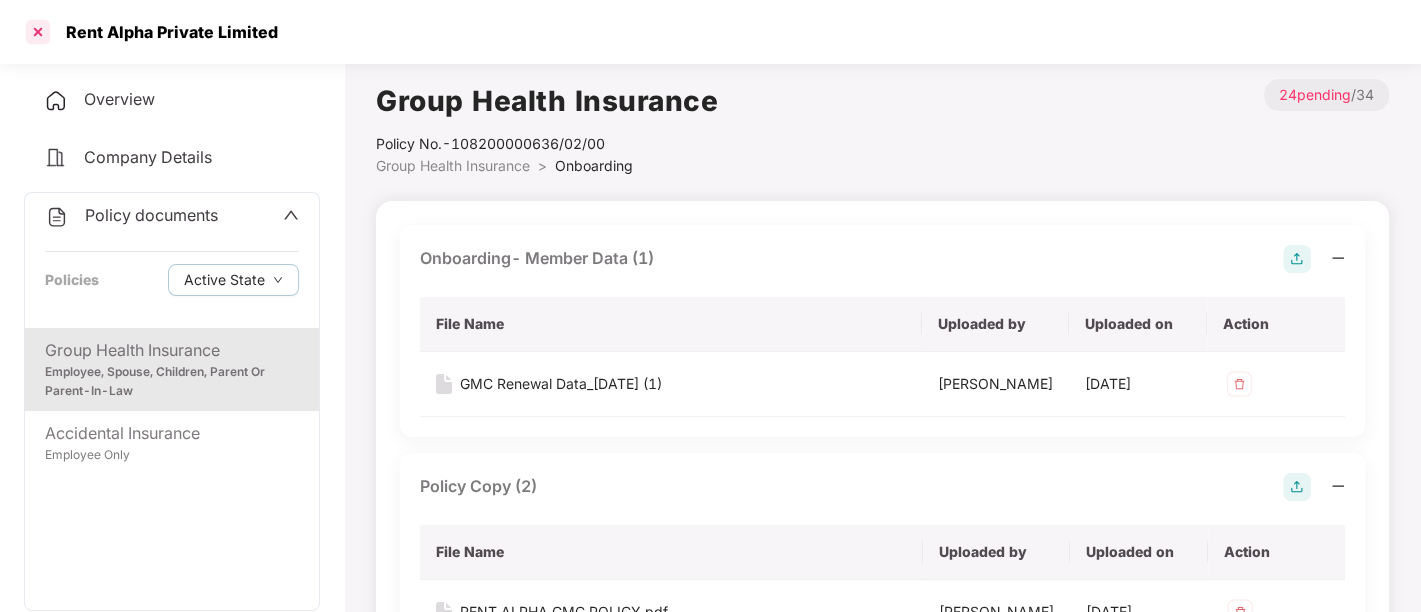 click at bounding box center [38, 32] 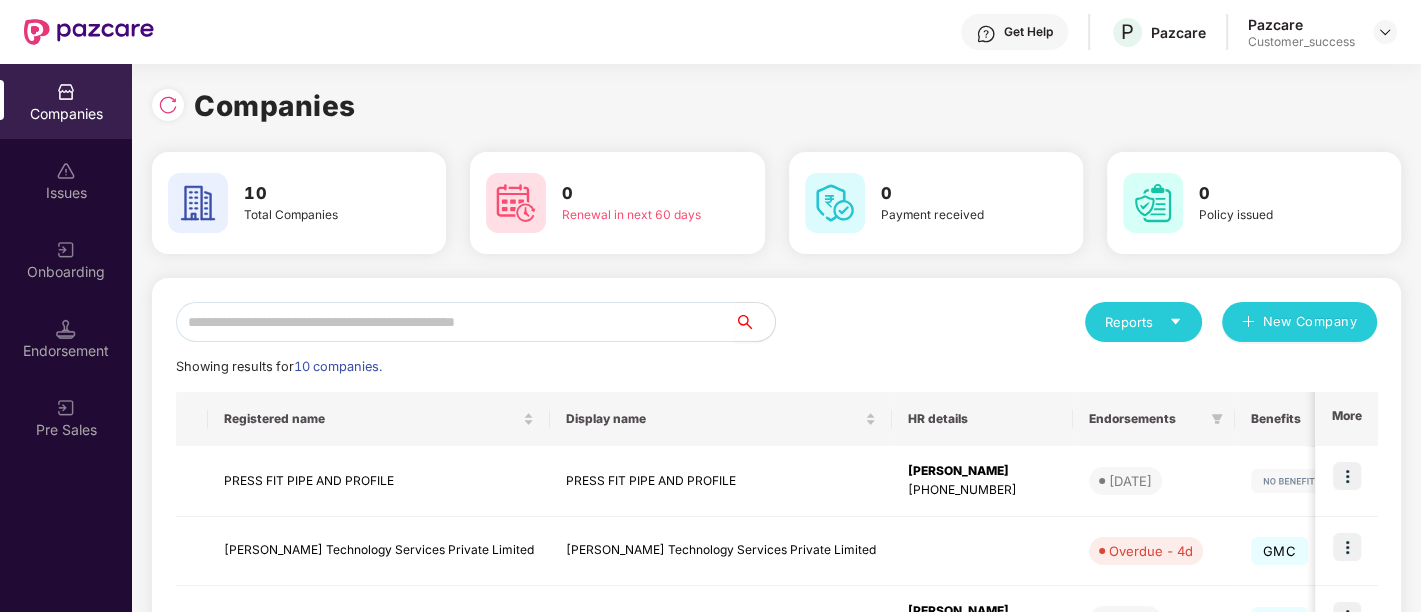 scroll, scrollTop: 2, scrollLeft: 0, axis: vertical 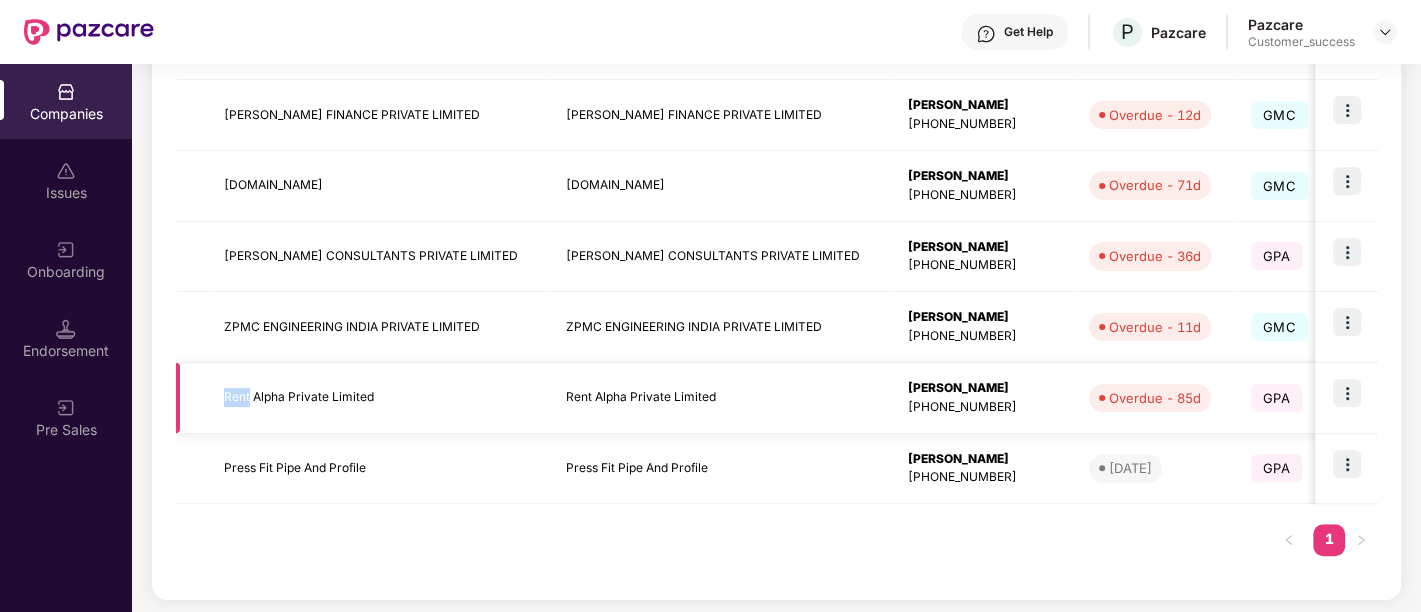click at bounding box center [1347, 393] 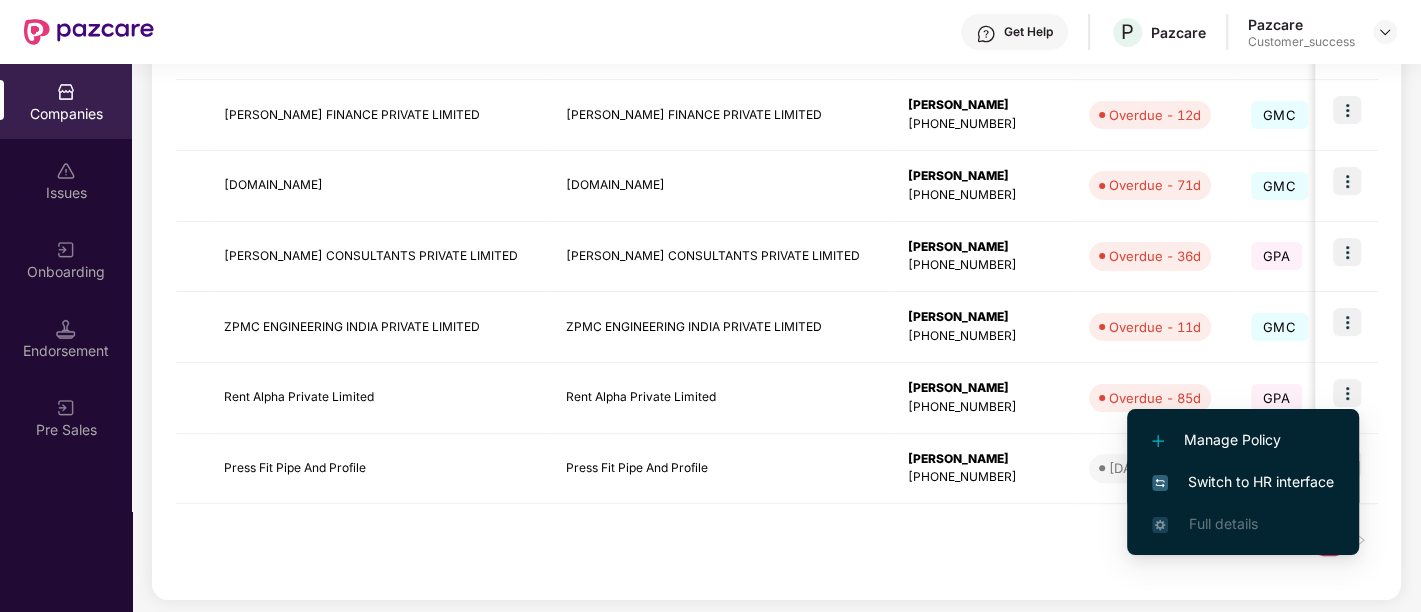 click on "Switch to HR interface" at bounding box center [1243, 482] 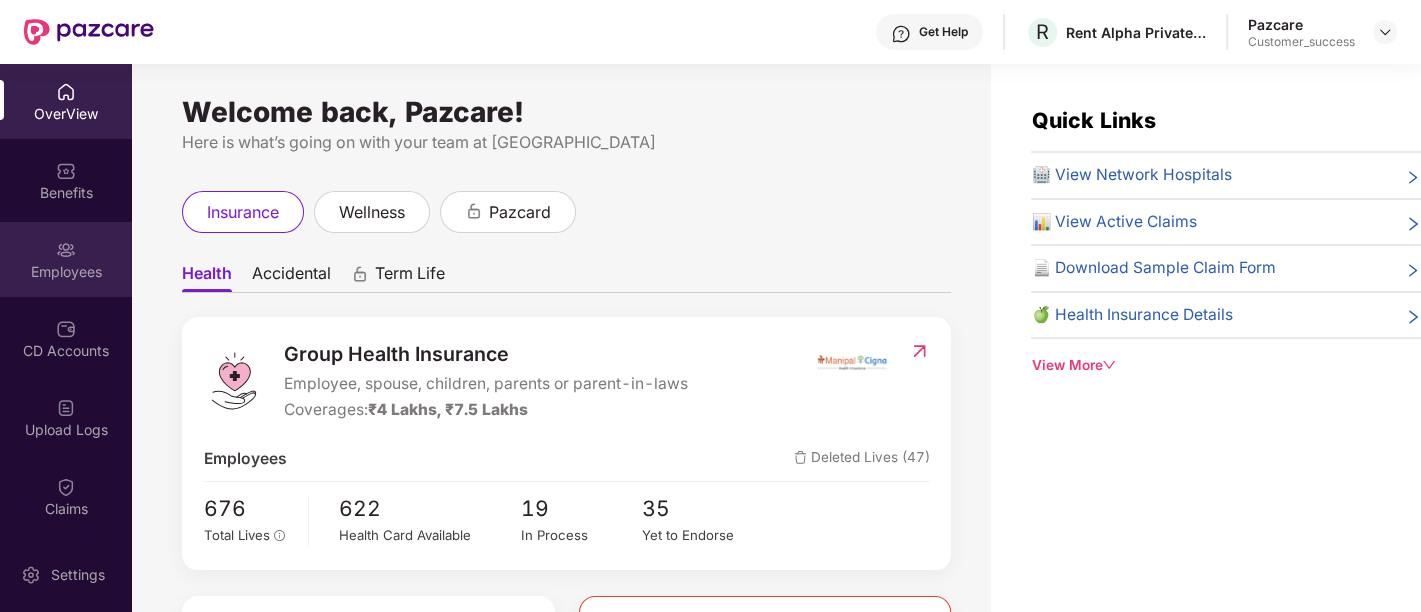 click on "Employees" at bounding box center [66, 259] 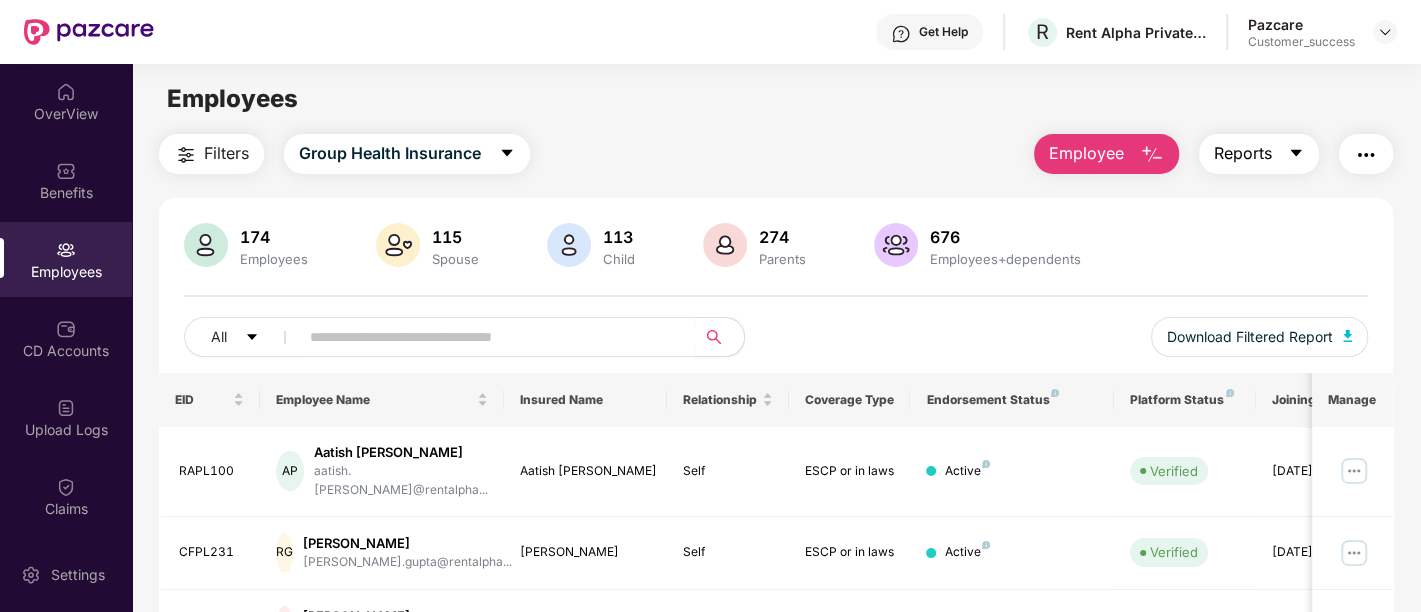 click on "Reports" at bounding box center [1243, 153] 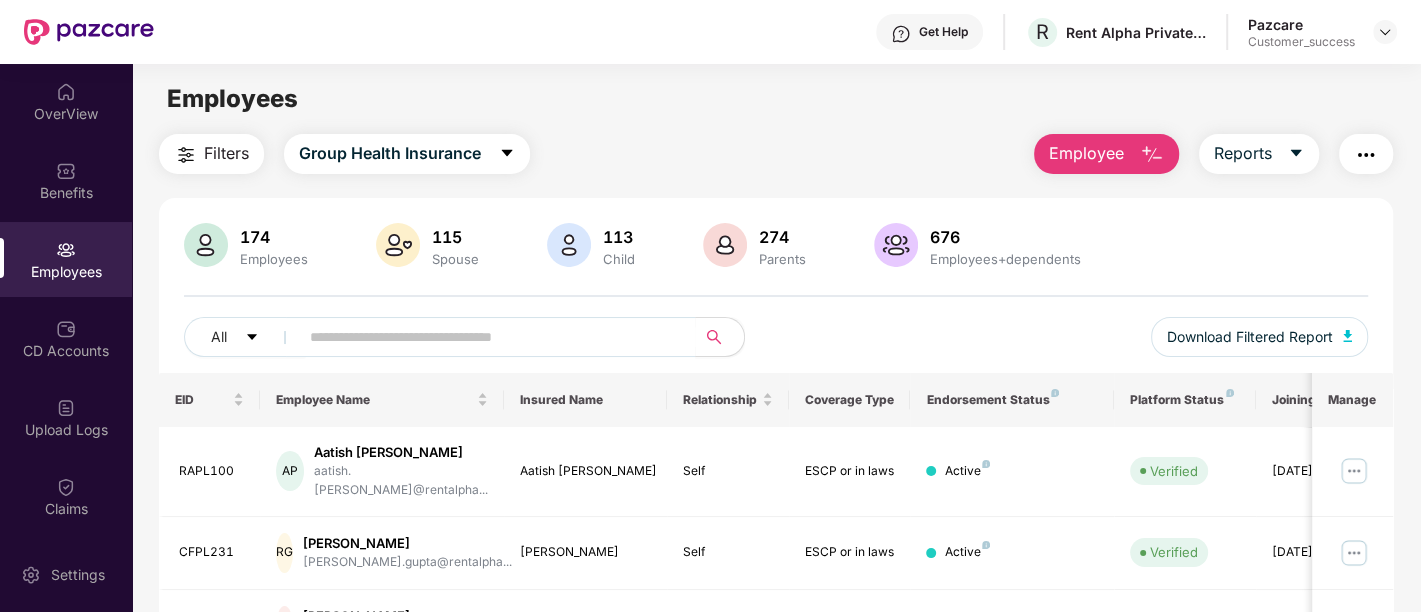 click on "Filters Group Health Insurance Employee  Reports" at bounding box center [776, 154] 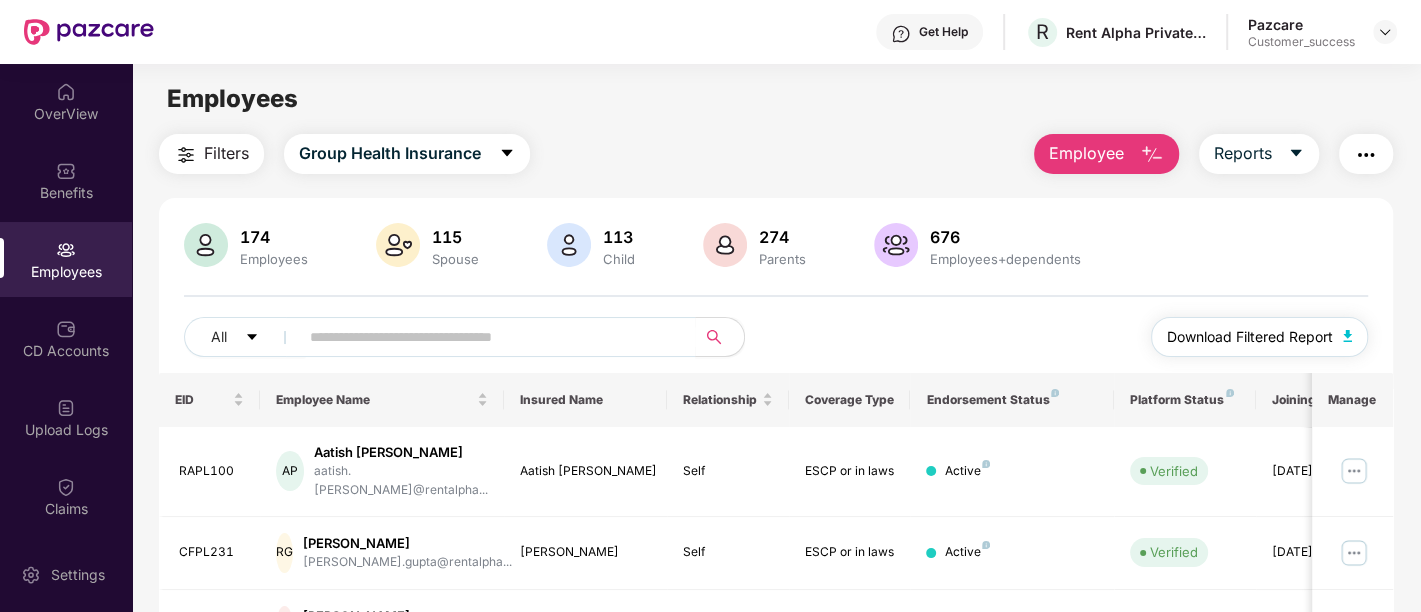 click on "Download Filtered Report" at bounding box center [1250, 337] 